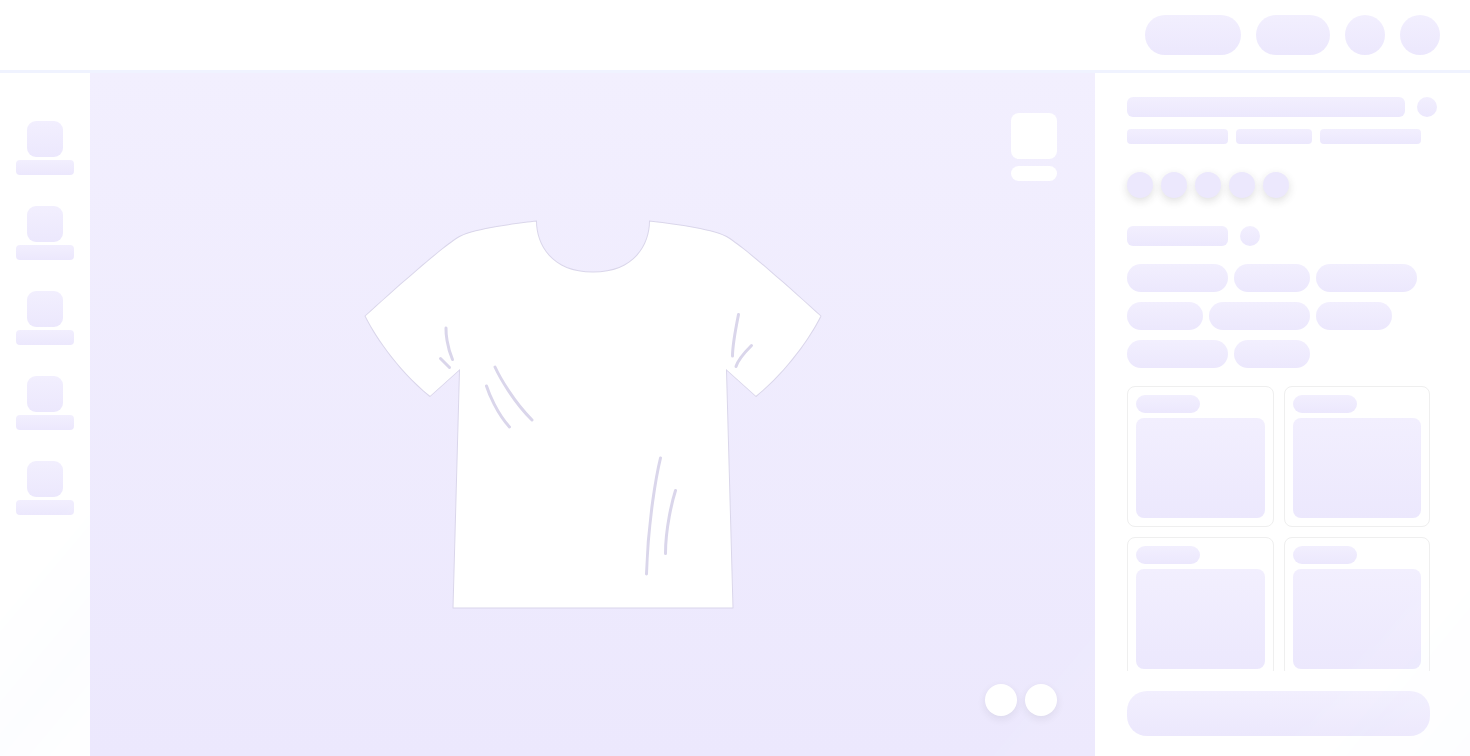 scroll, scrollTop: 0, scrollLeft: 0, axis: both 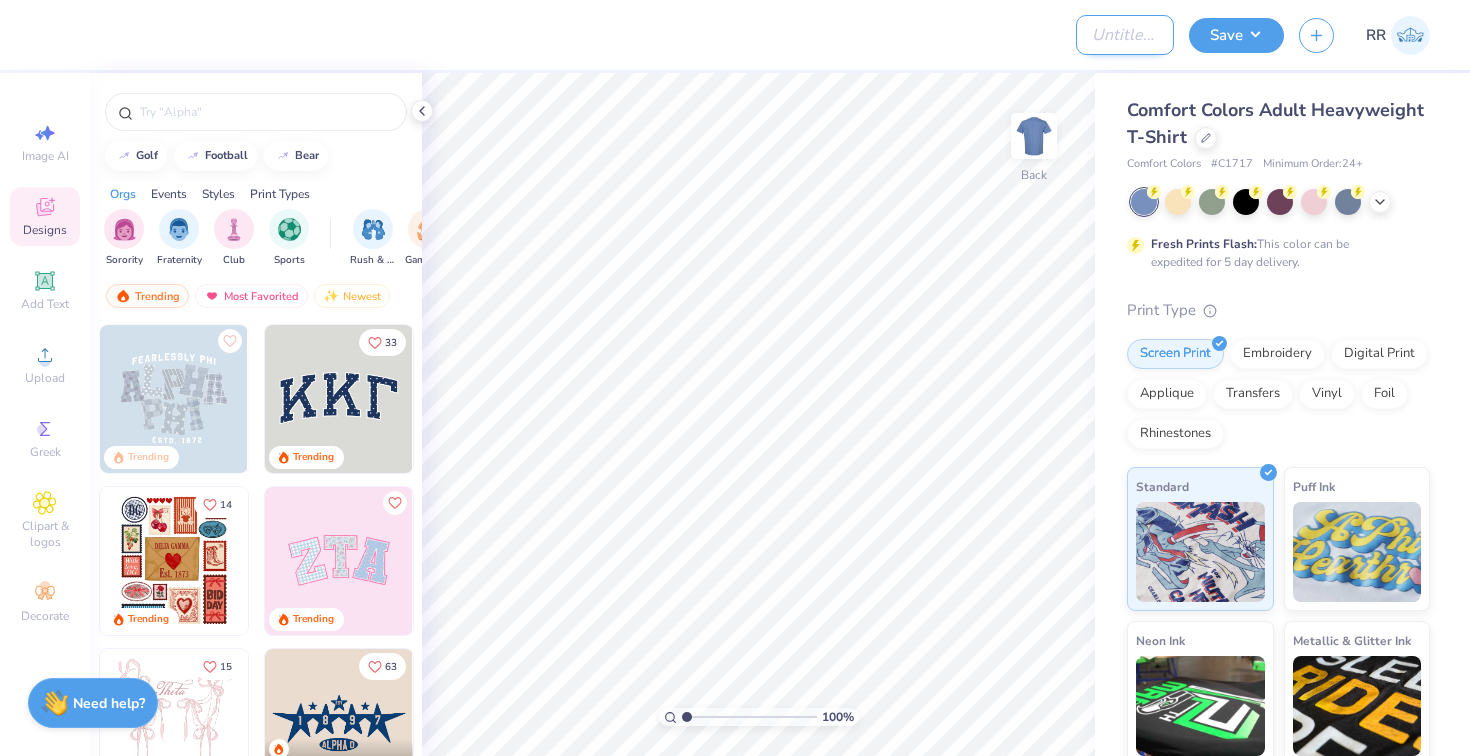 click on "Design Title" at bounding box center (1125, 35) 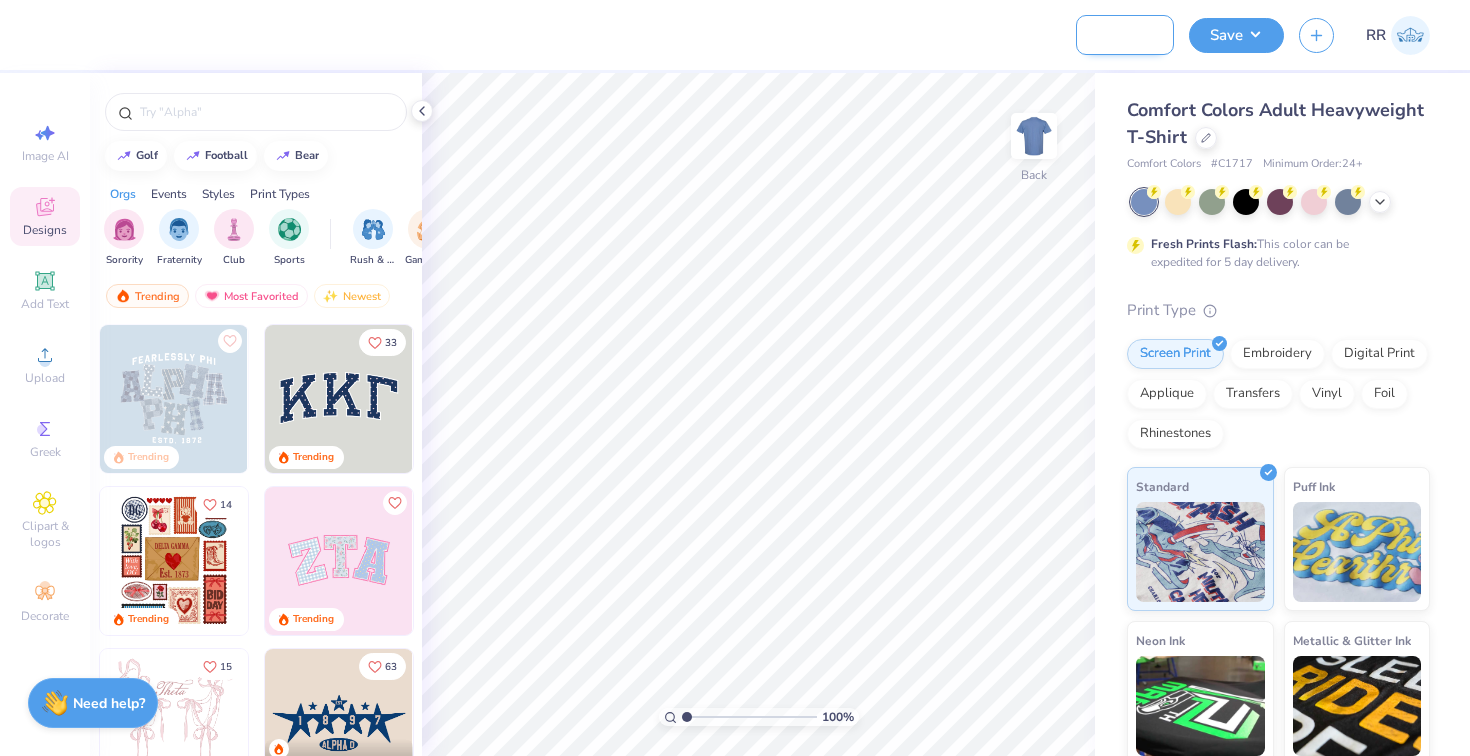 scroll, scrollTop: 0, scrollLeft: 69, axis: horizontal 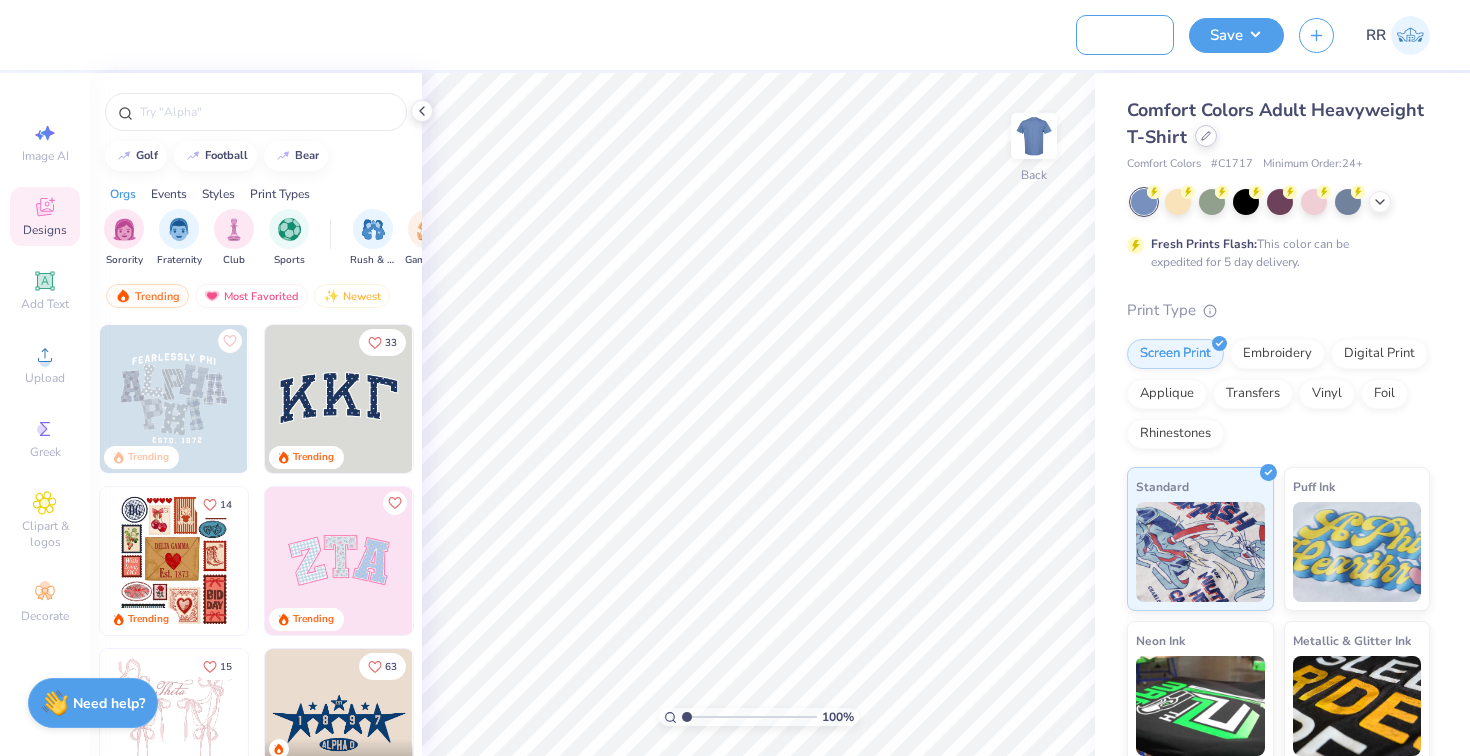 type on "[UNIVERSITY] COE idea 1" 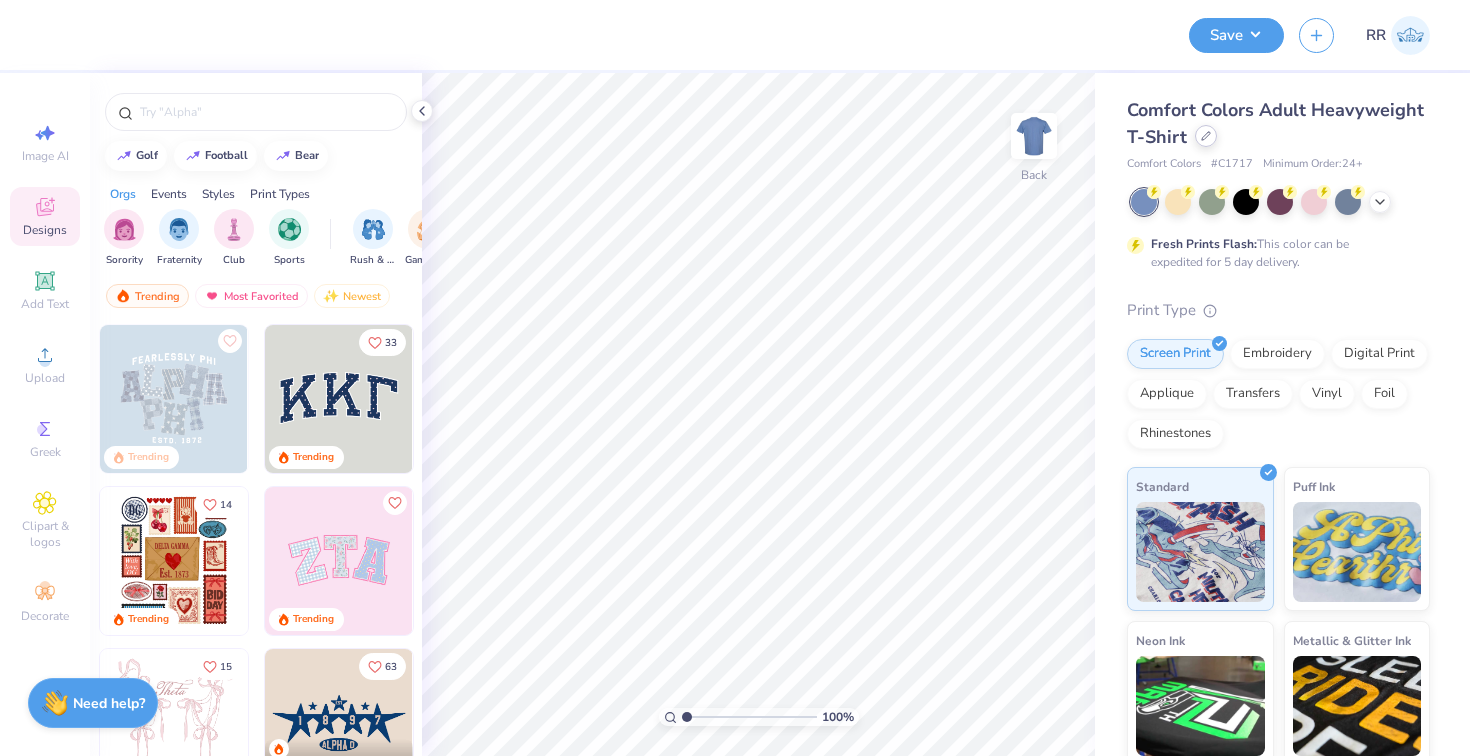 scroll, scrollTop: 0, scrollLeft: 0, axis: both 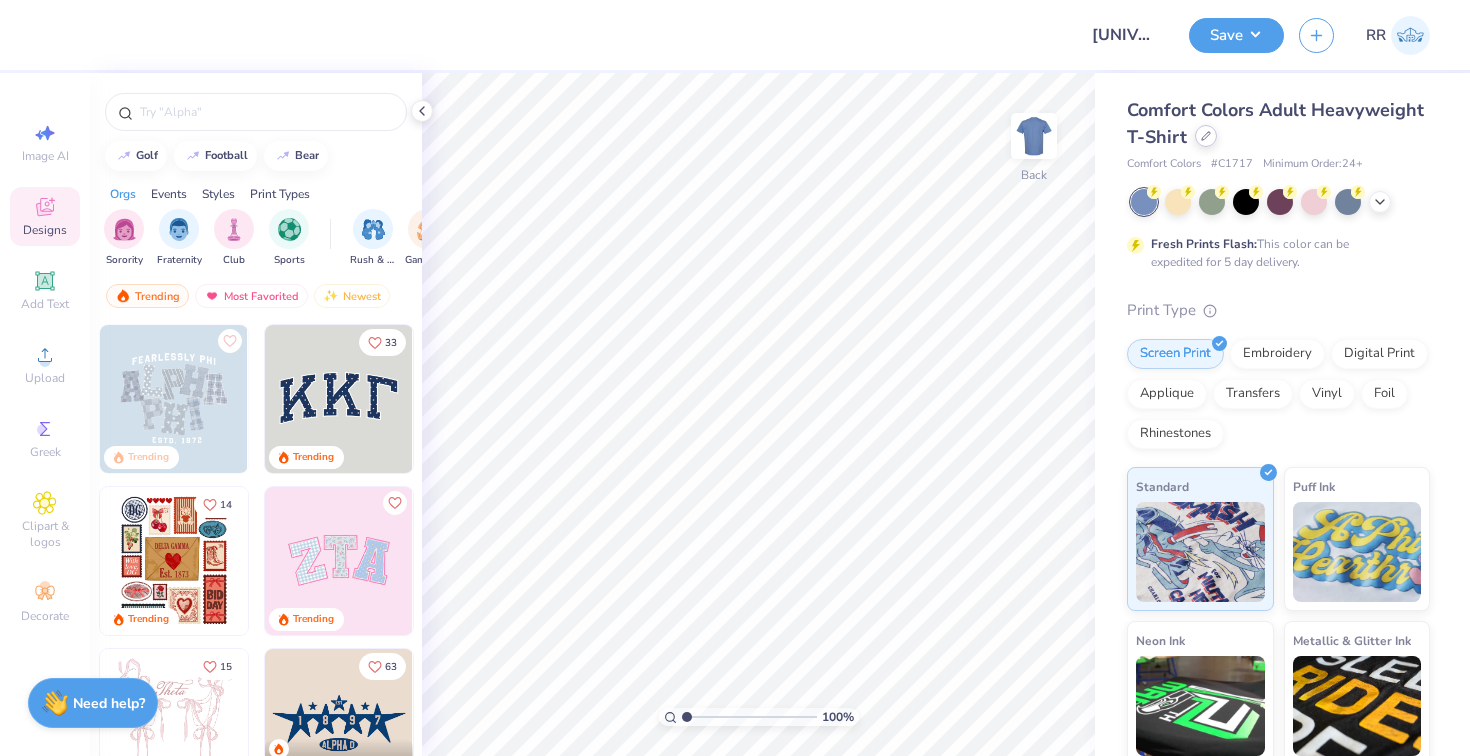 click at bounding box center [1206, 136] 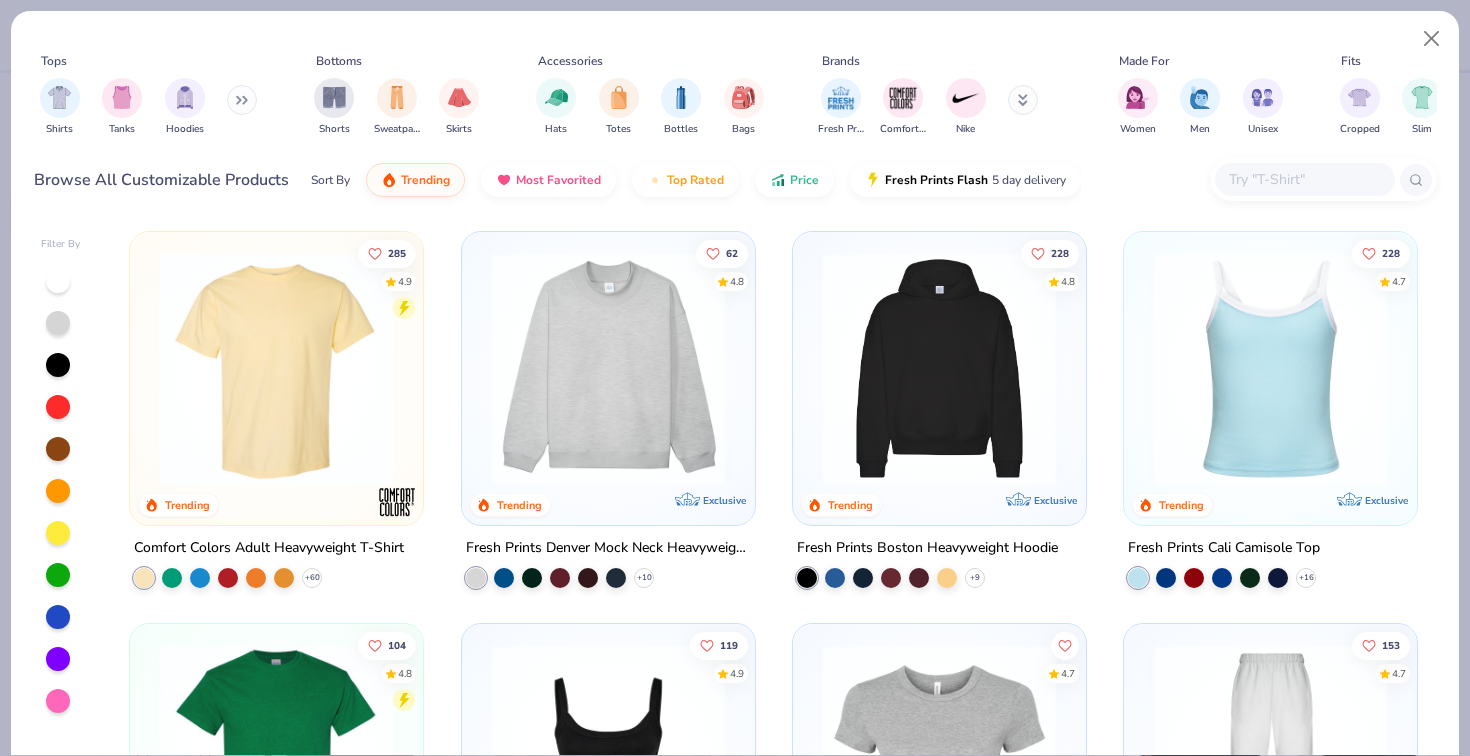 click at bounding box center (1304, 179) 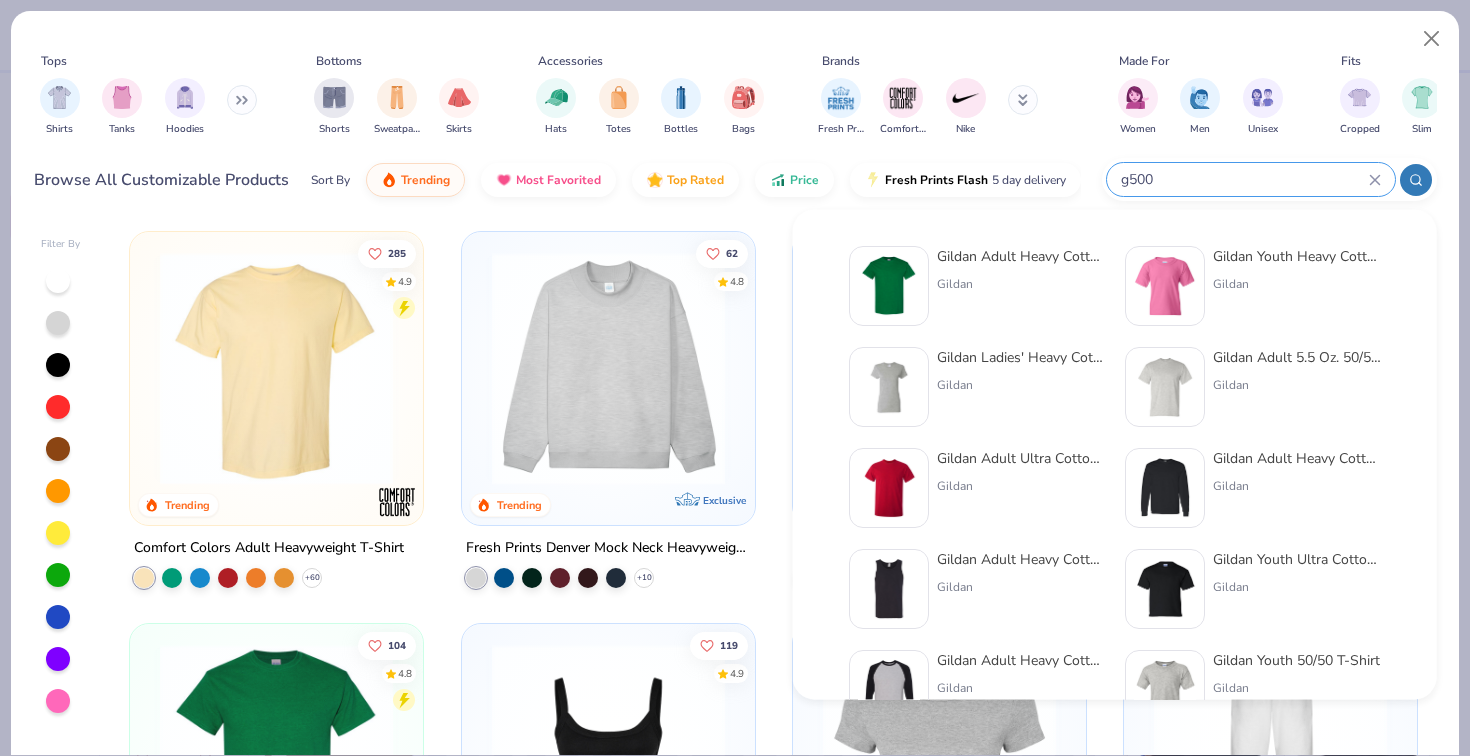 type on "g500" 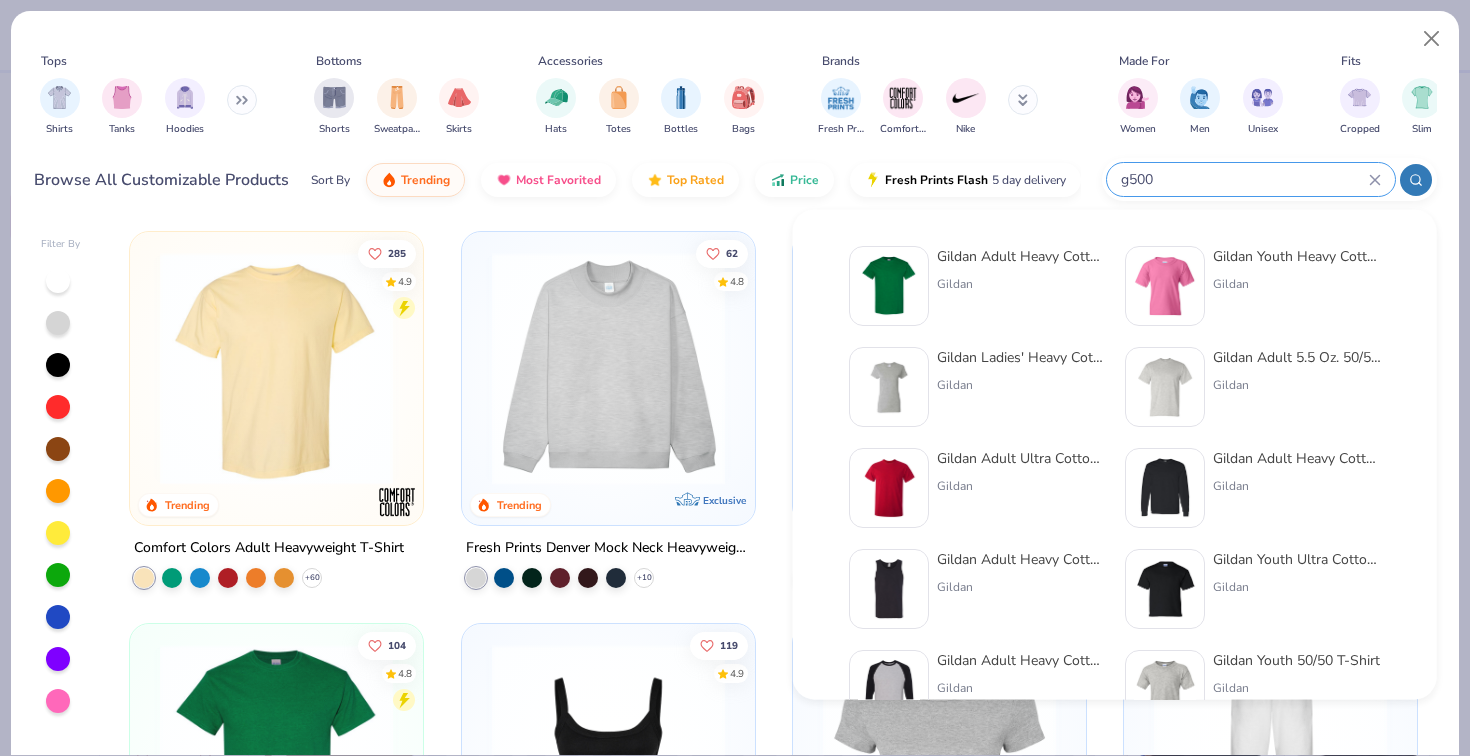 click on "Gildan Adult Heavy Cotton T-Shirt" at bounding box center [1021, 256] 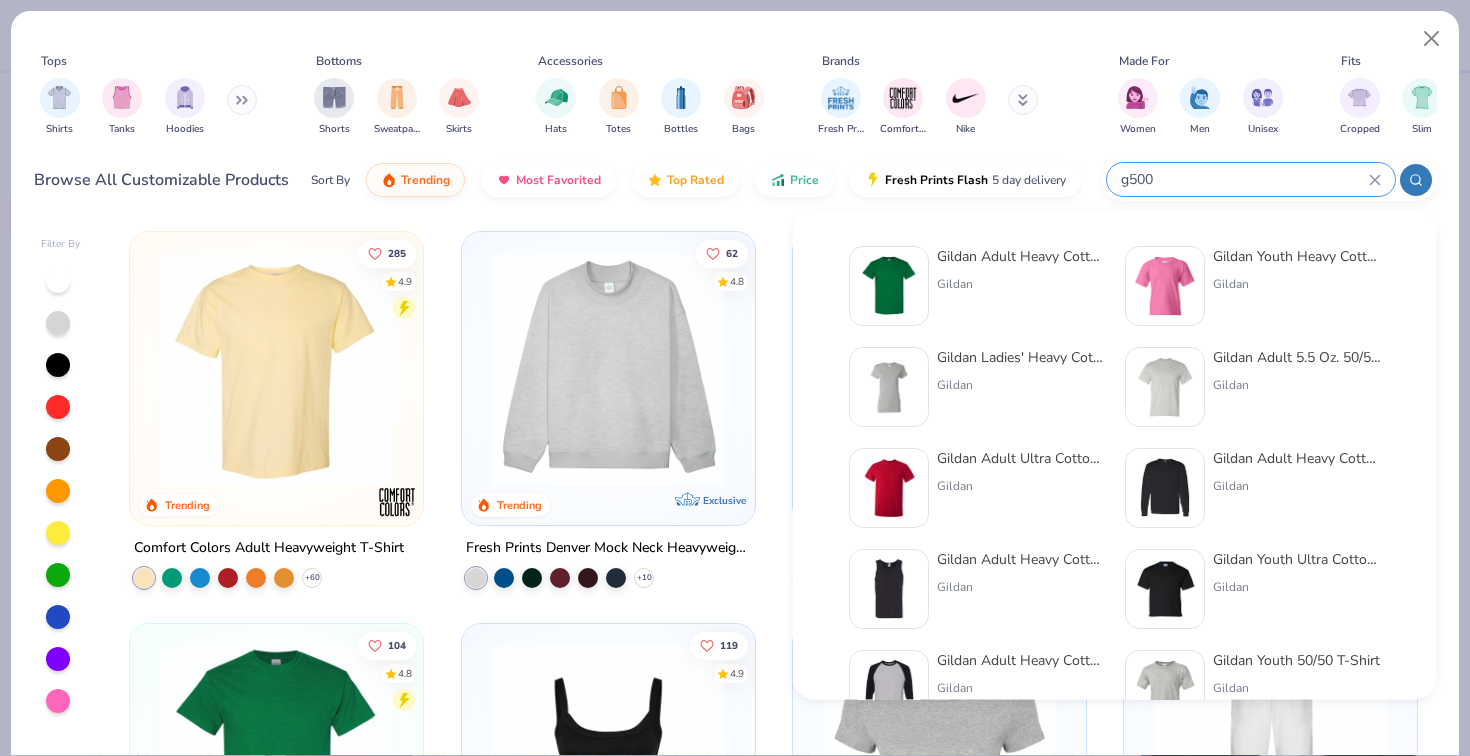 type 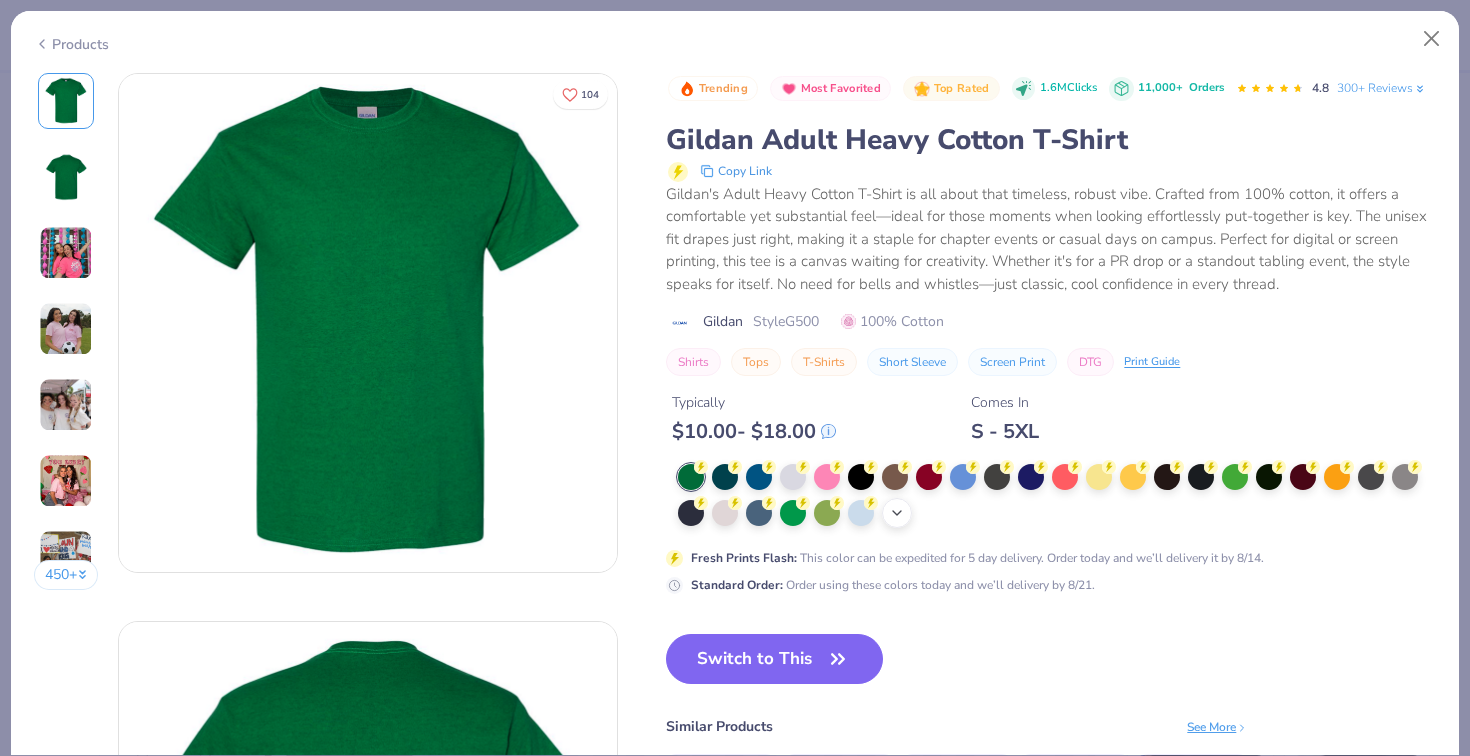 click 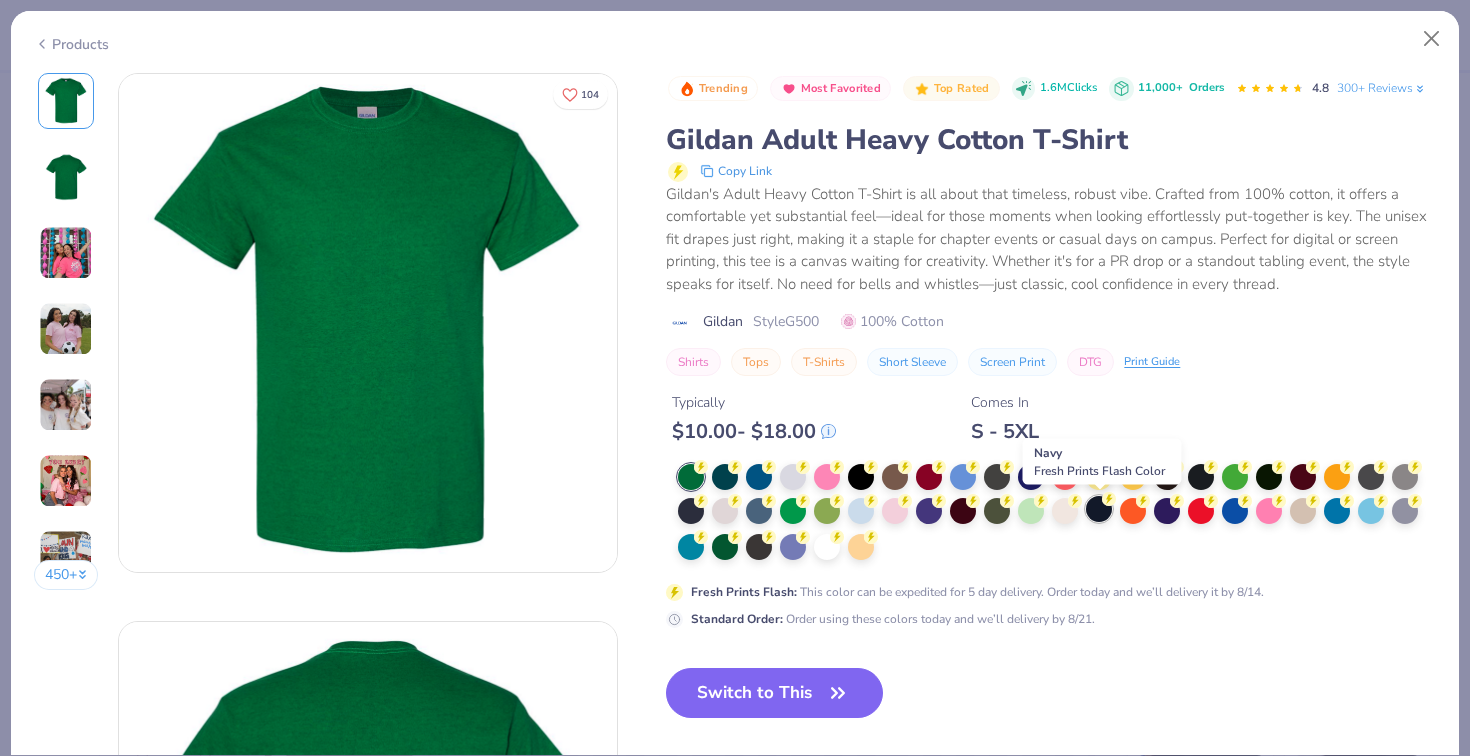 click at bounding box center [1099, 509] 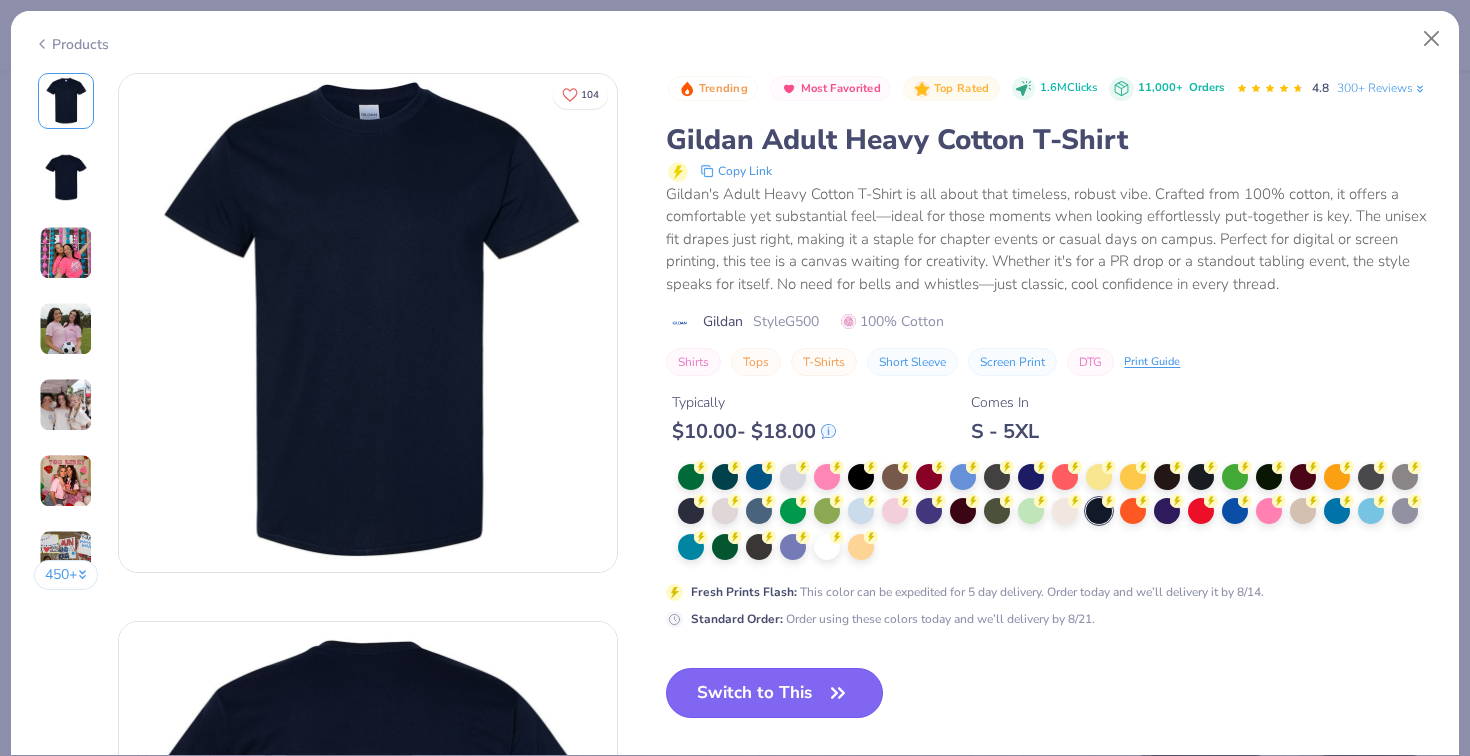 click on "Switch to This" at bounding box center (774, 693) 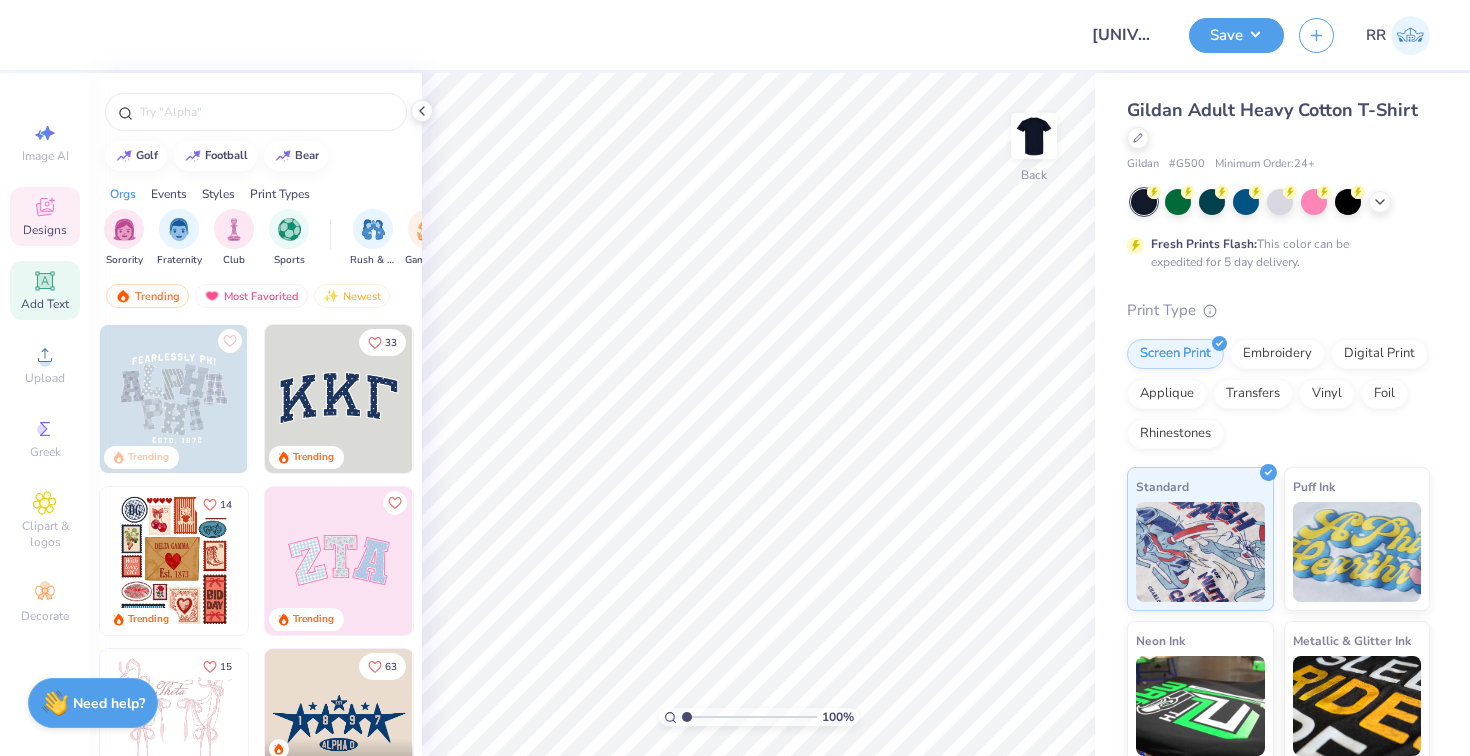 click 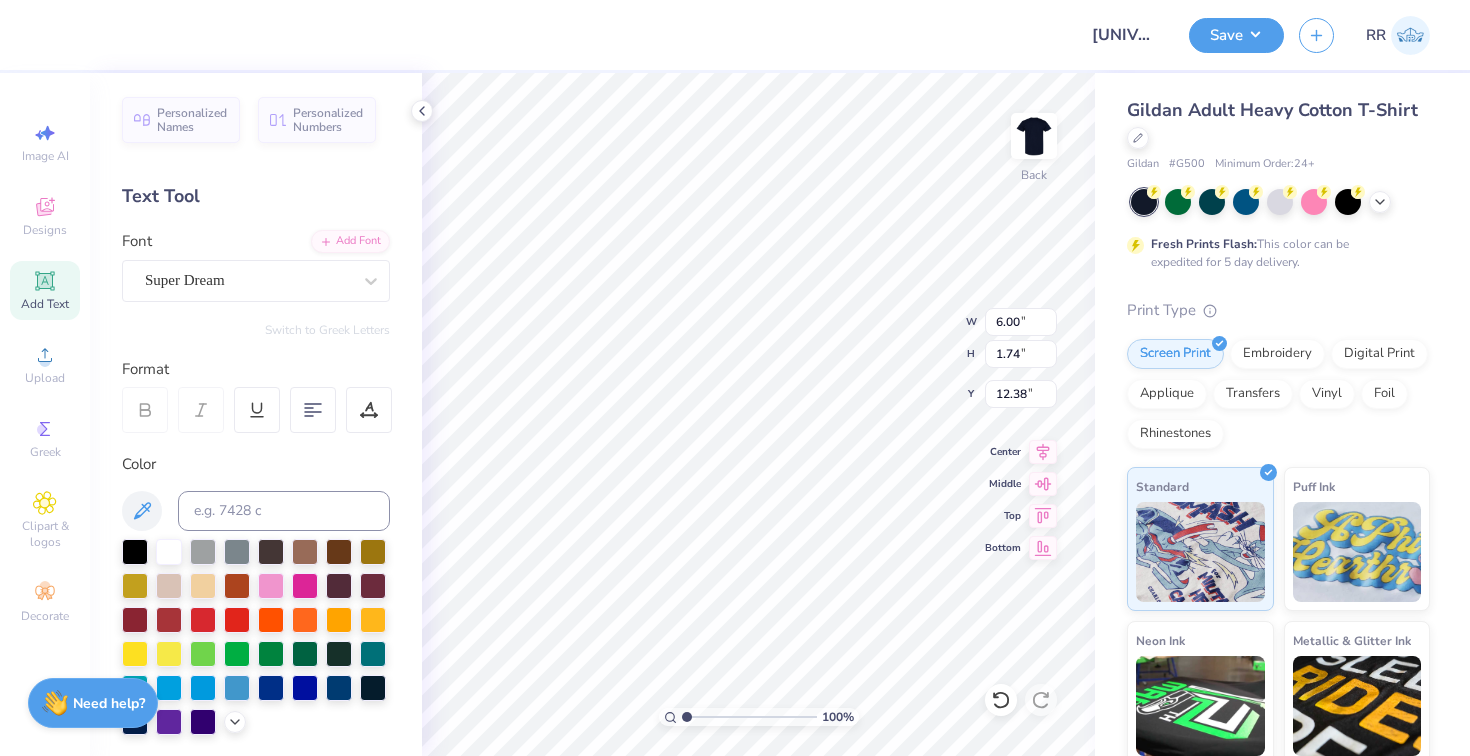 type on "9.31" 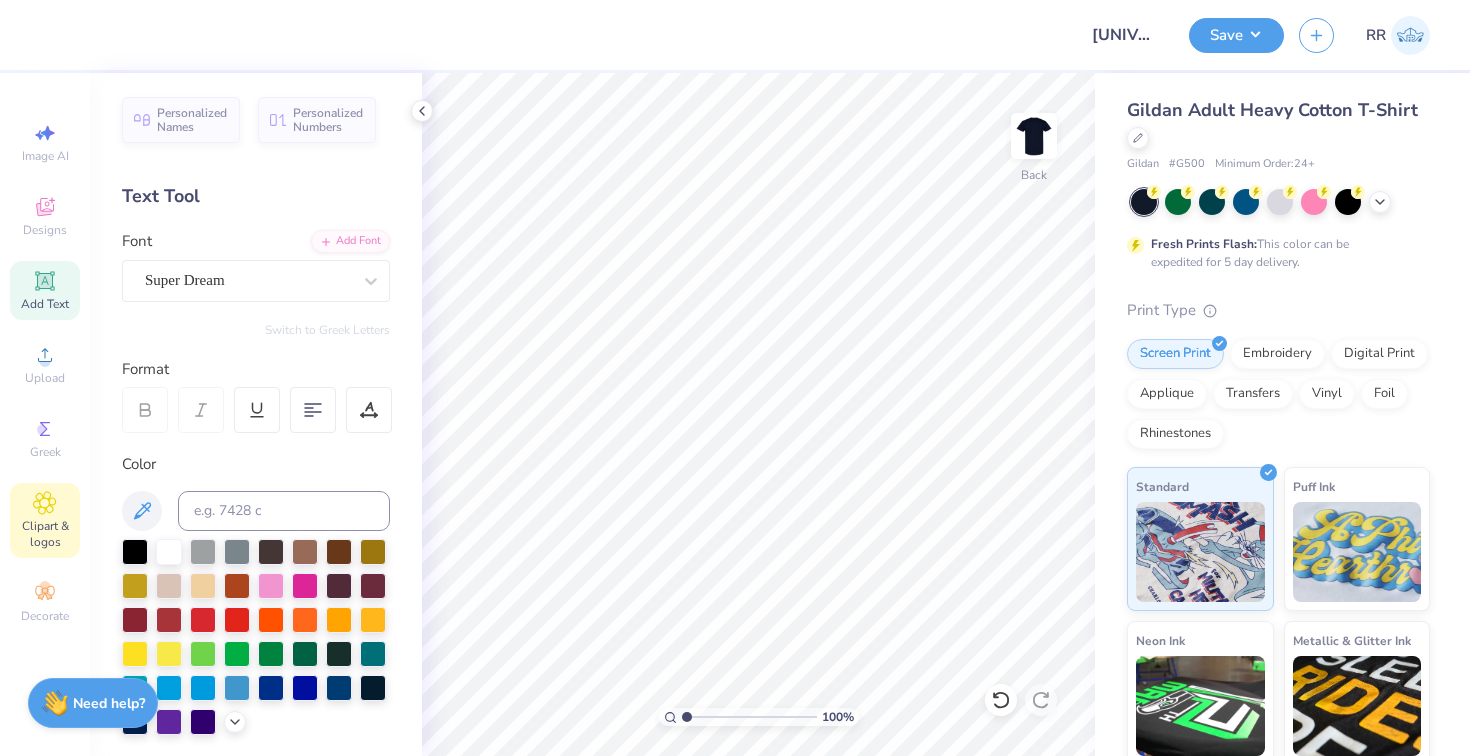click on "Clipart & logos" at bounding box center [45, 534] 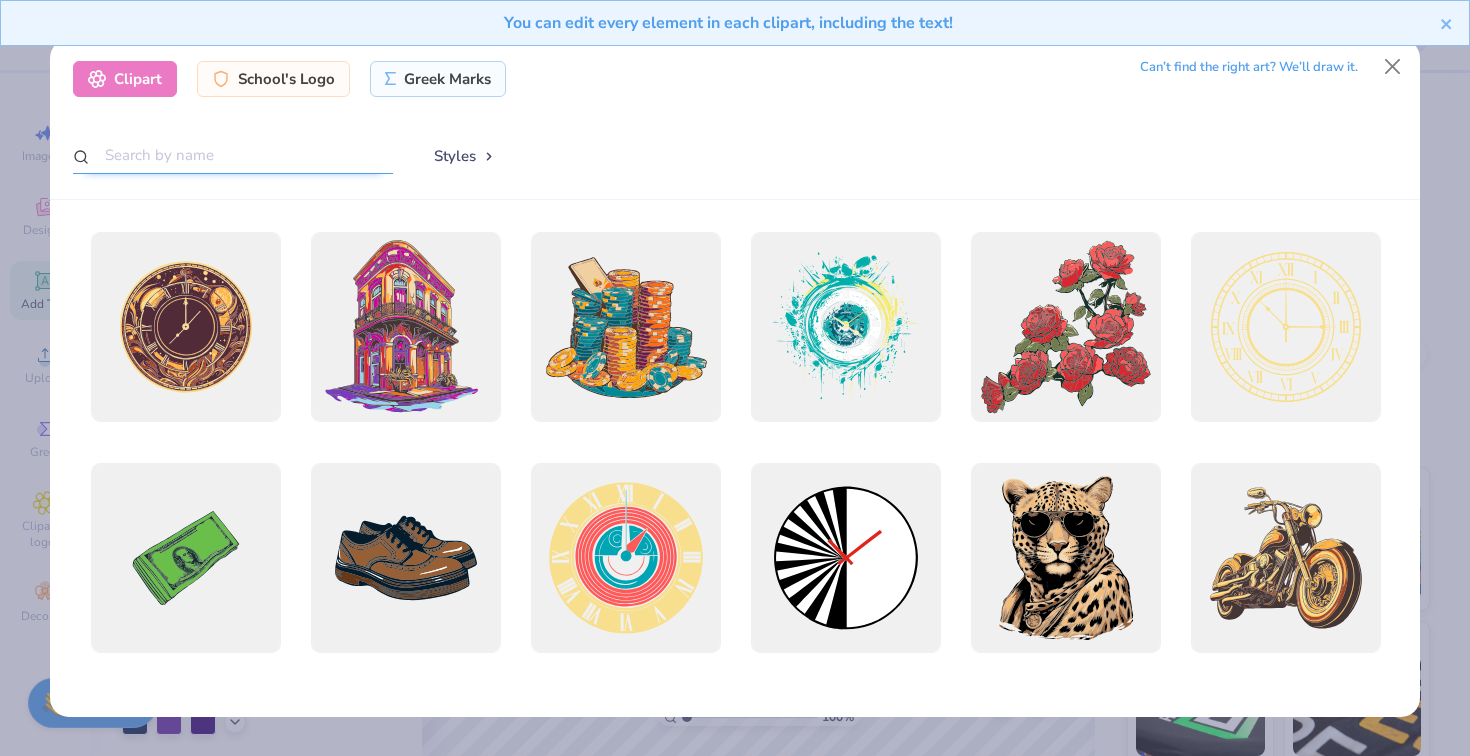 click at bounding box center (233, 155) 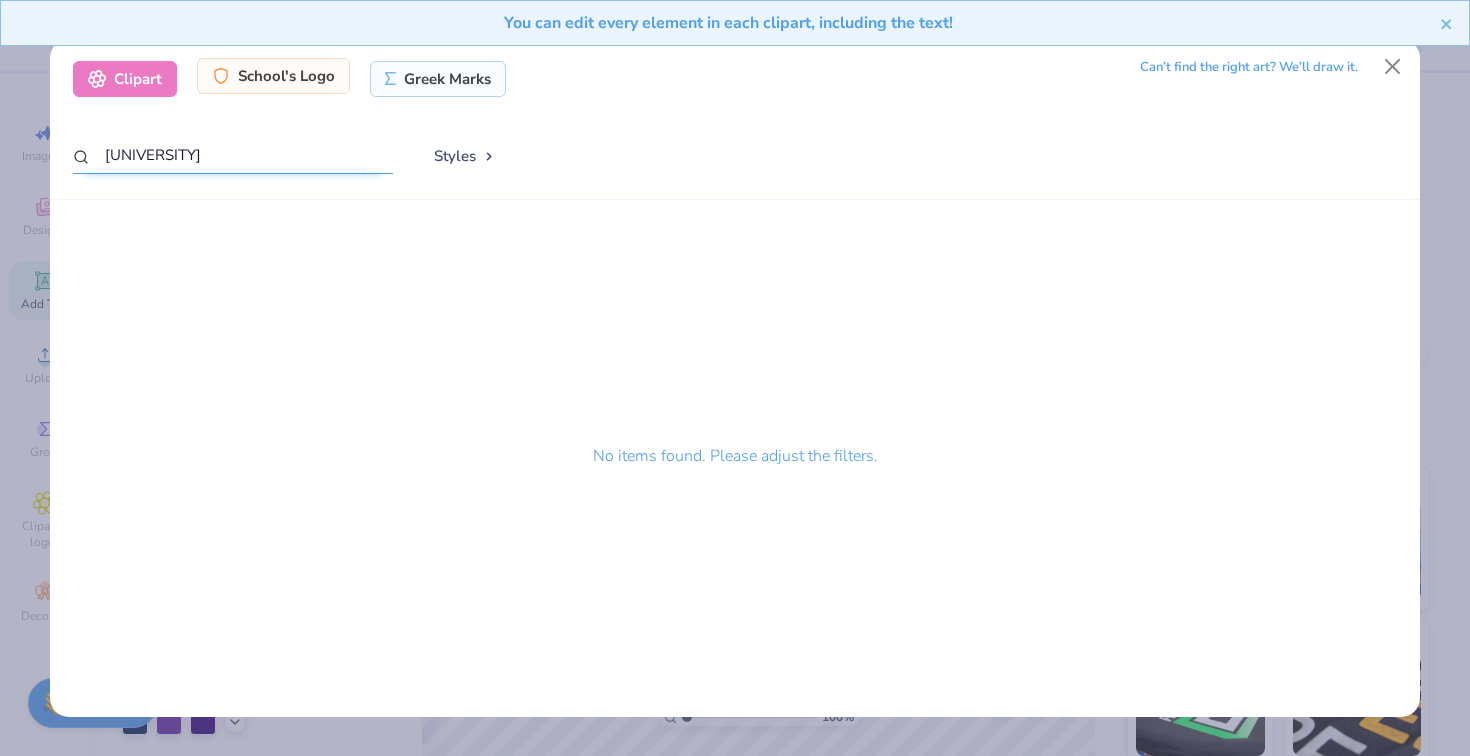 type on "[UNIVERSITY]" 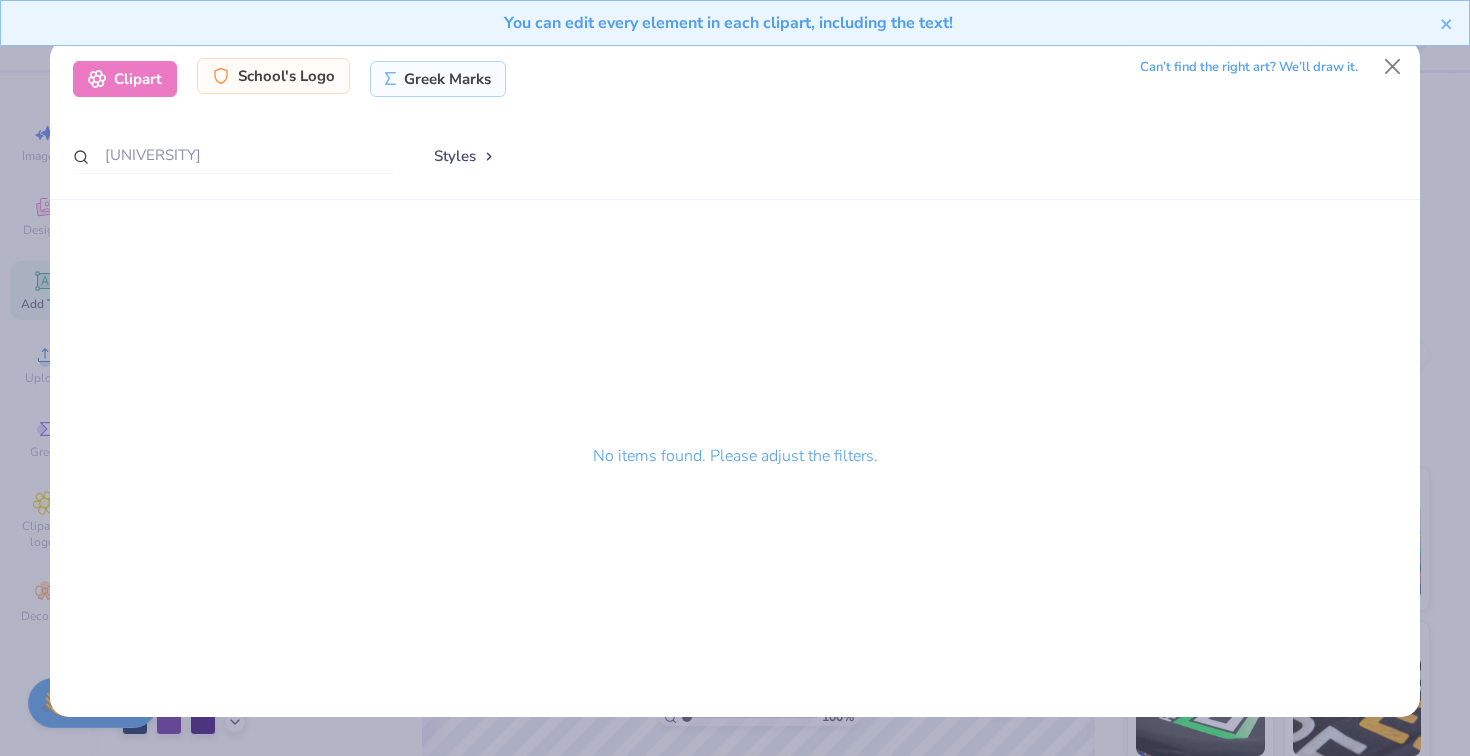 click on "School's Logo" at bounding box center (273, 76) 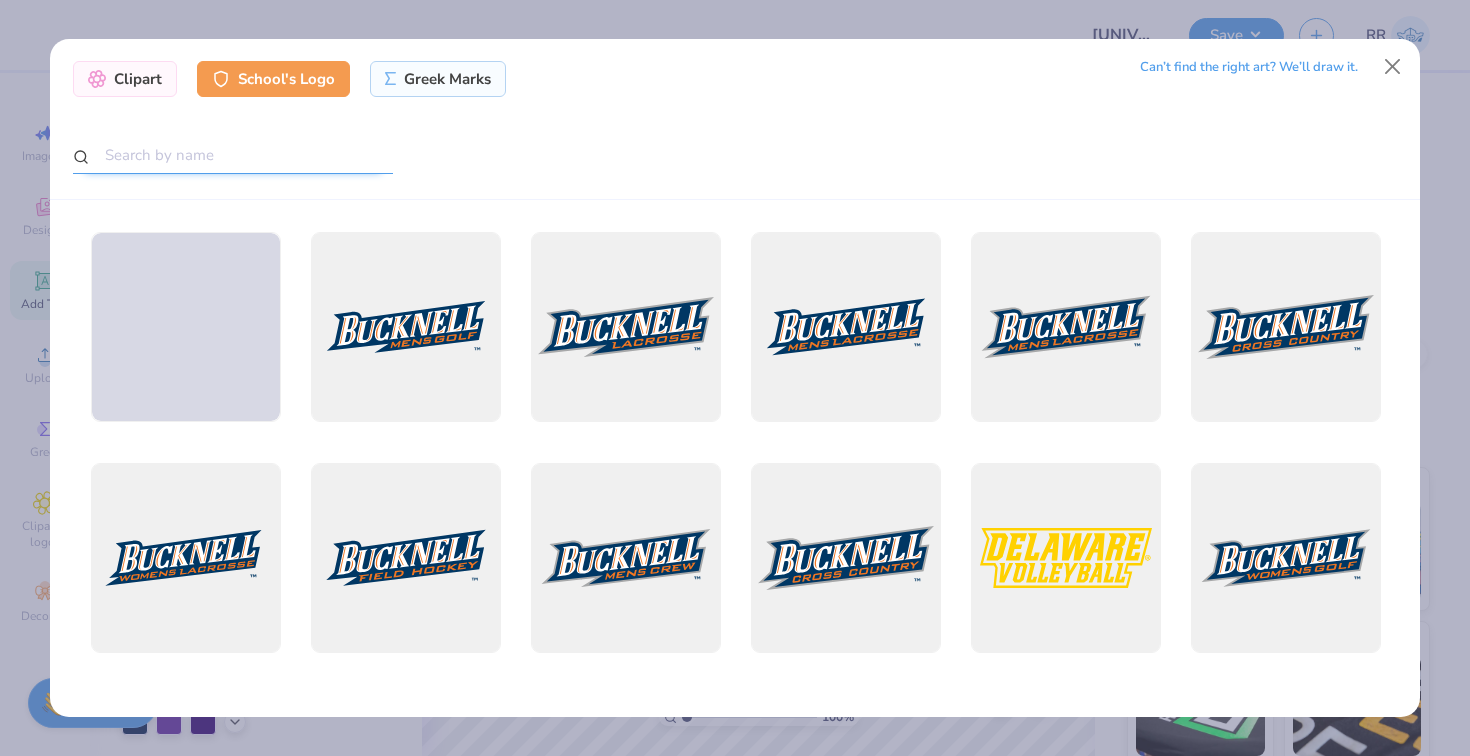 click at bounding box center [233, 155] 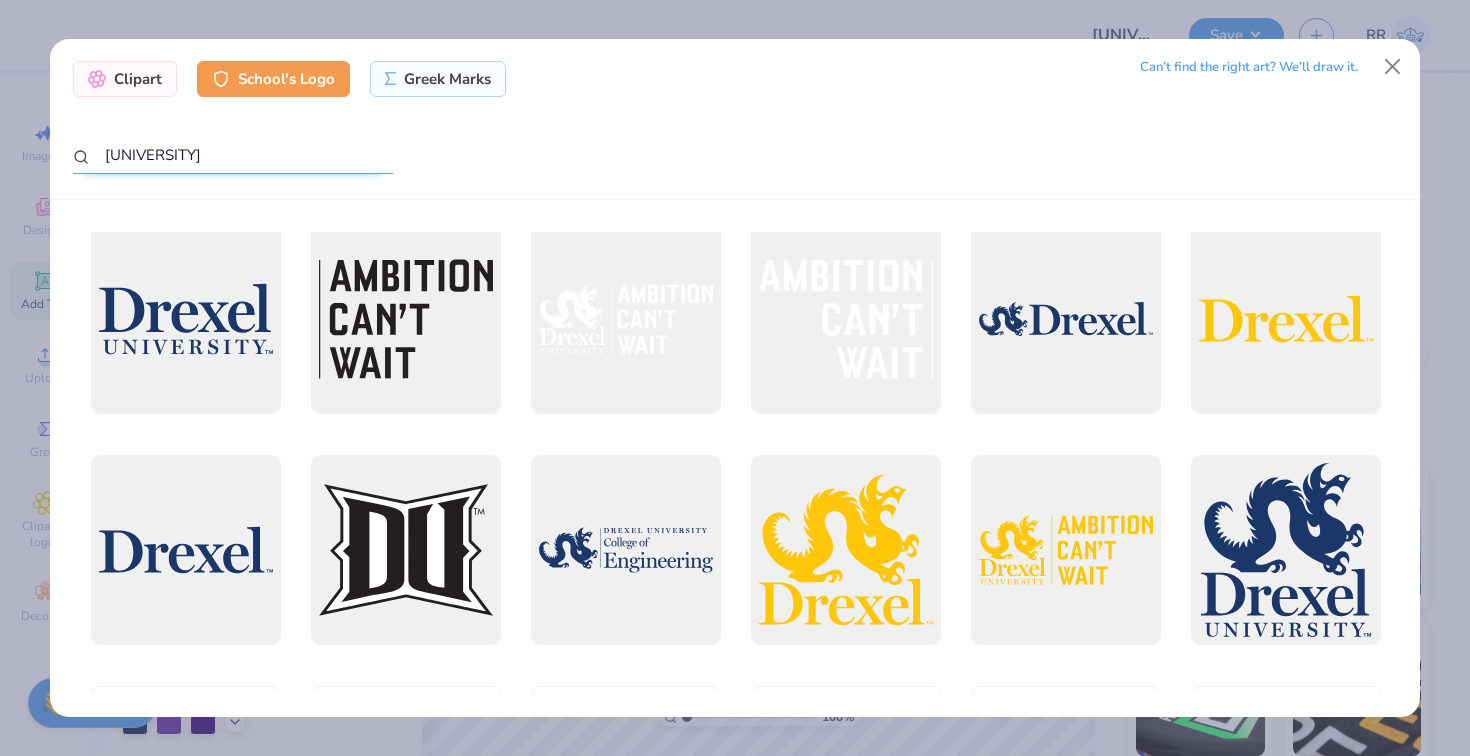 scroll, scrollTop: 1895, scrollLeft: 0, axis: vertical 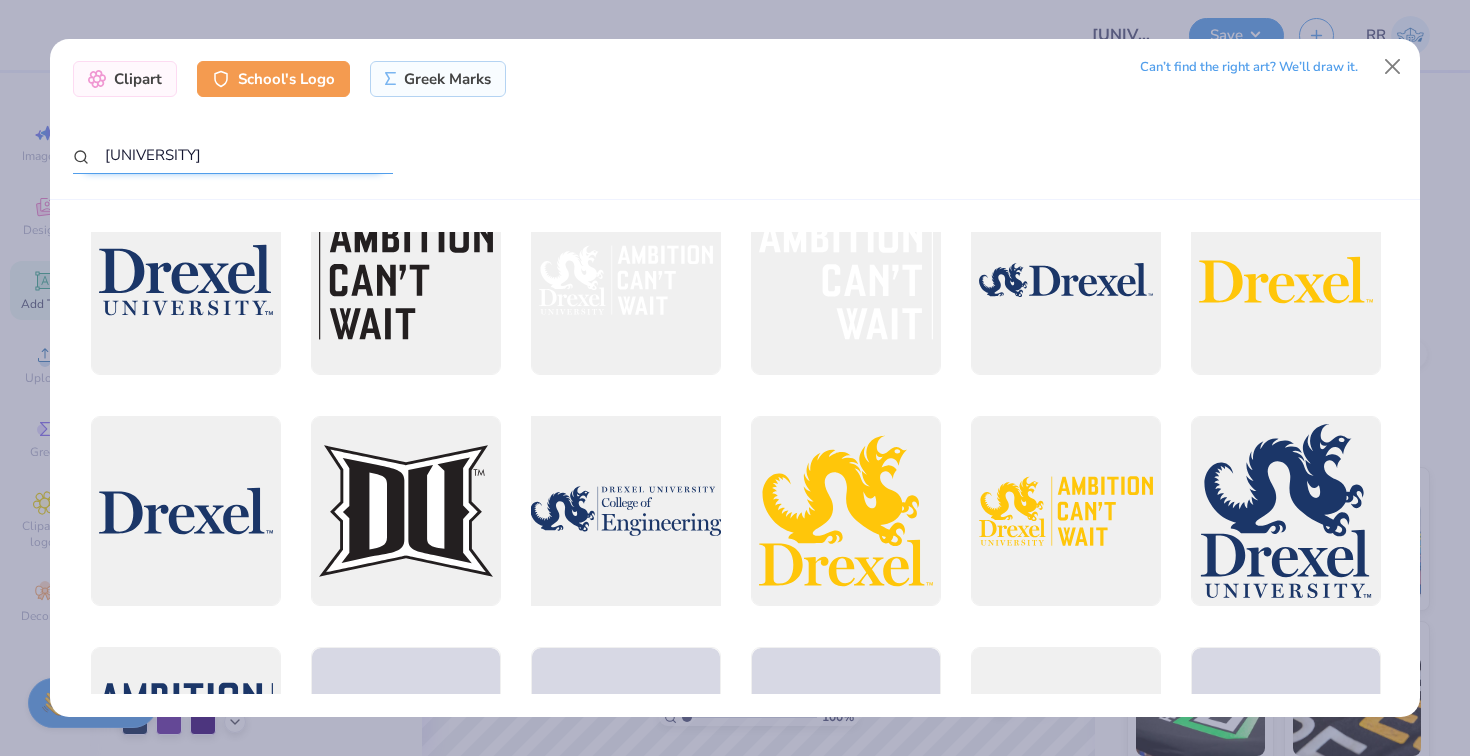 type on "[UNIVERSITY]" 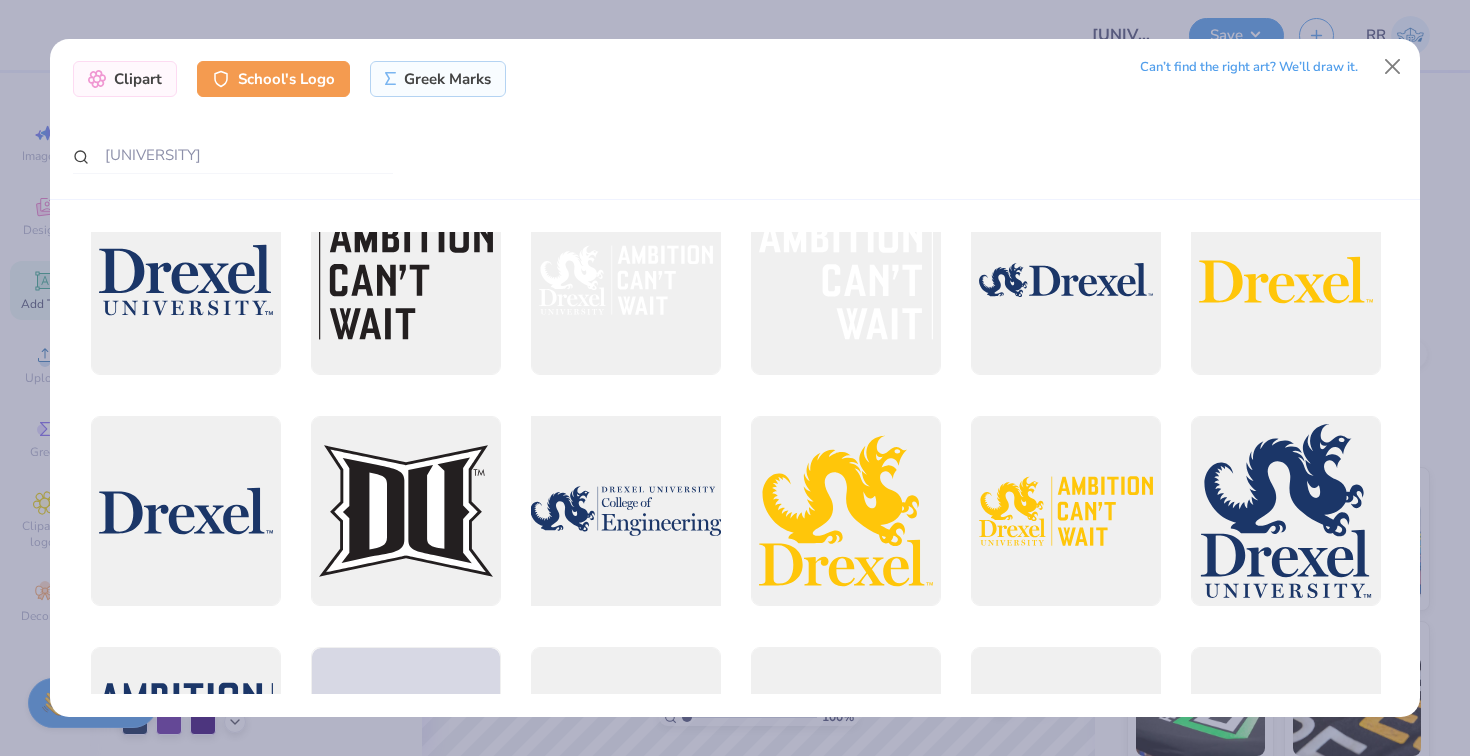 click at bounding box center (625, 511) 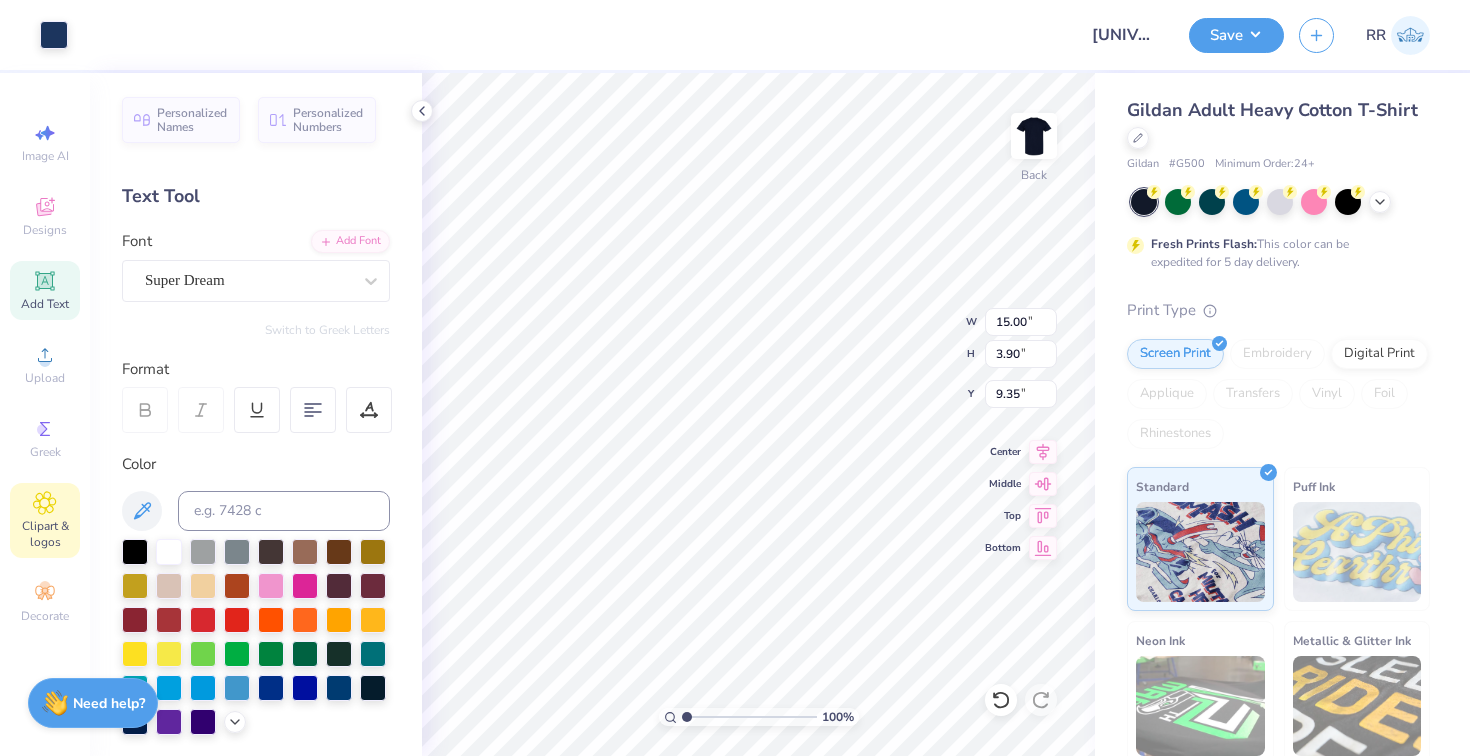 click on "Clipart & logos" at bounding box center (45, 534) 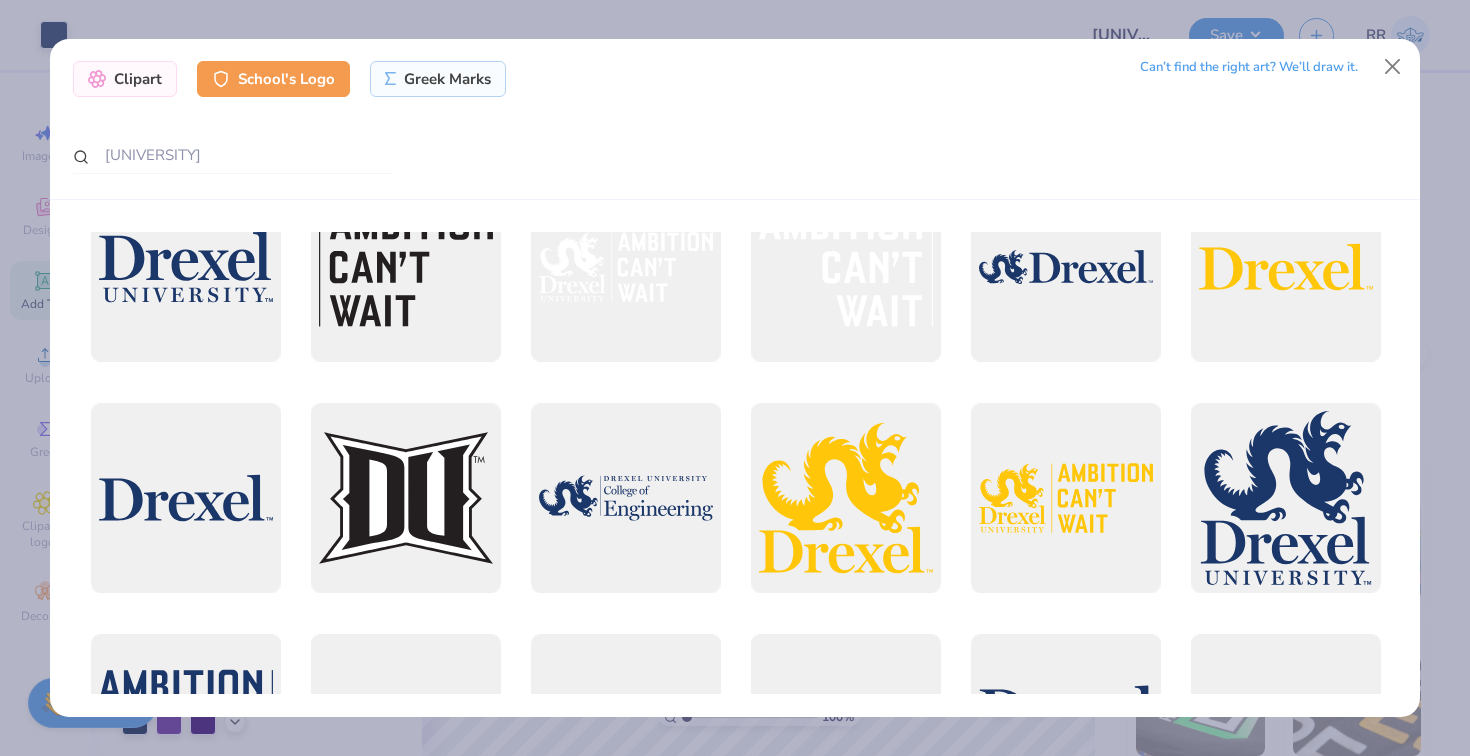 scroll, scrollTop: 2085, scrollLeft: 0, axis: vertical 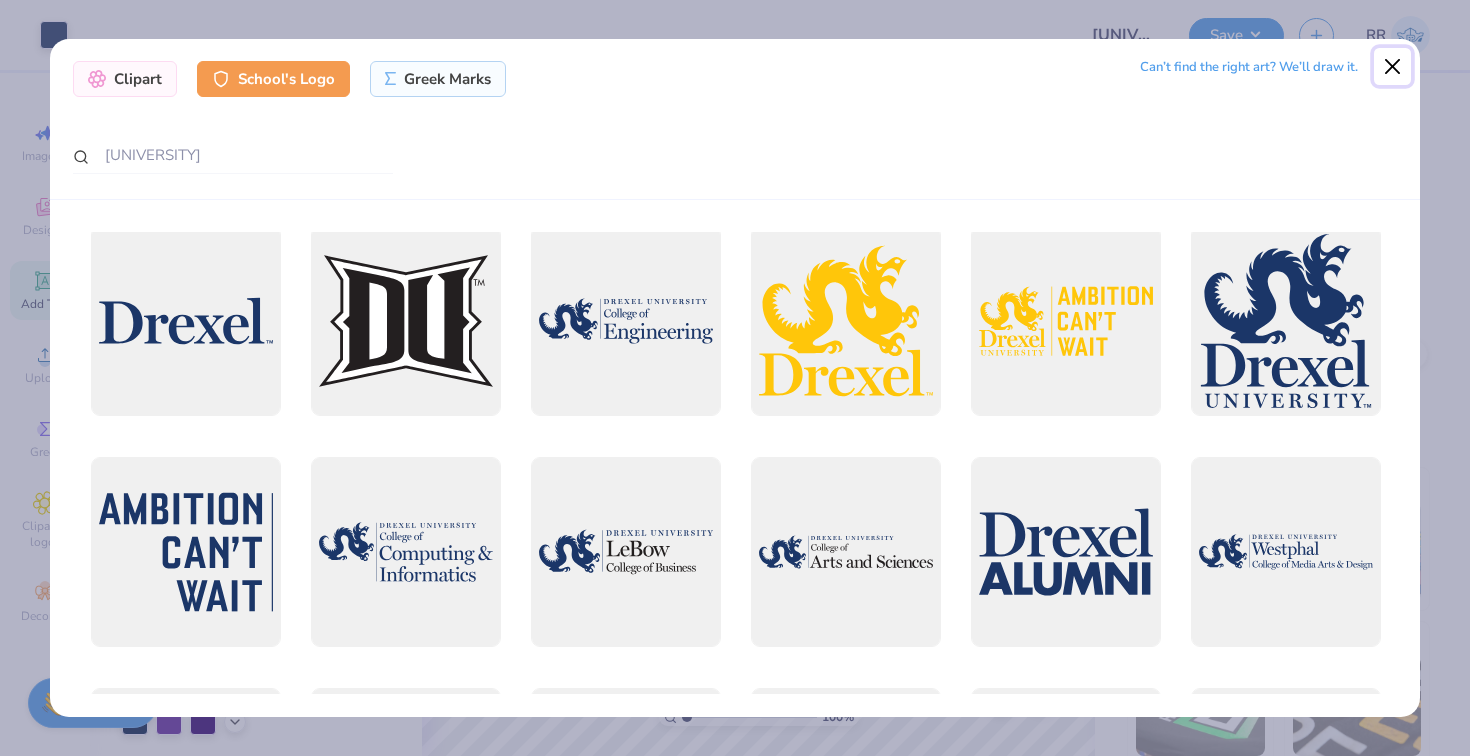 click at bounding box center [1393, 67] 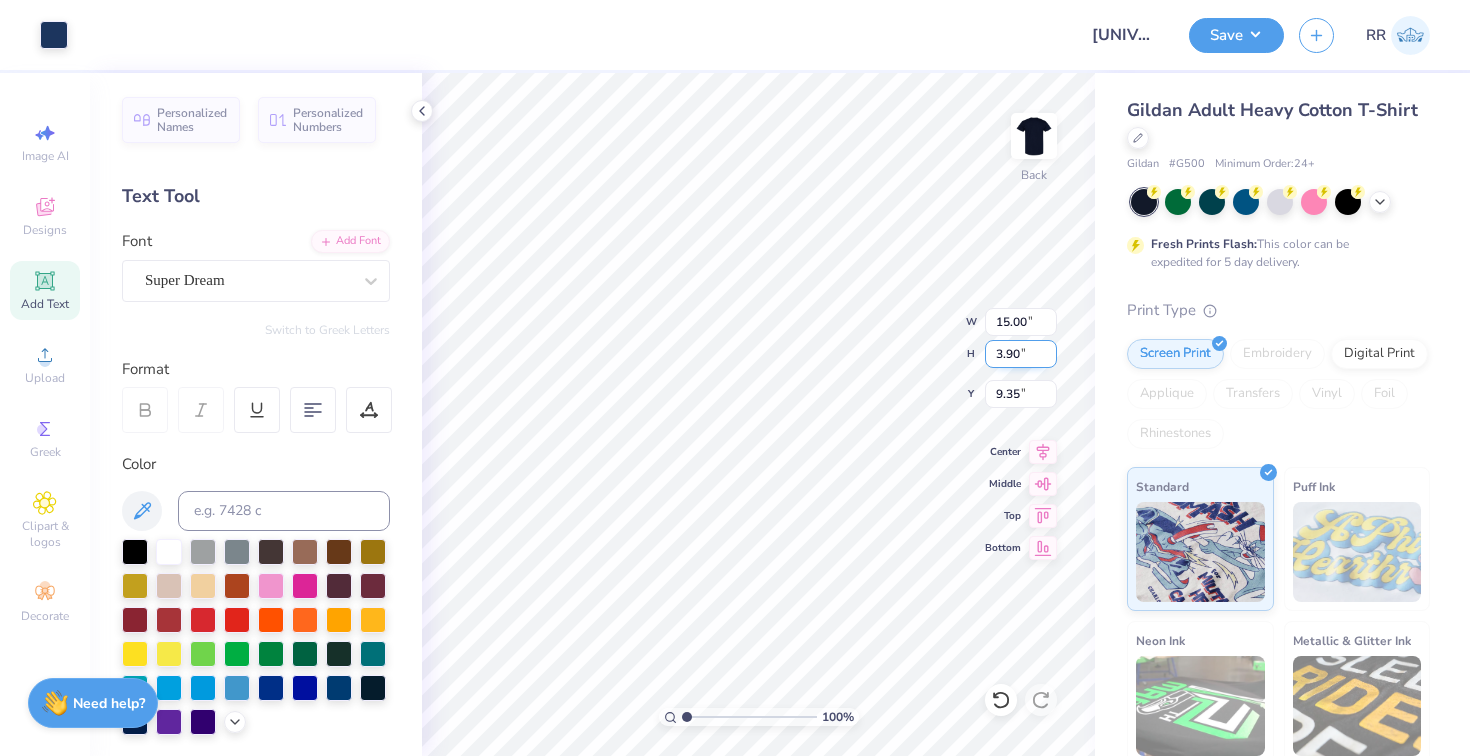 type on "7.64" 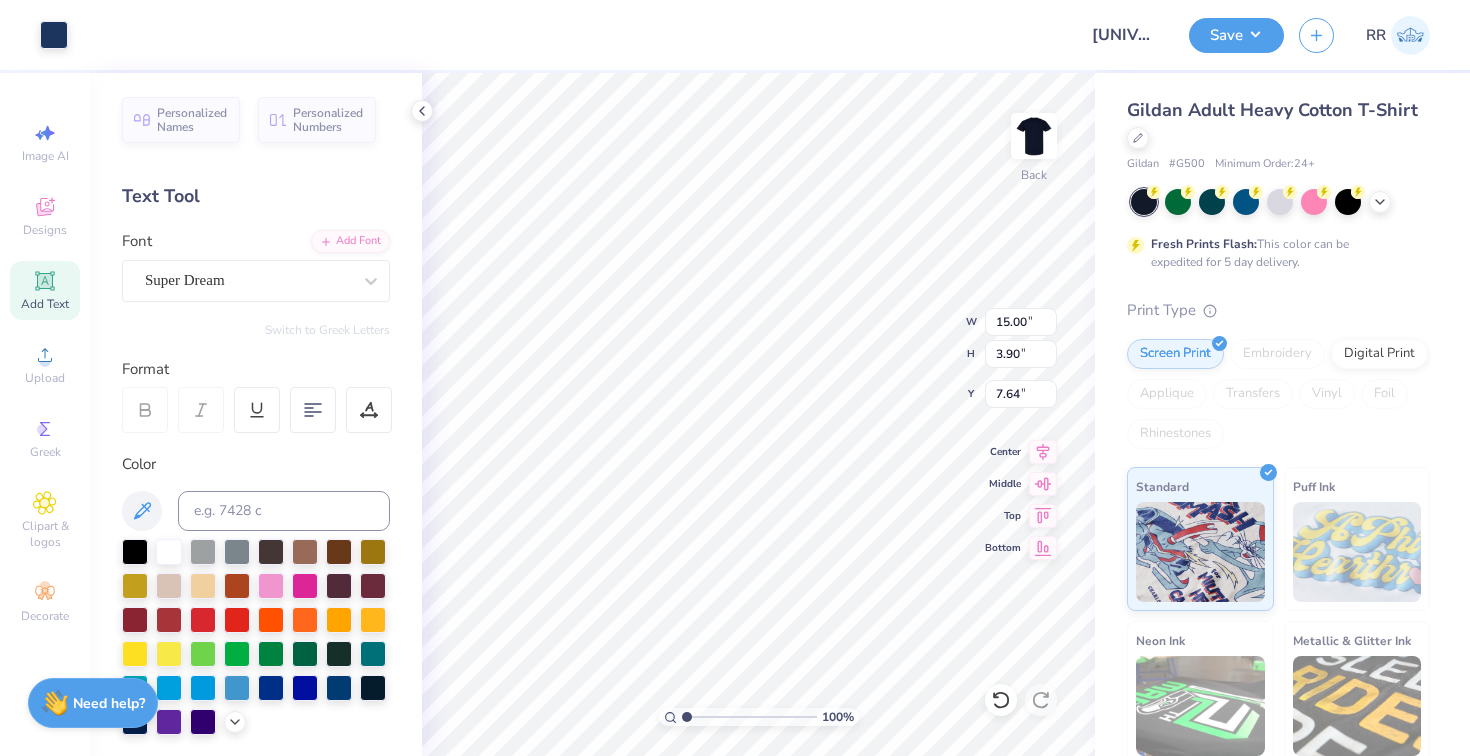 type on "7.63" 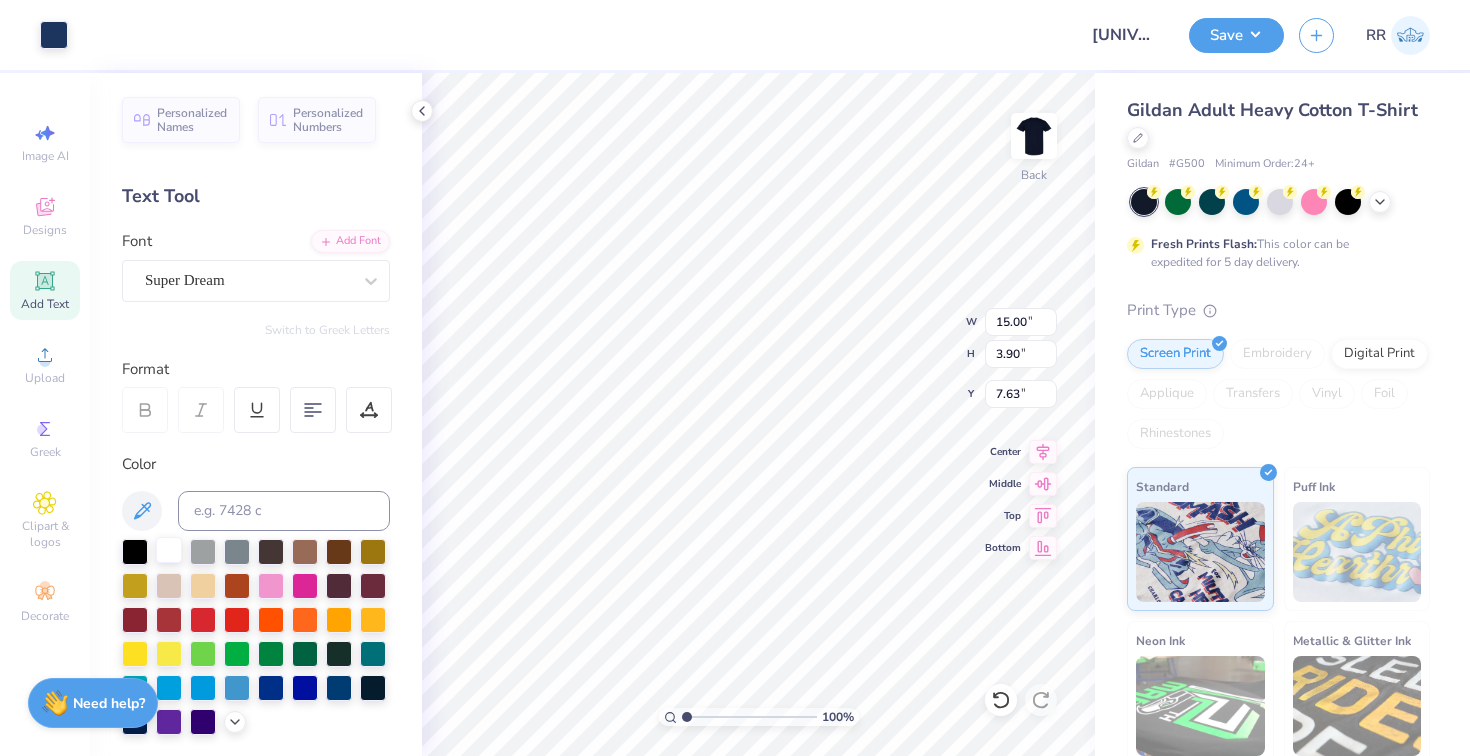 click at bounding box center [169, 550] 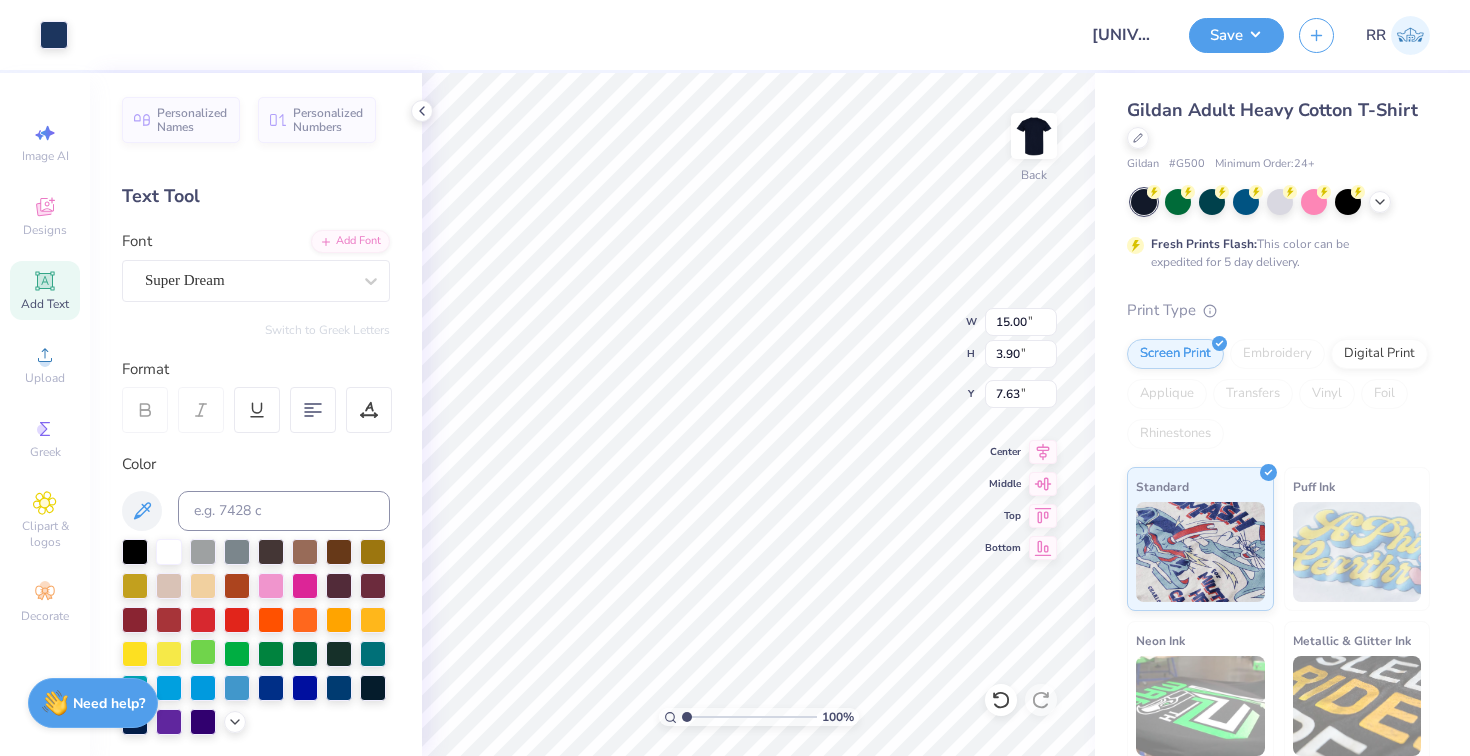 click at bounding box center (203, 652) 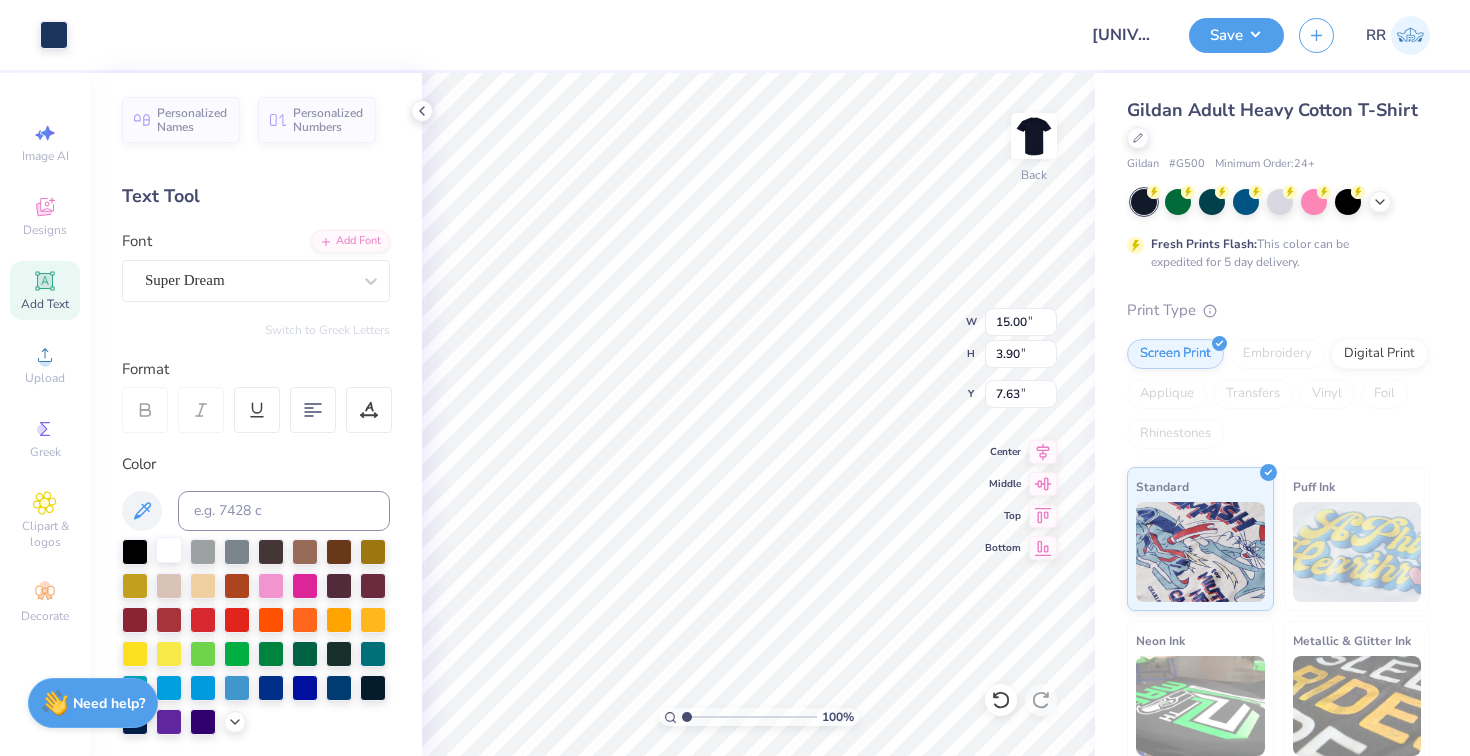 click at bounding box center (169, 550) 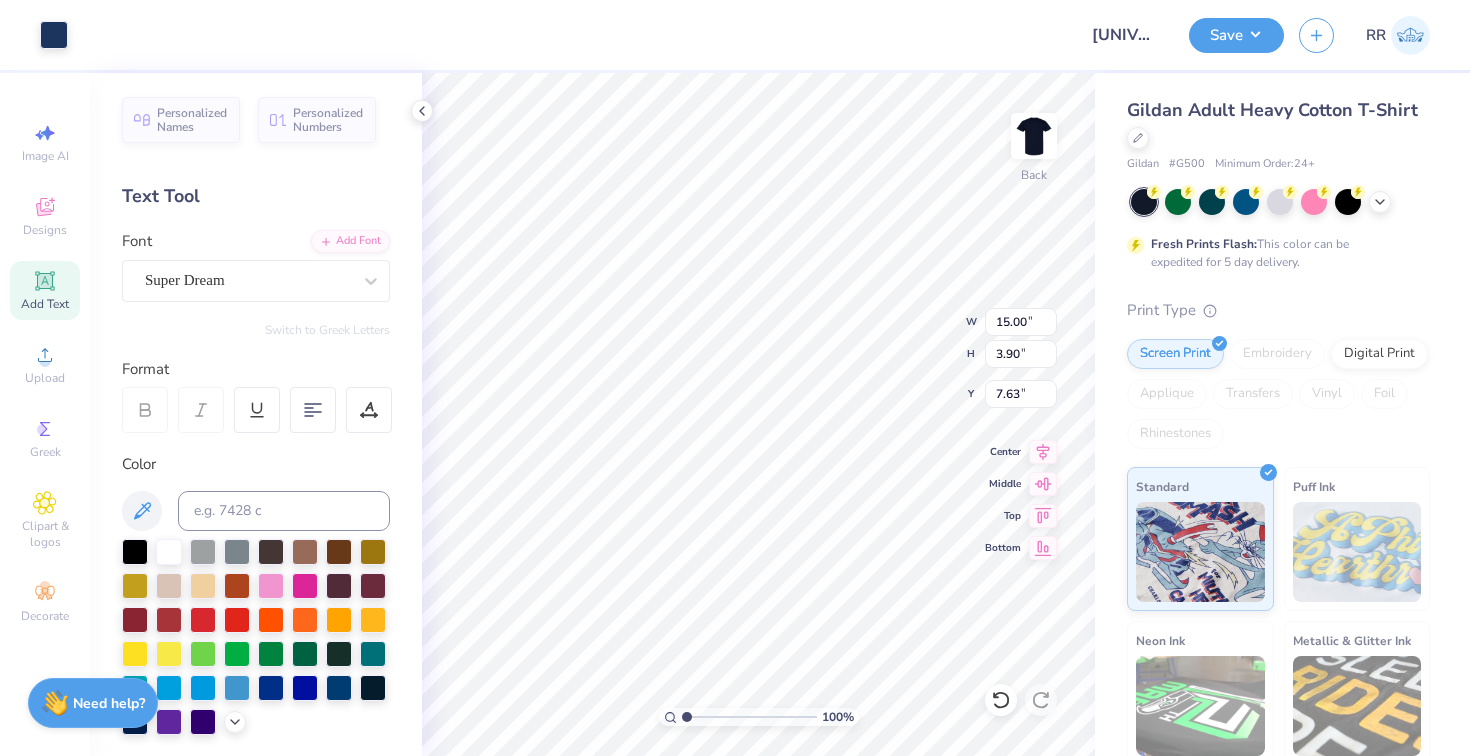 click on "Add Text" at bounding box center [45, 290] 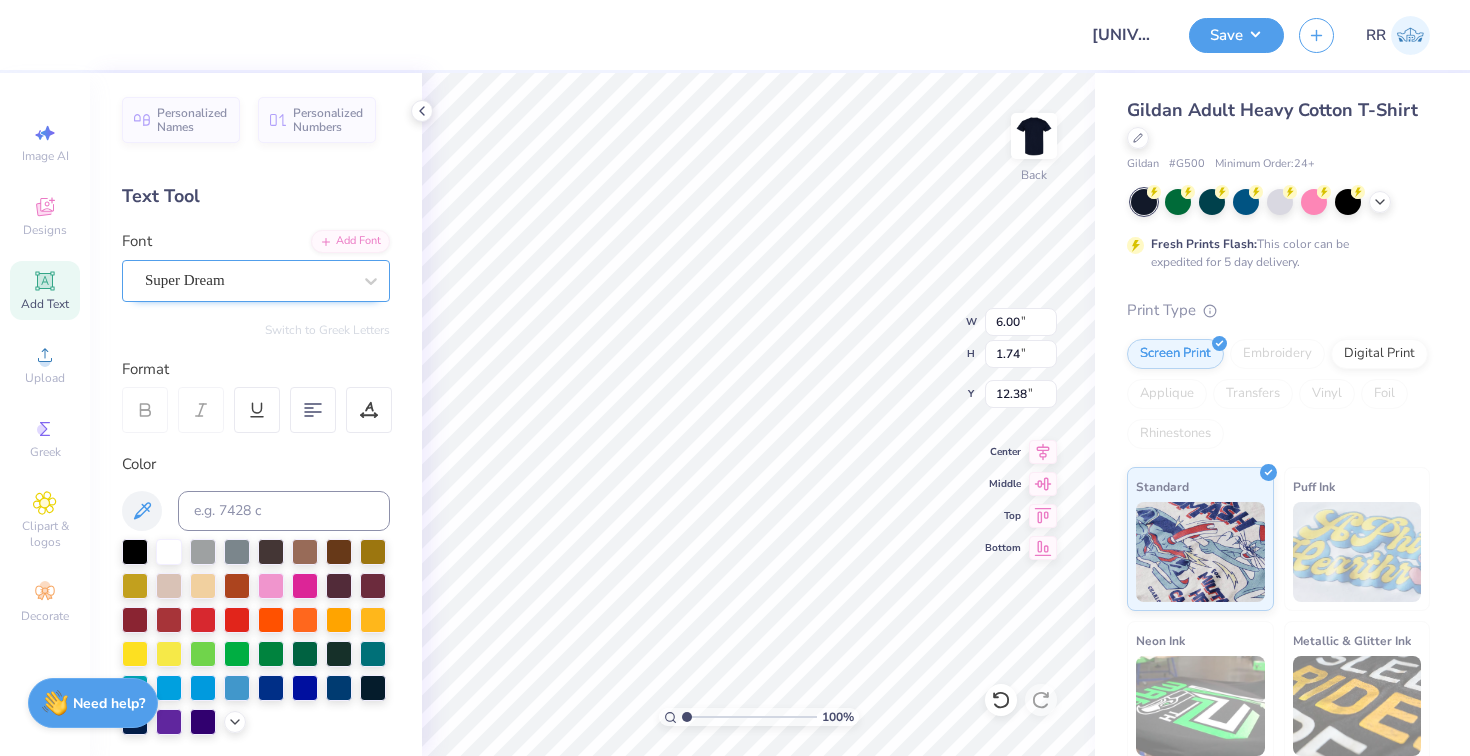 click at bounding box center (248, 280) 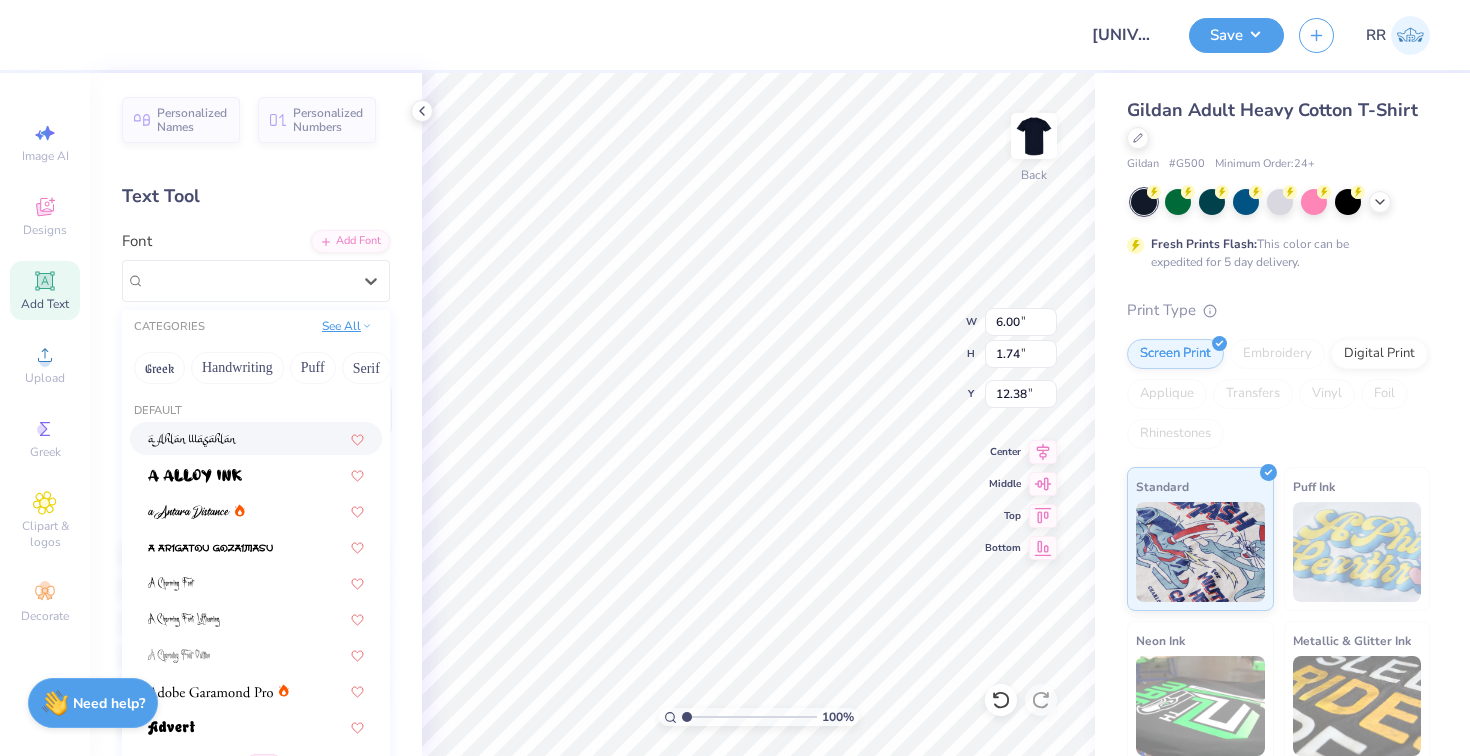 click on "See All" at bounding box center (347, 326) 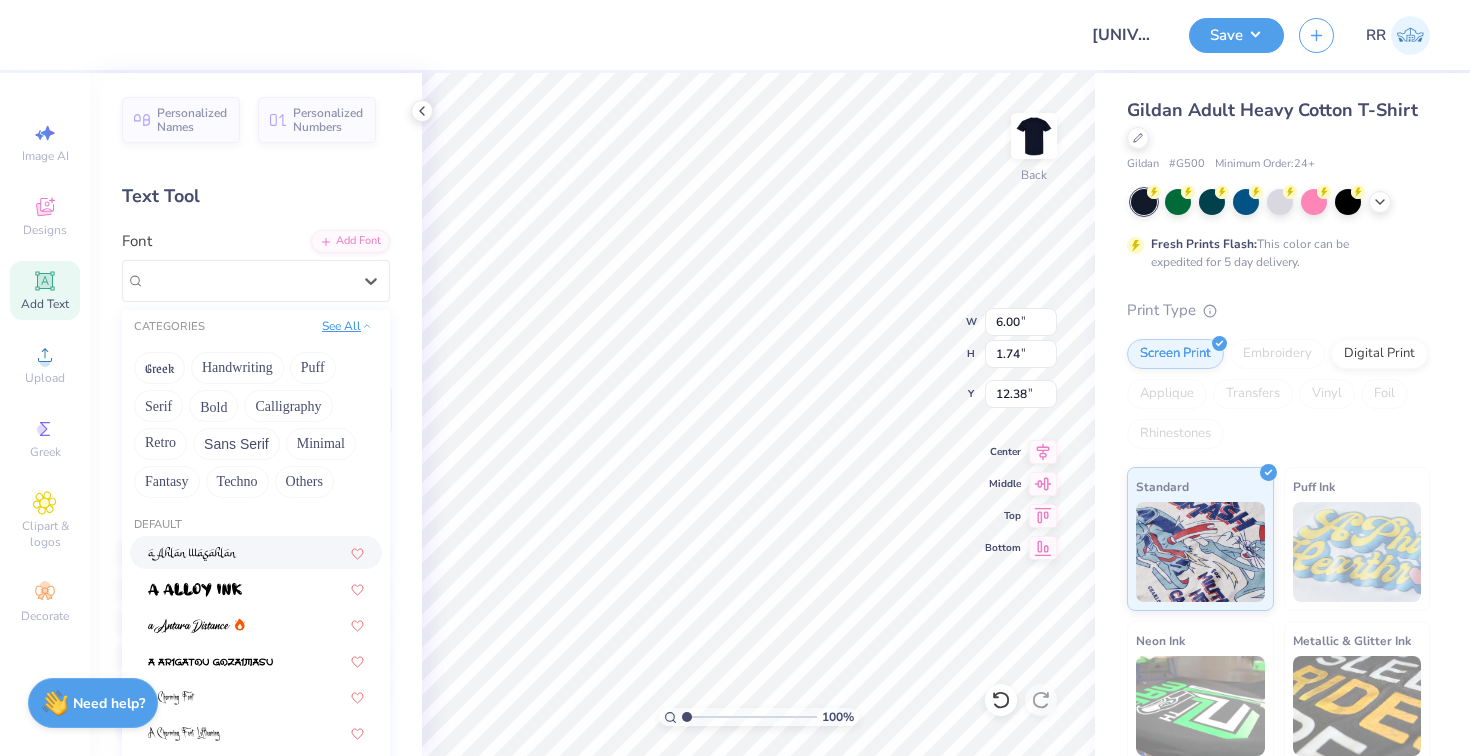 click on "See All" at bounding box center [347, 326] 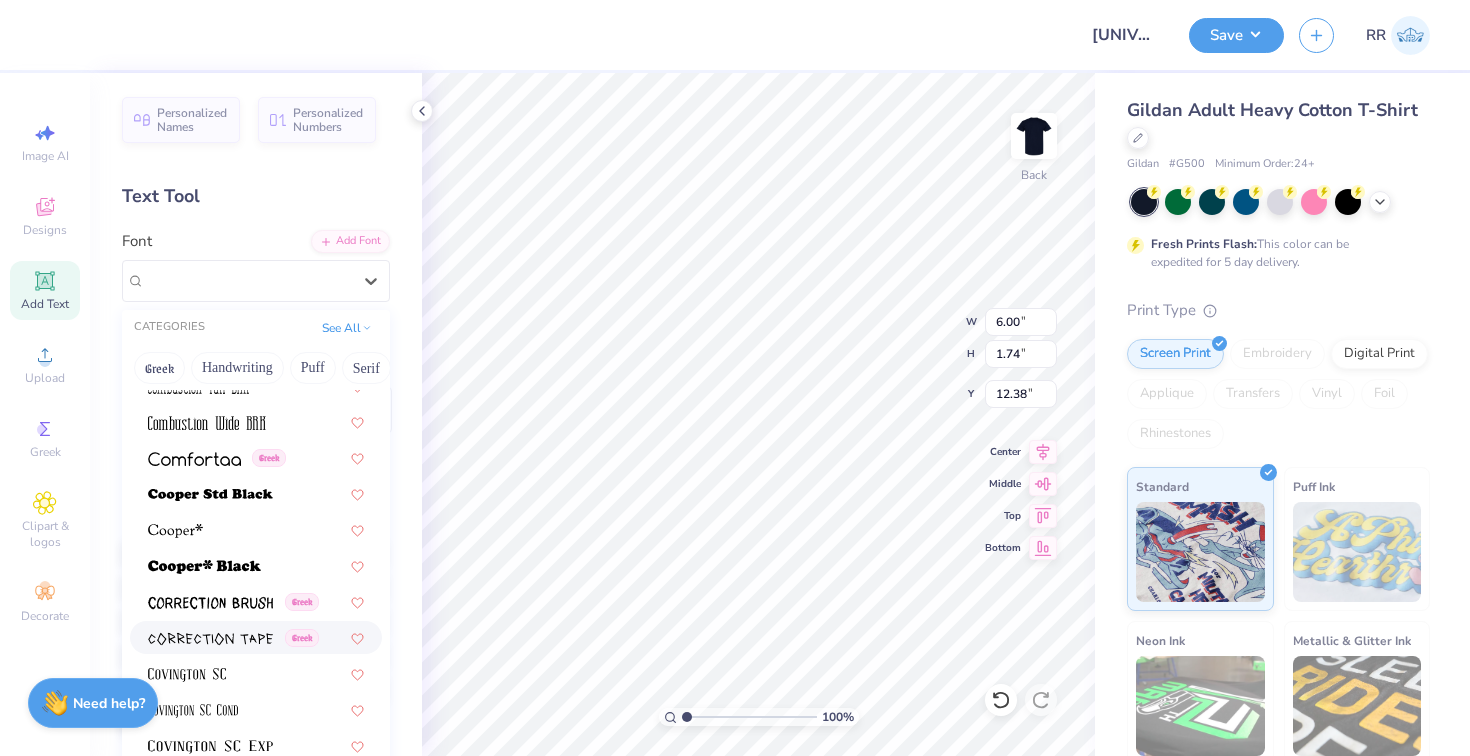 scroll, scrollTop: 2979, scrollLeft: 0, axis: vertical 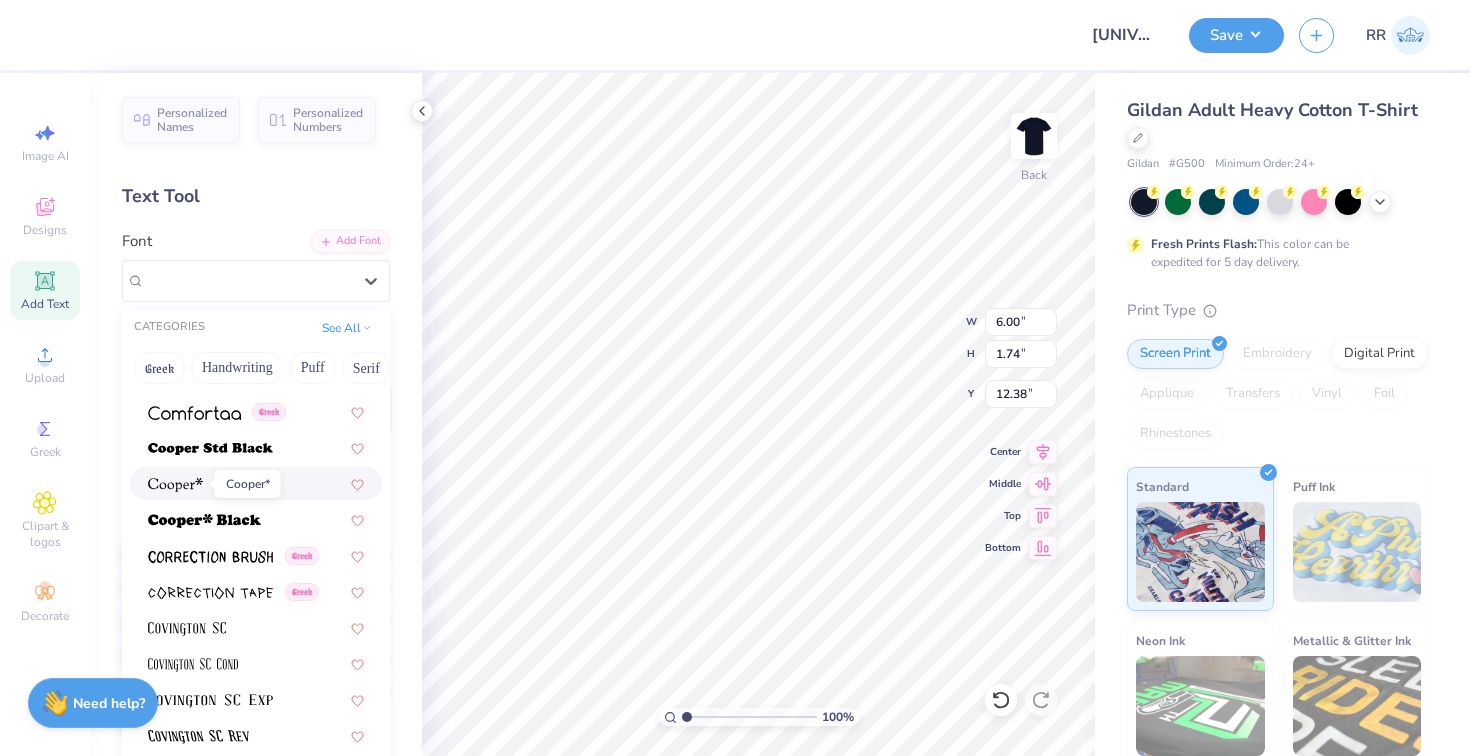 click at bounding box center [175, 485] 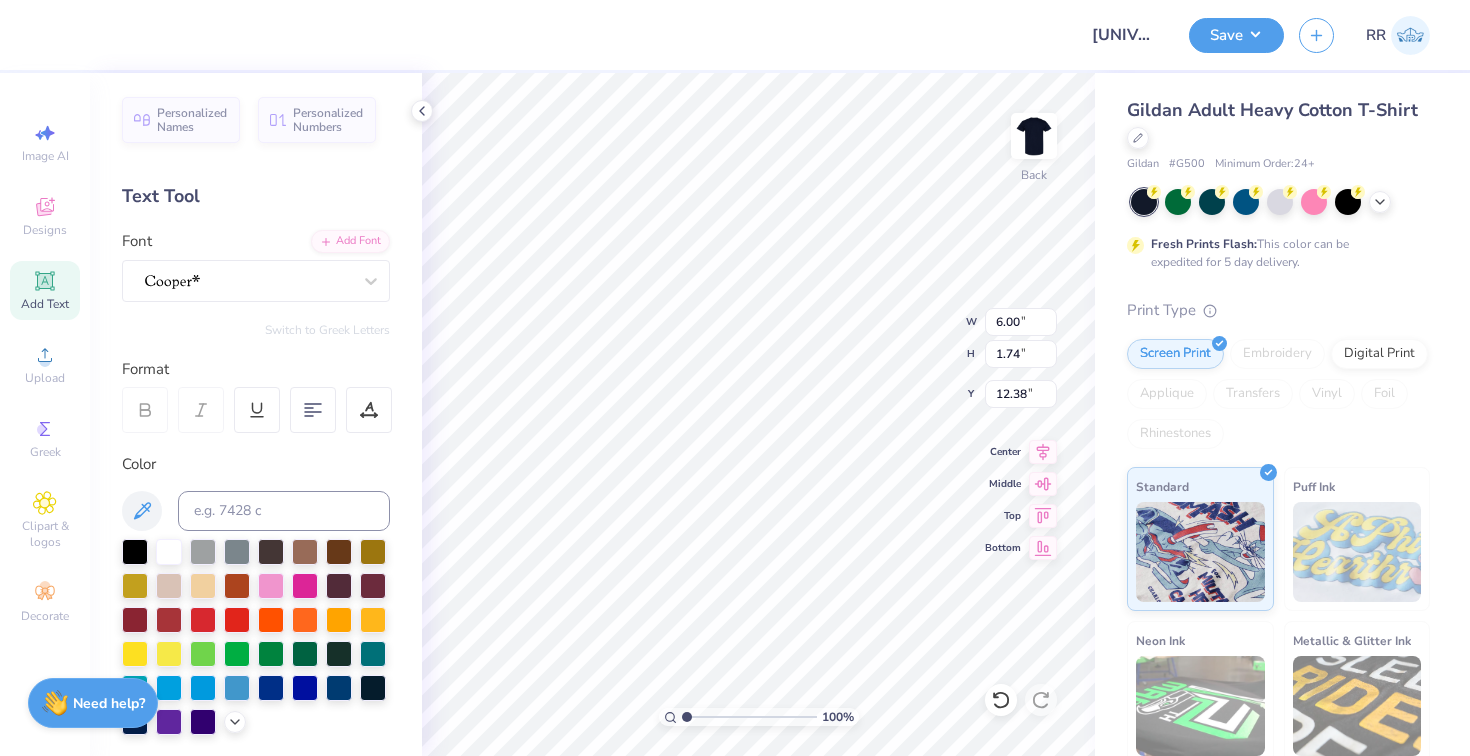 scroll, scrollTop: 0, scrollLeft: 5, axis: horizontal 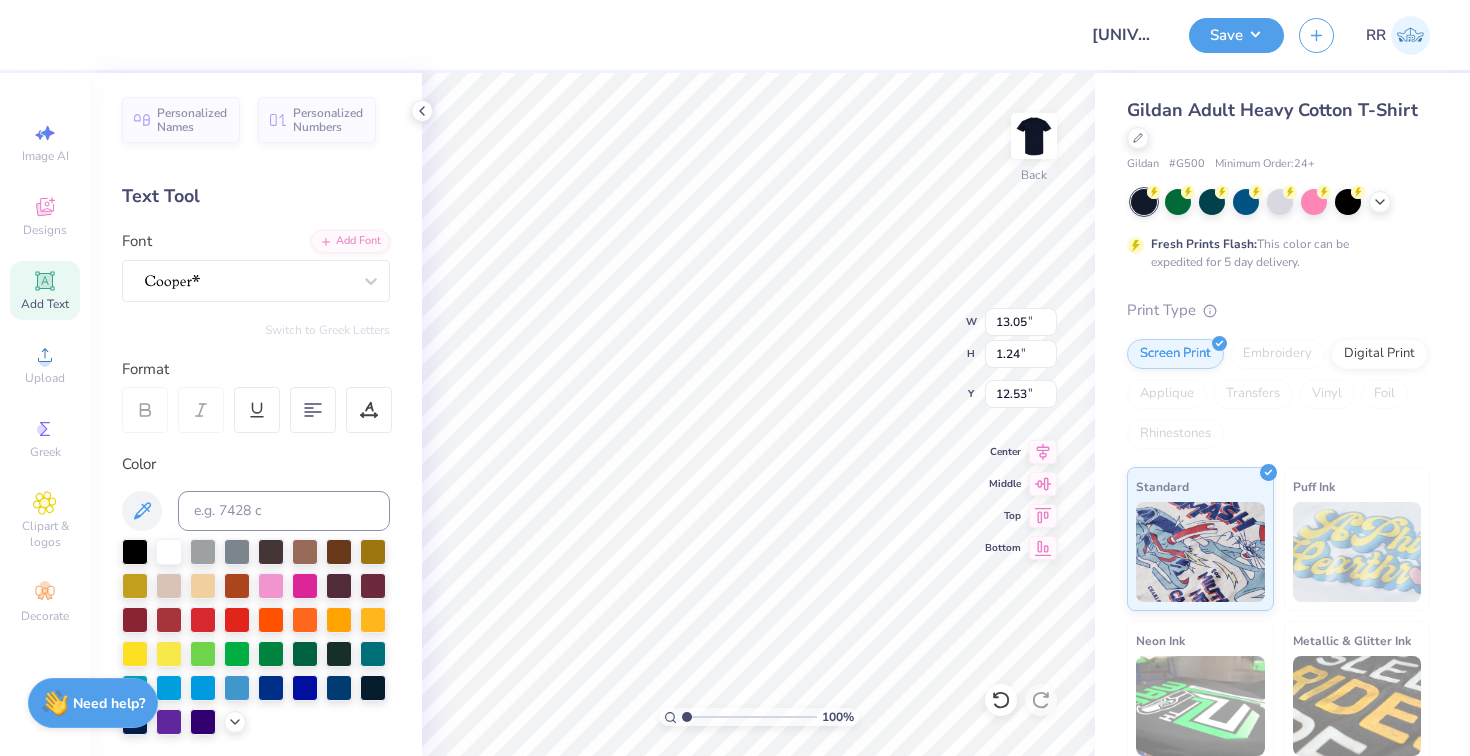 type on "13.05" 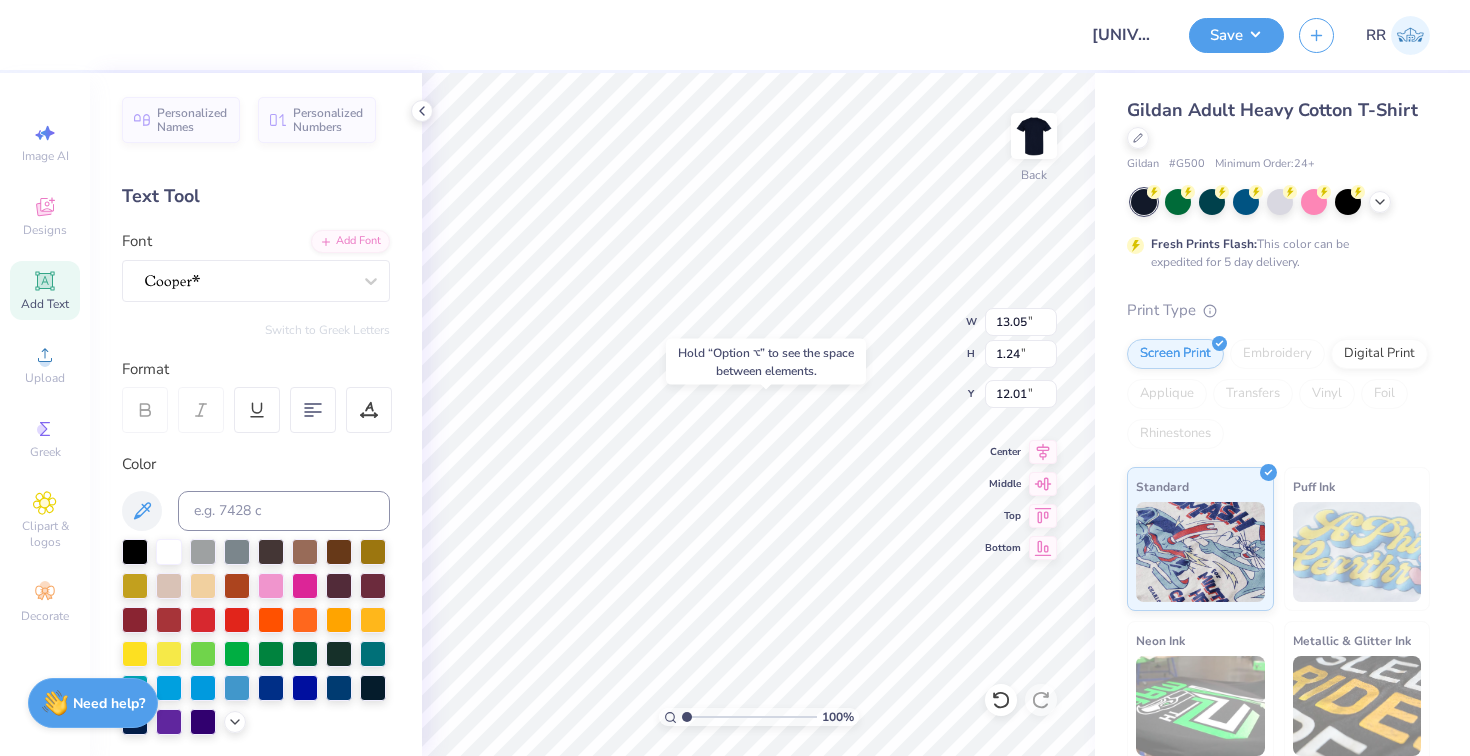 click on "Hold “Option ⌥” to see the space between elements." at bounding box center [766, 362] 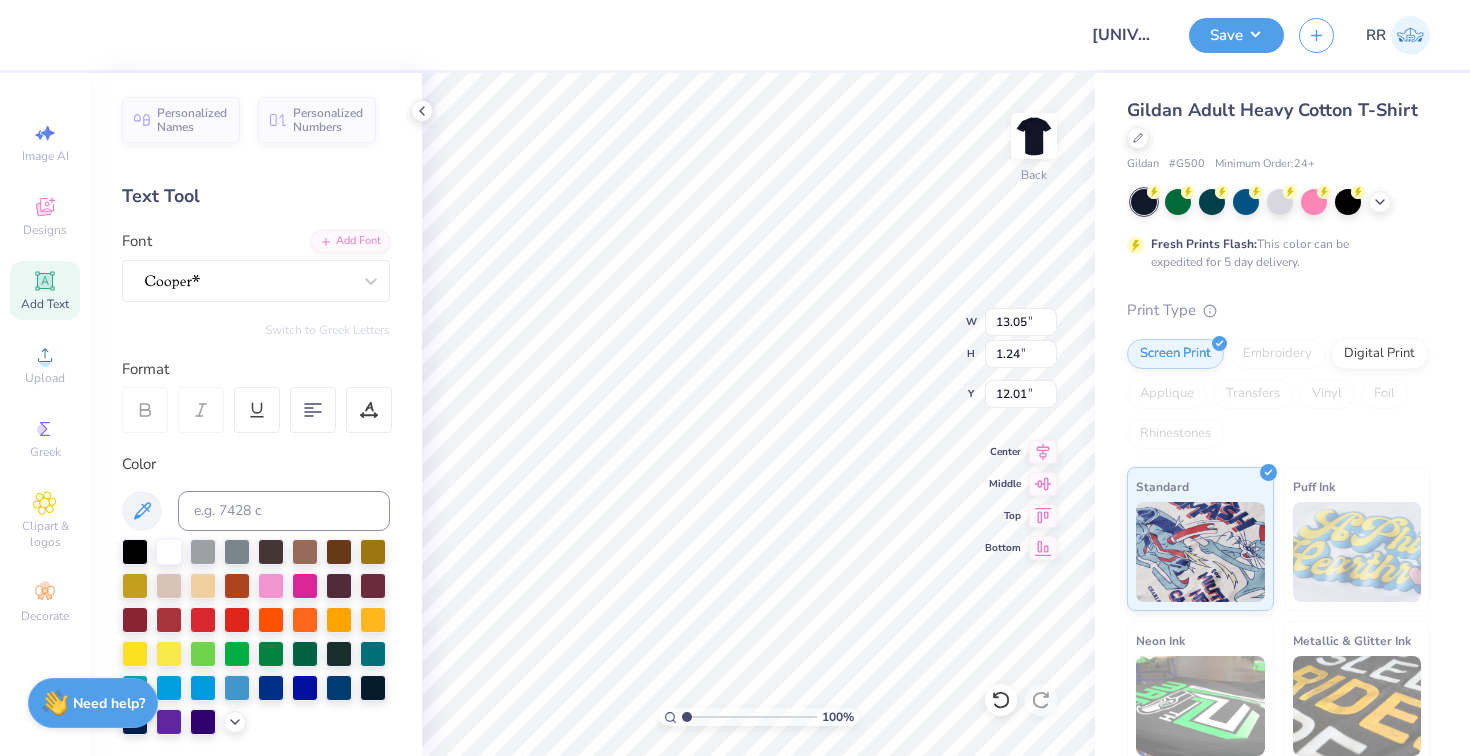 type on "15.00" 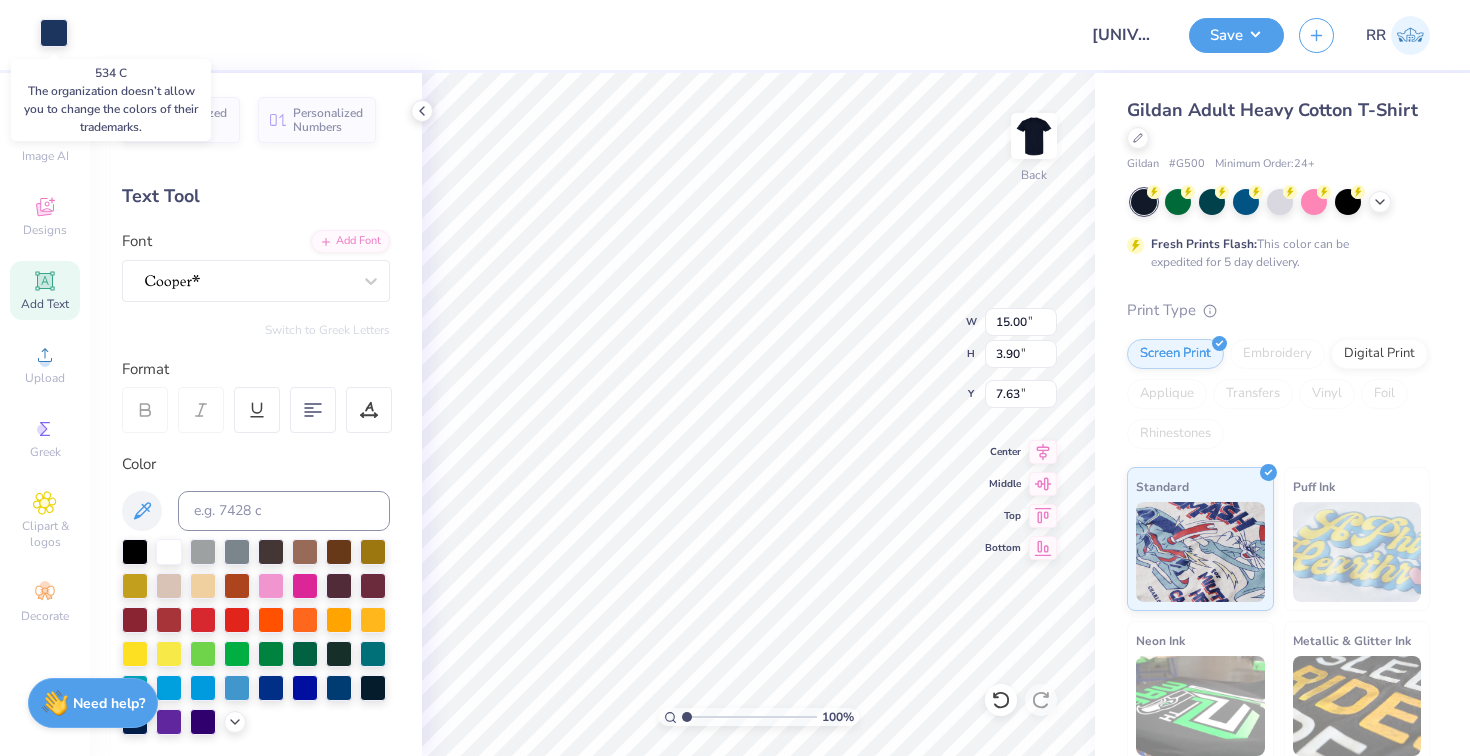 click at bounding box center [54, 33] 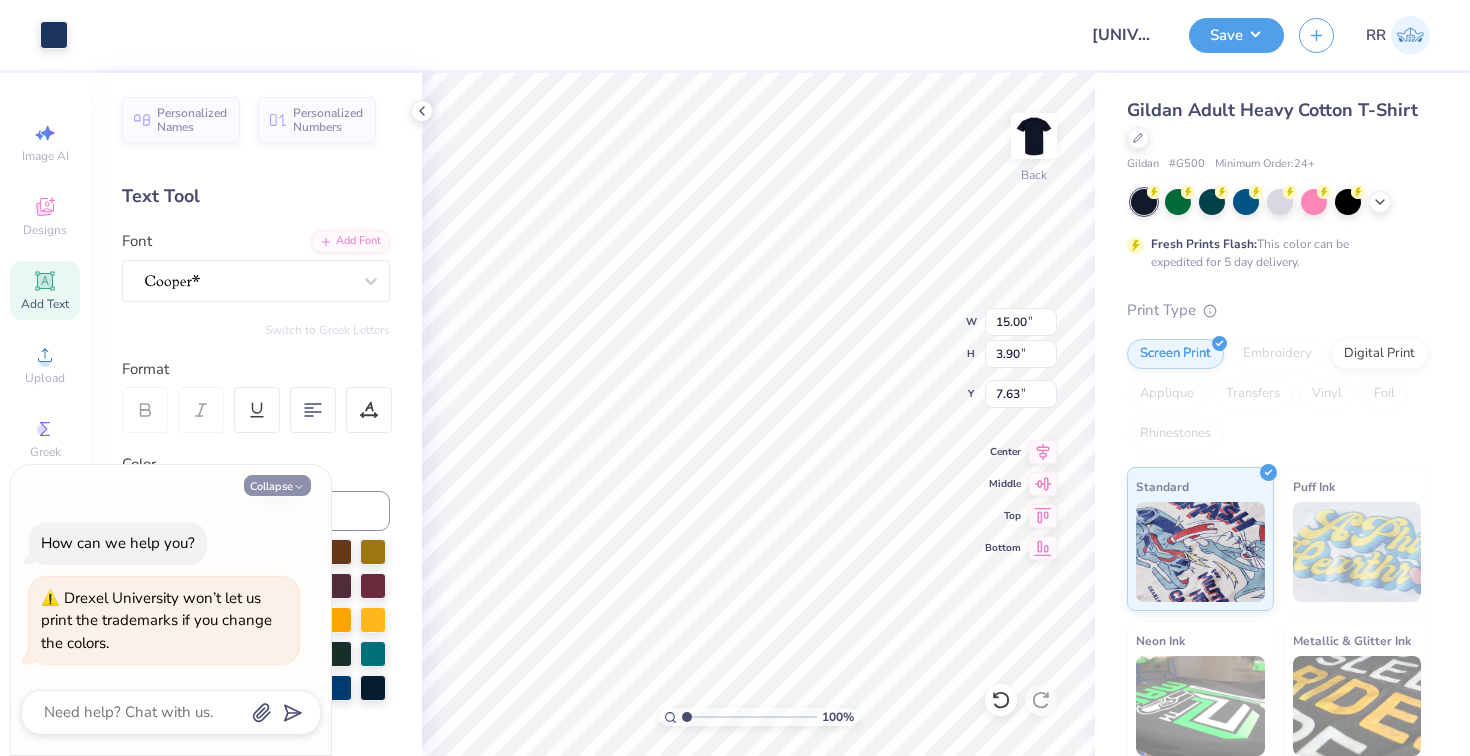 click on "Collapse" at bounding box center [277, 485] 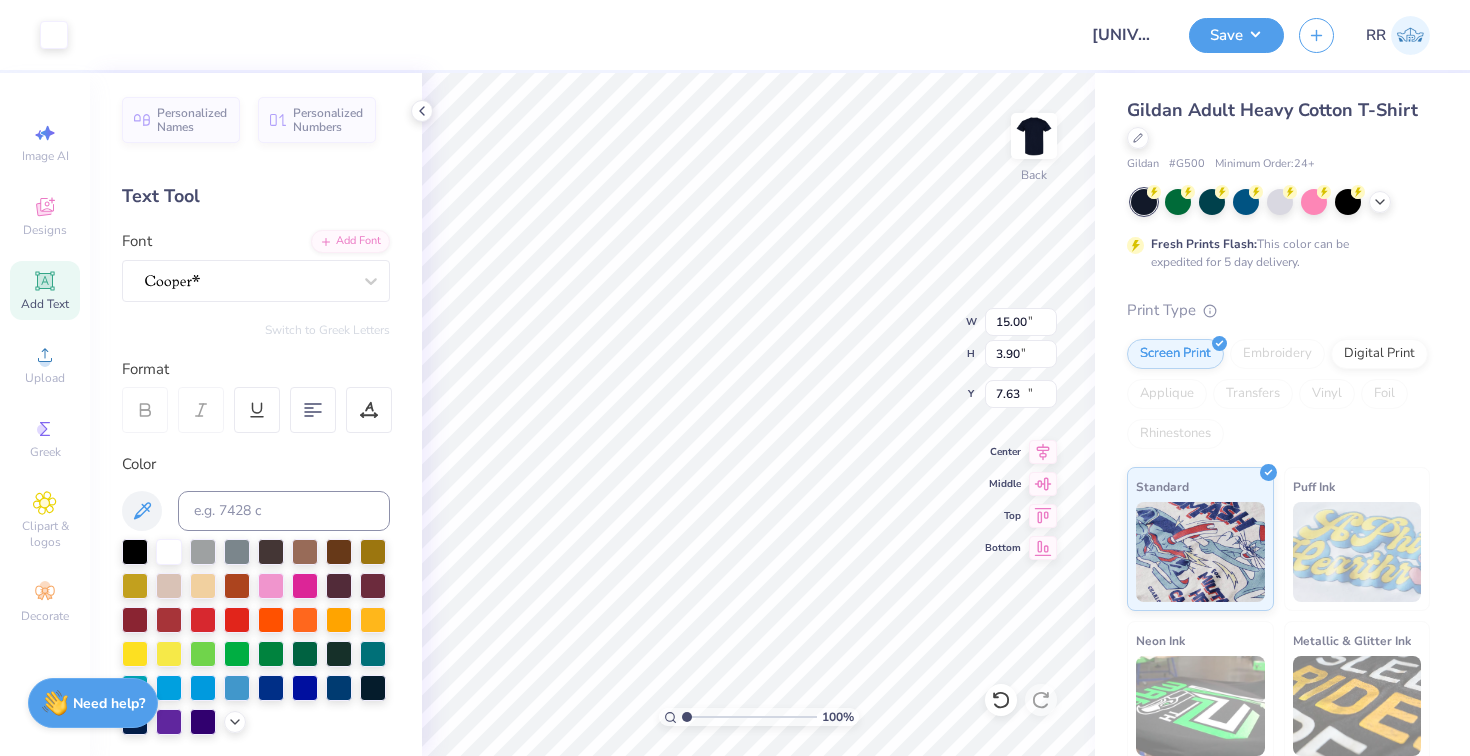 type on "13.05" 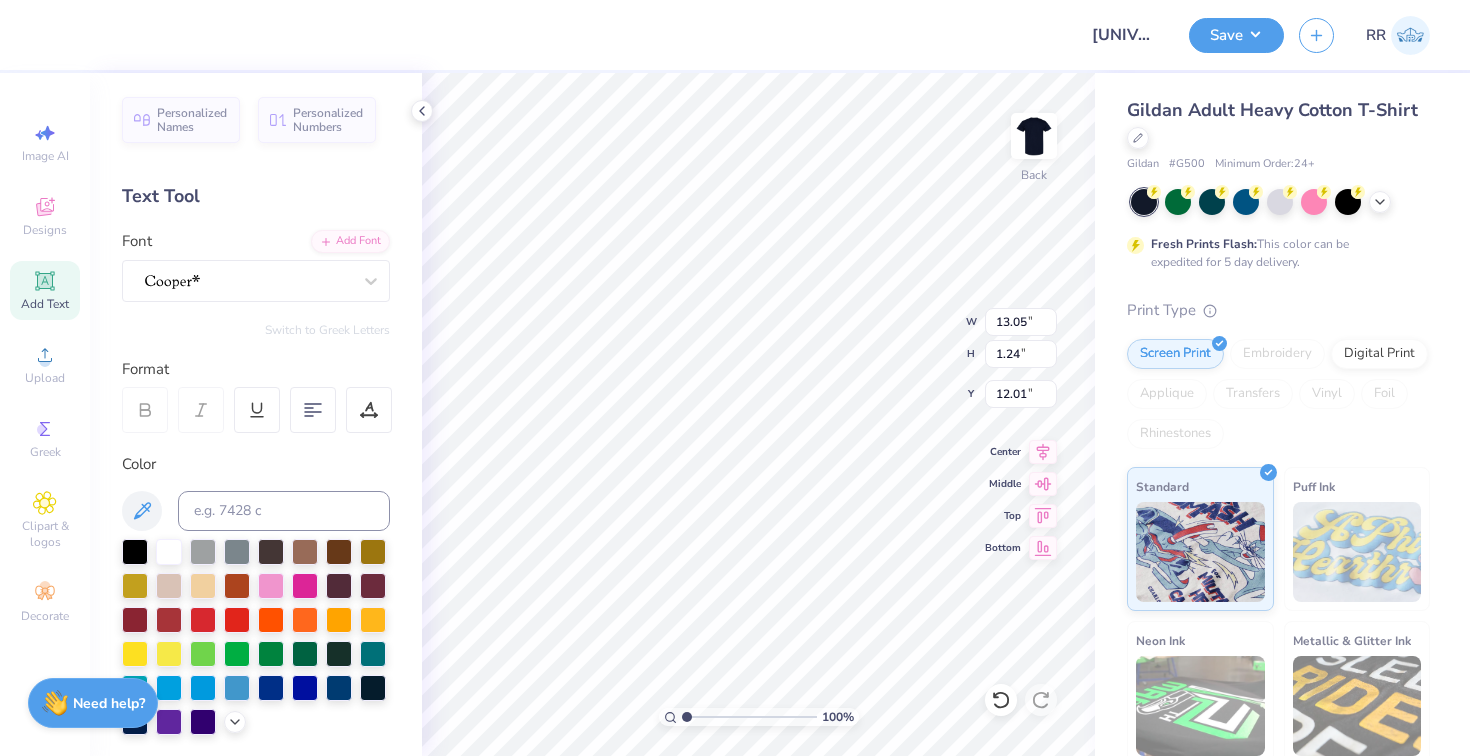 click on "Design Title Drexel COE idea 1 Save RR" at bounding box center [735, 35] 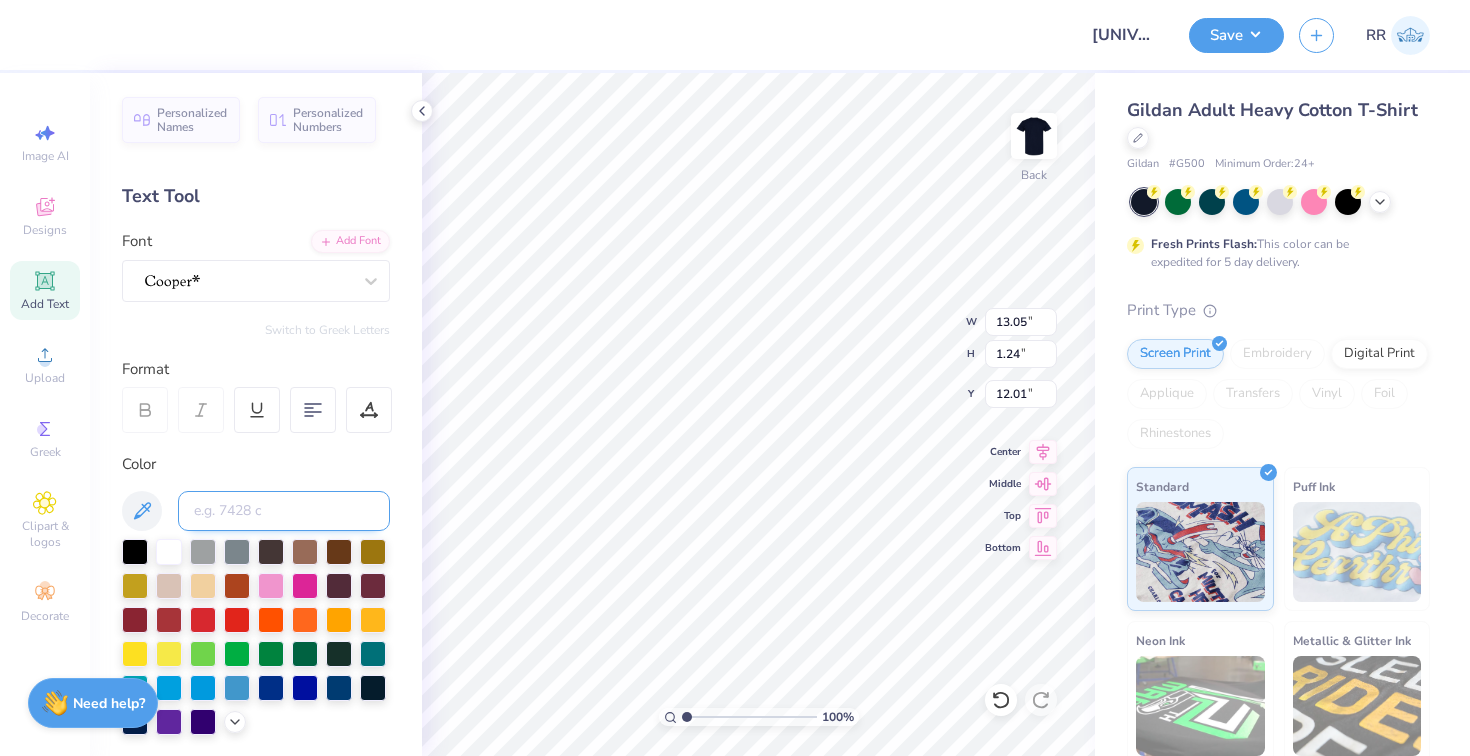 click at bounding box center (284, 511) 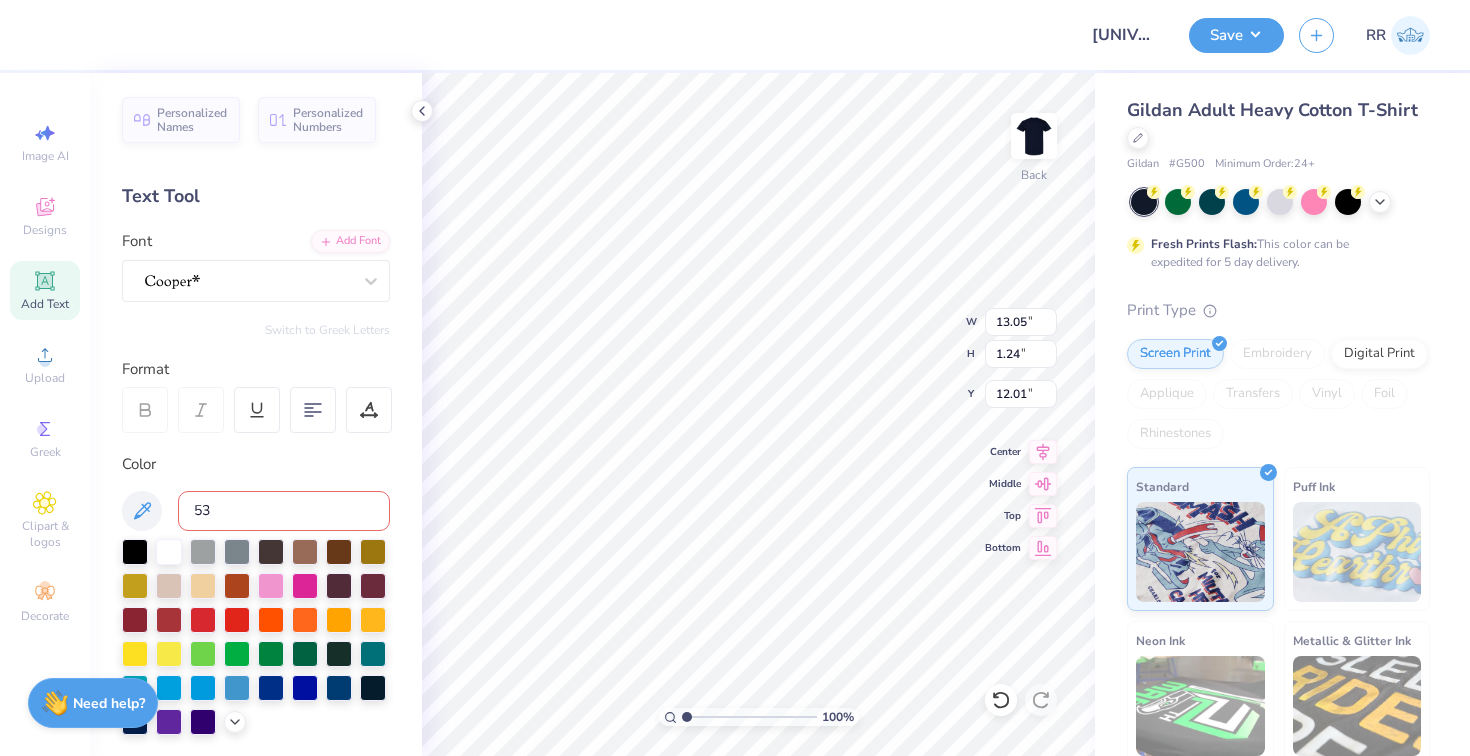 type on "534" 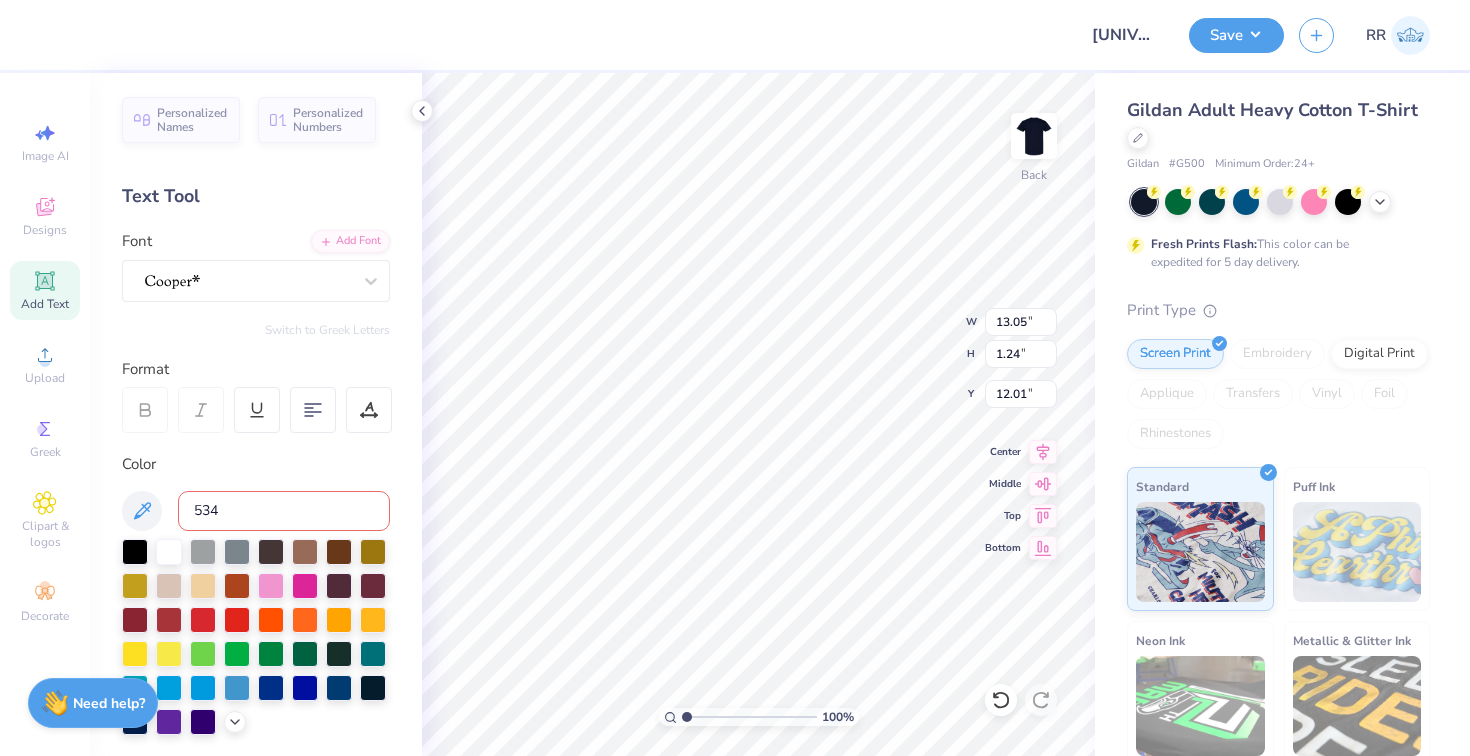 type 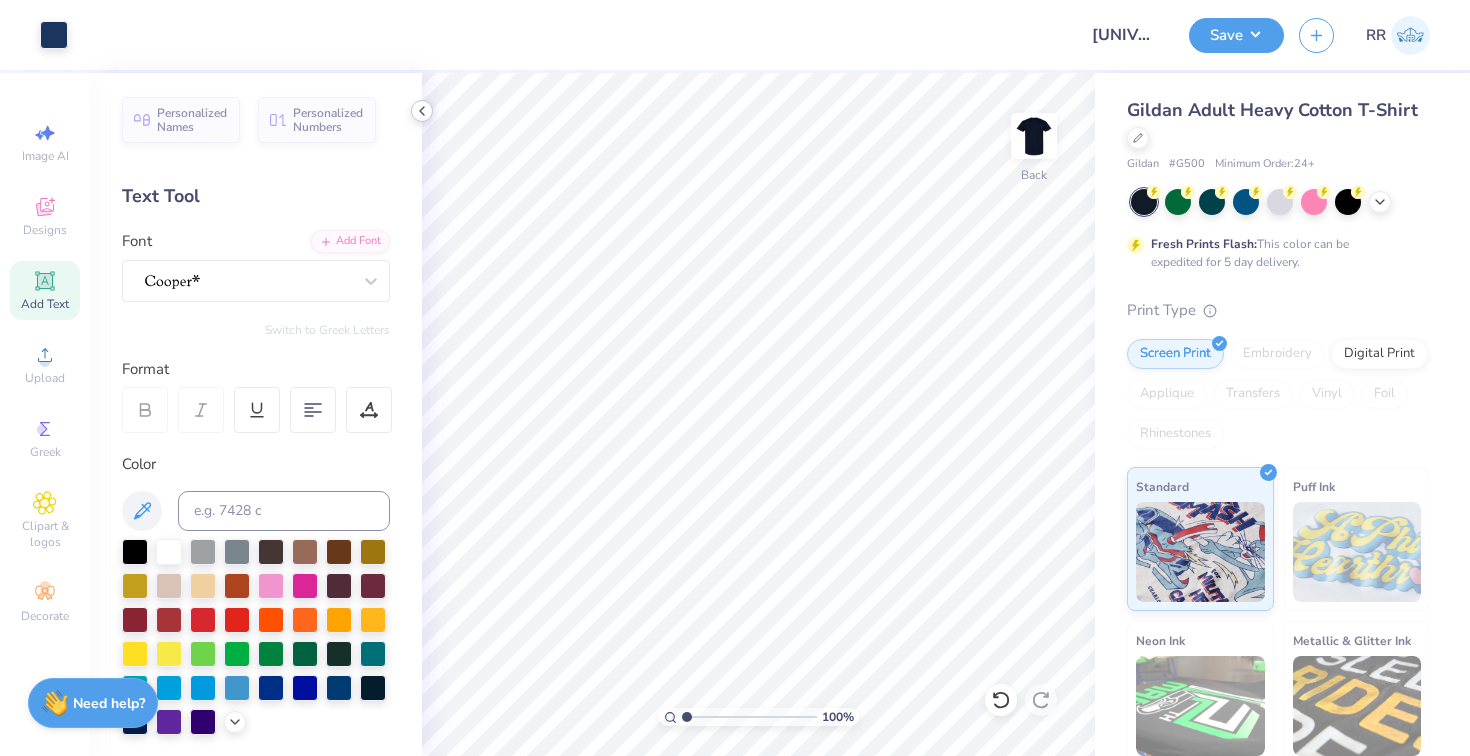 click 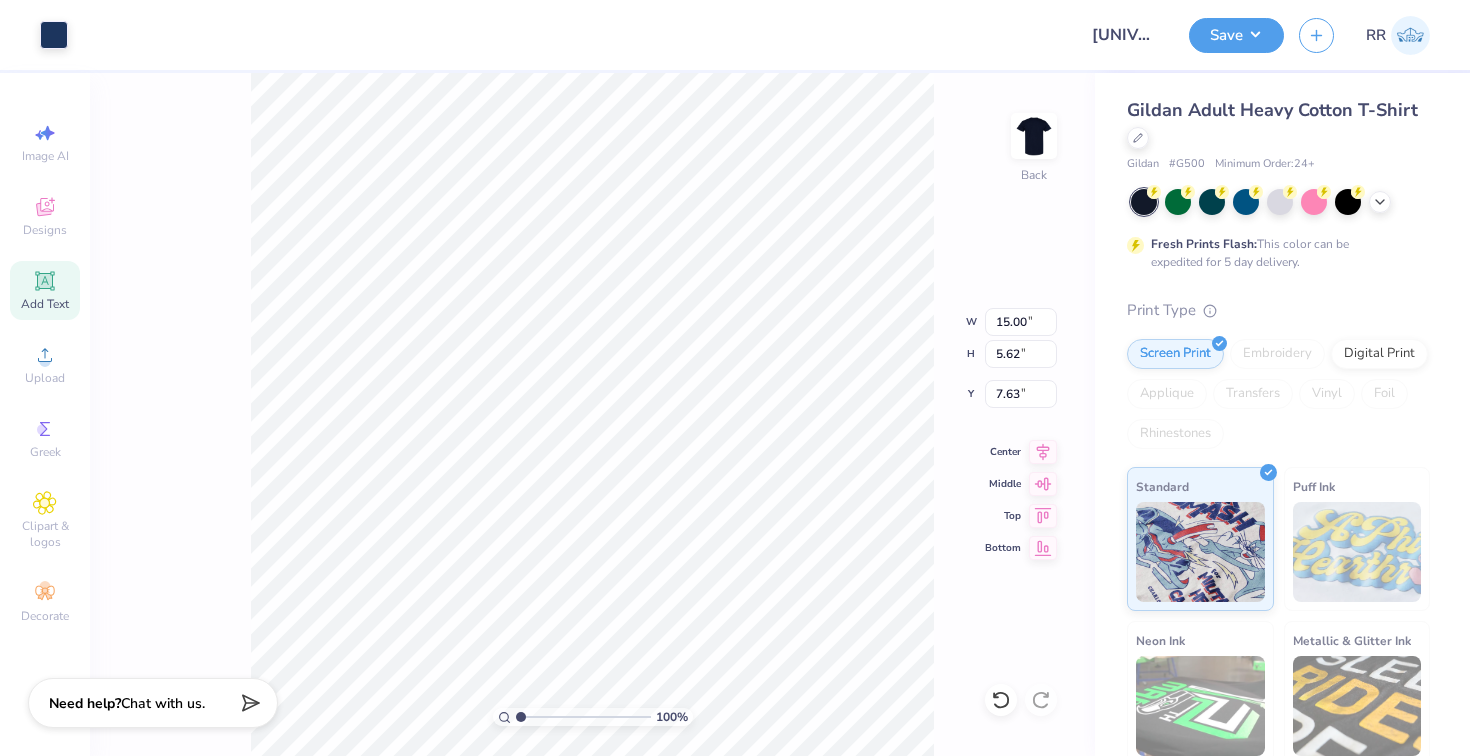 type on "6.30" 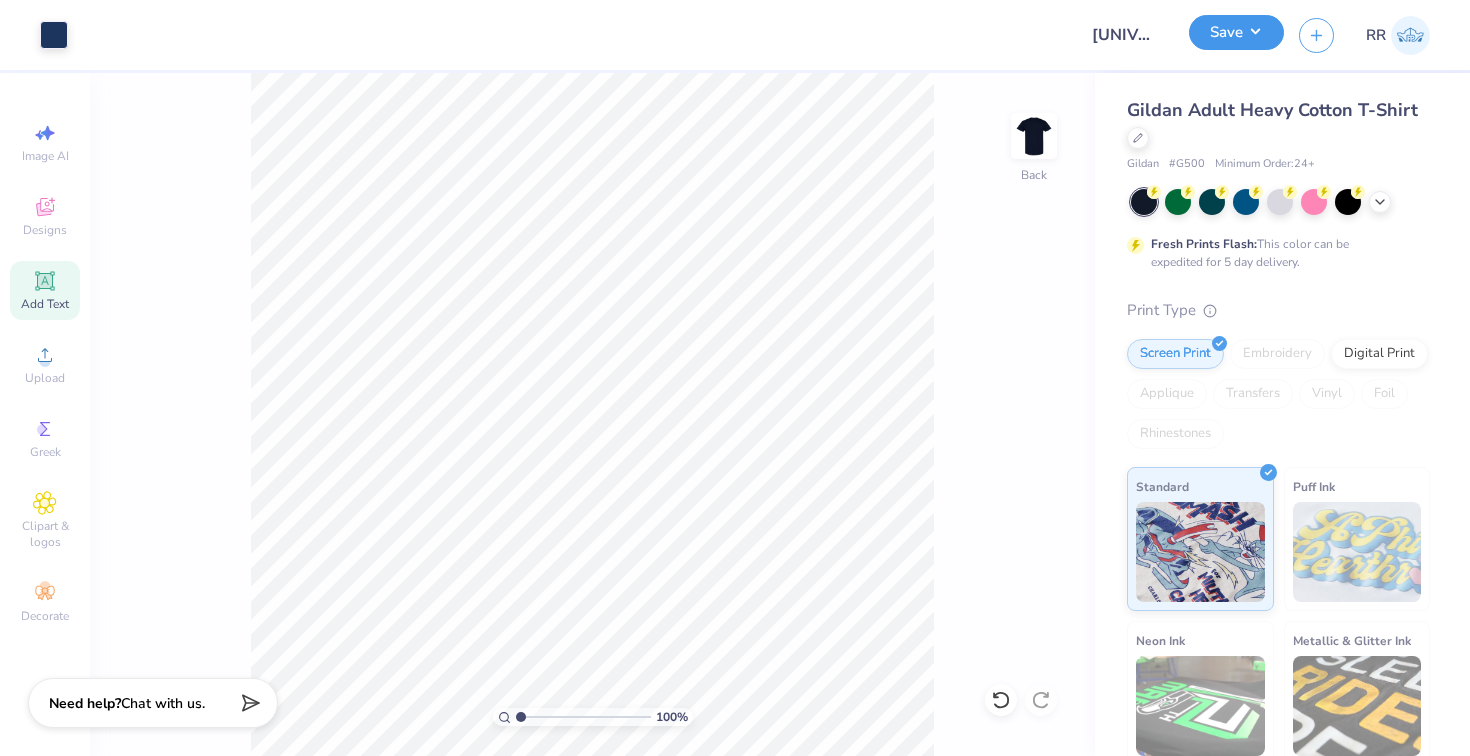 click on "Save" at bounding box center (1236, 32) 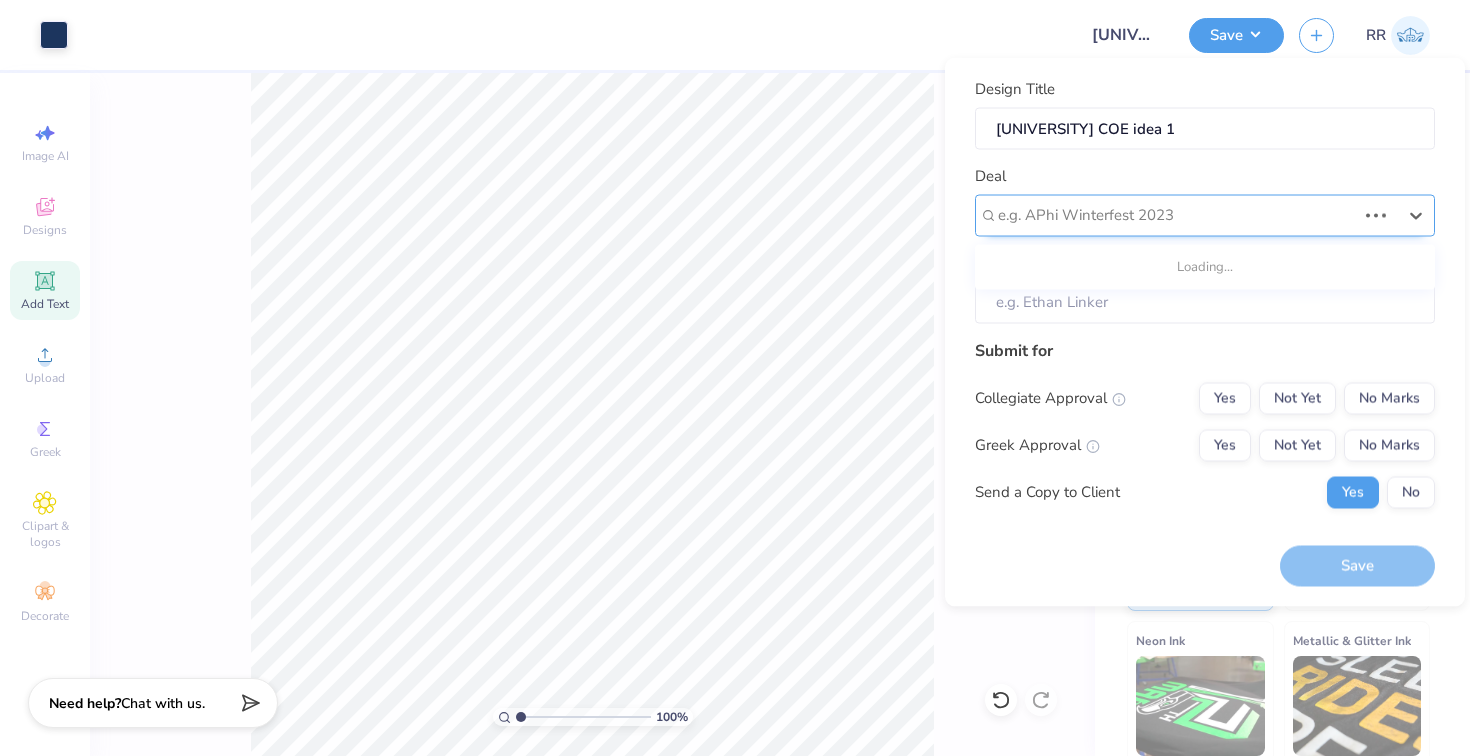 click at bounding box center (1177, 215) 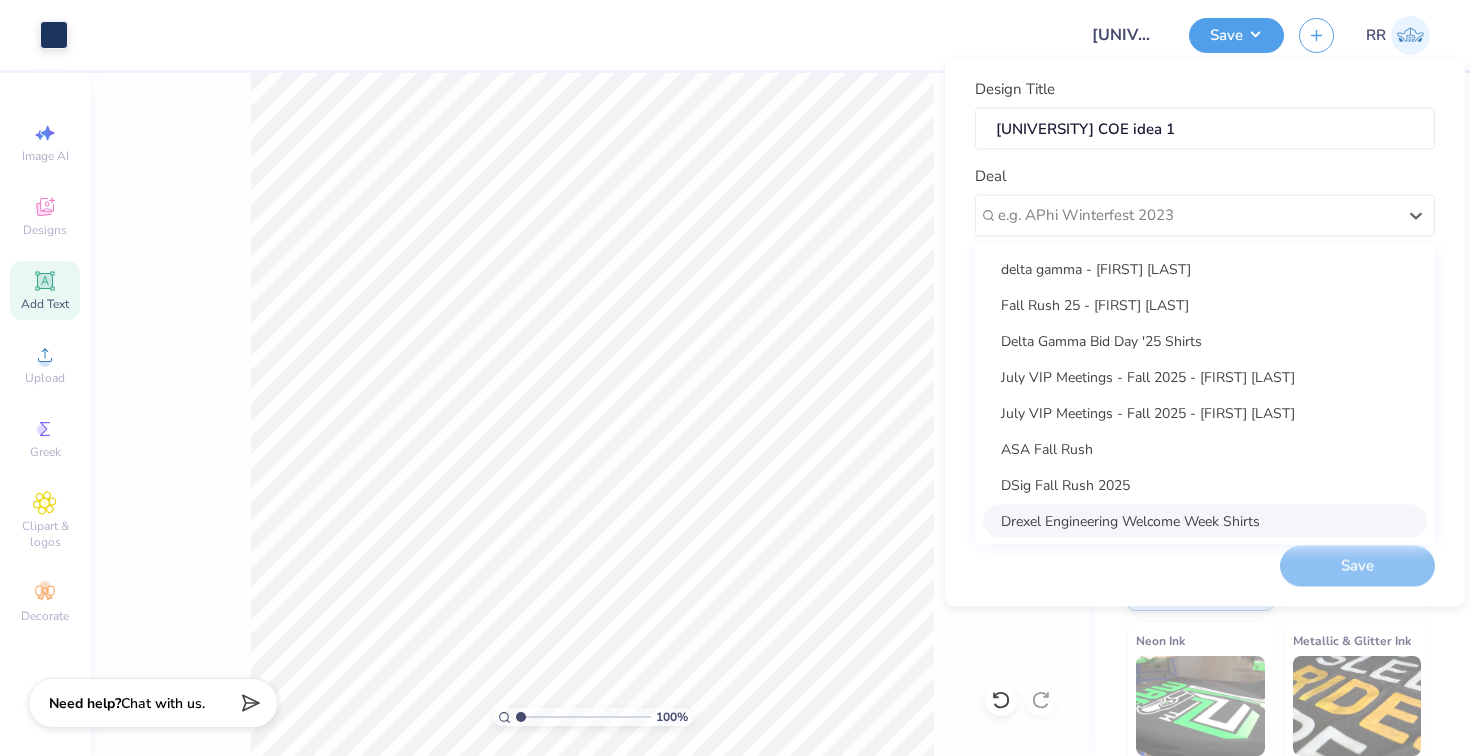 click on "Drexel Engineering Welcome Week Shirts" at bounding box center (1205, 520) 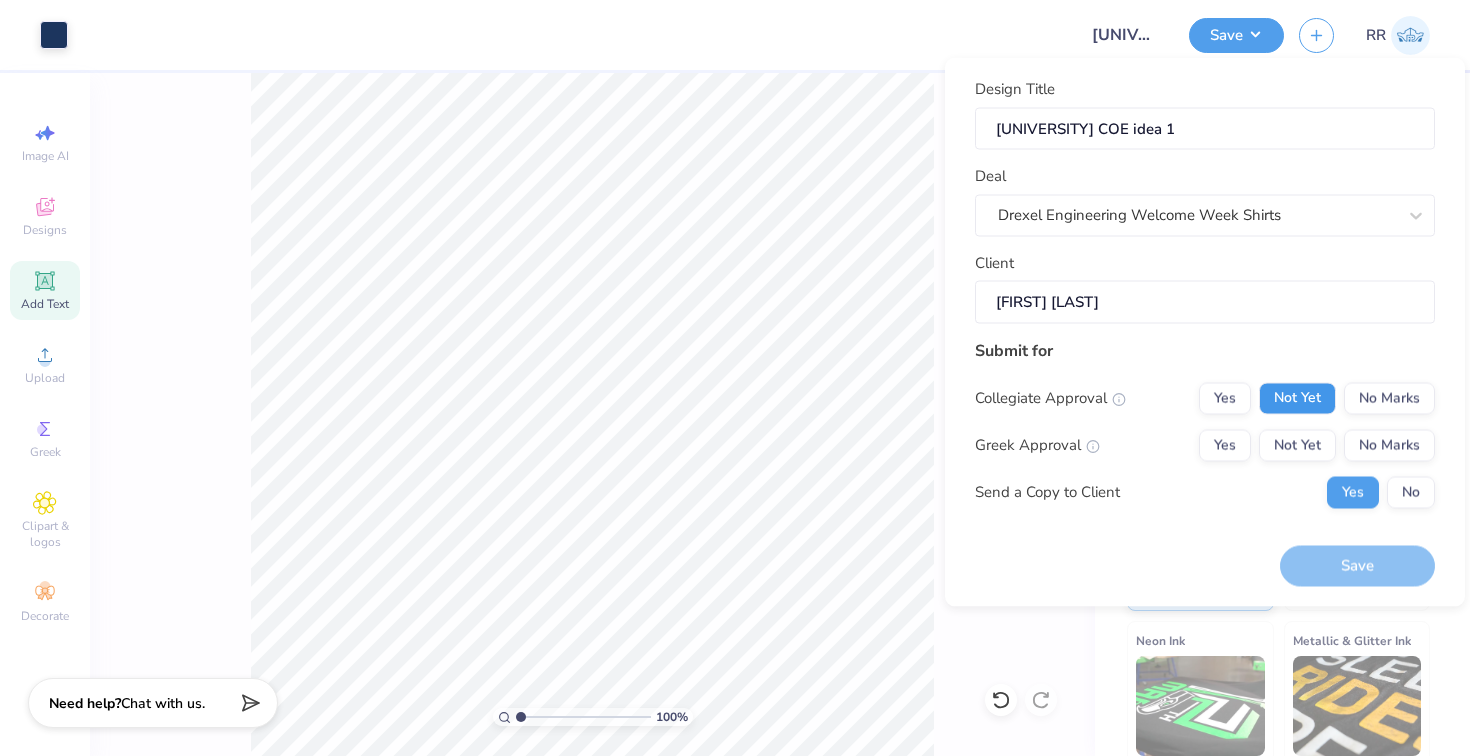 click on "Not Yet" at bounding box center (1297, 398) 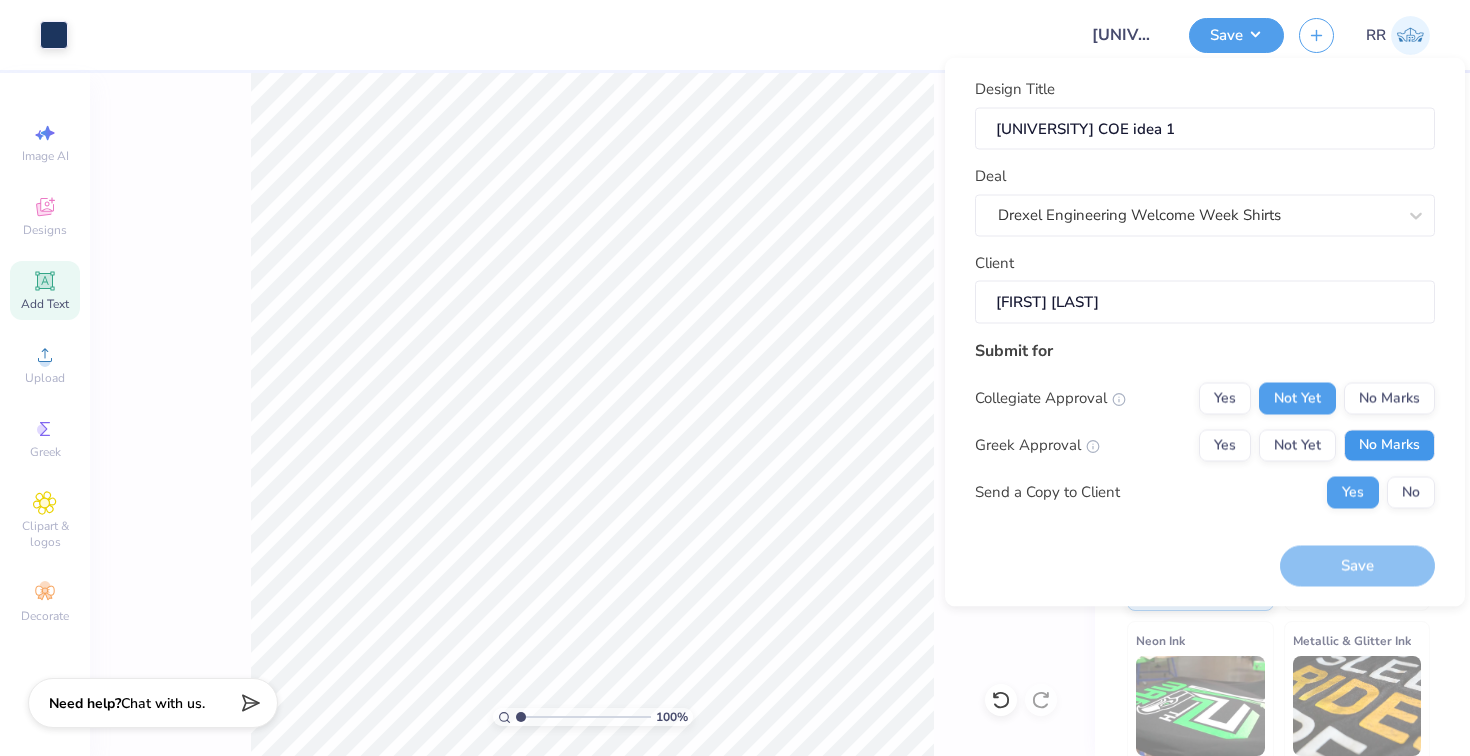 click on "No Marks" at bounding box center (1389, 445) 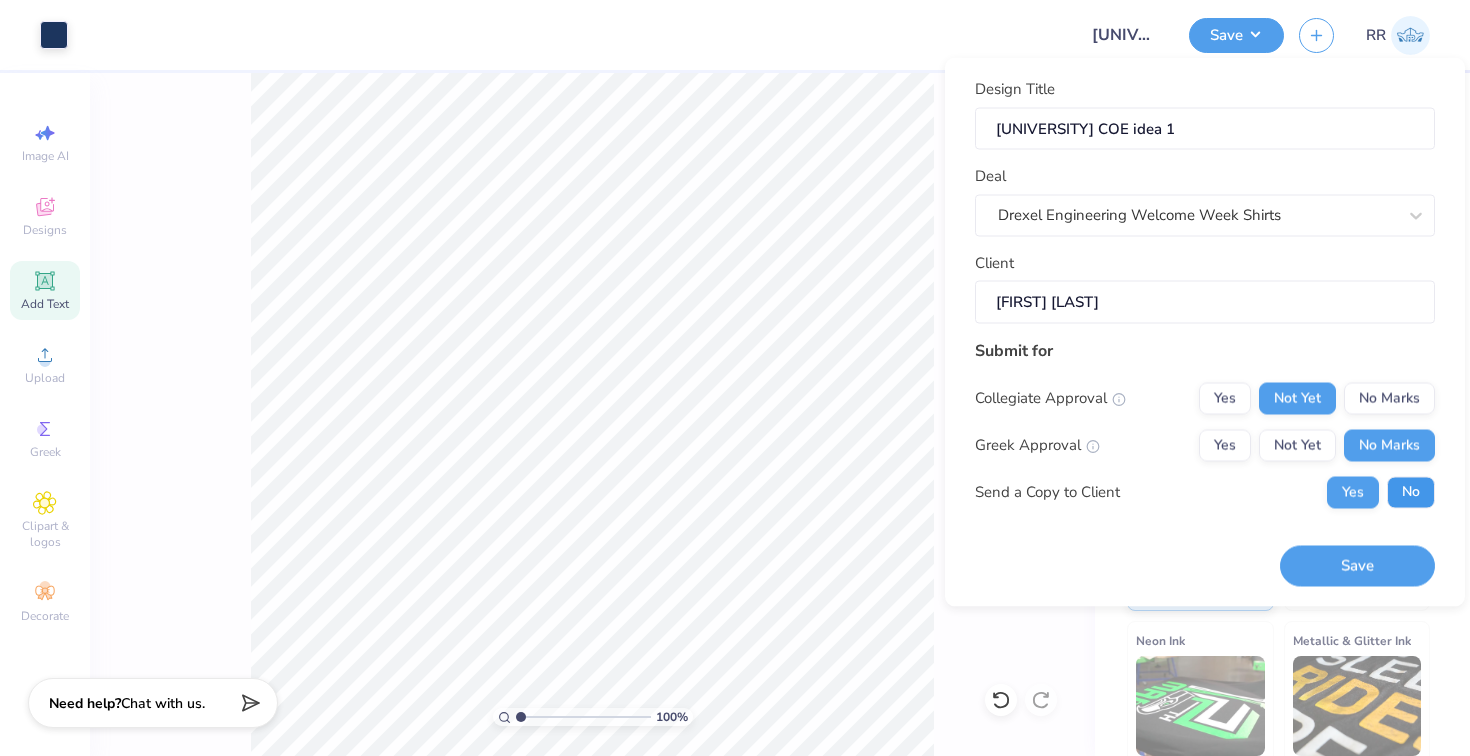 click on "No" at bounding box center [1411, 492] 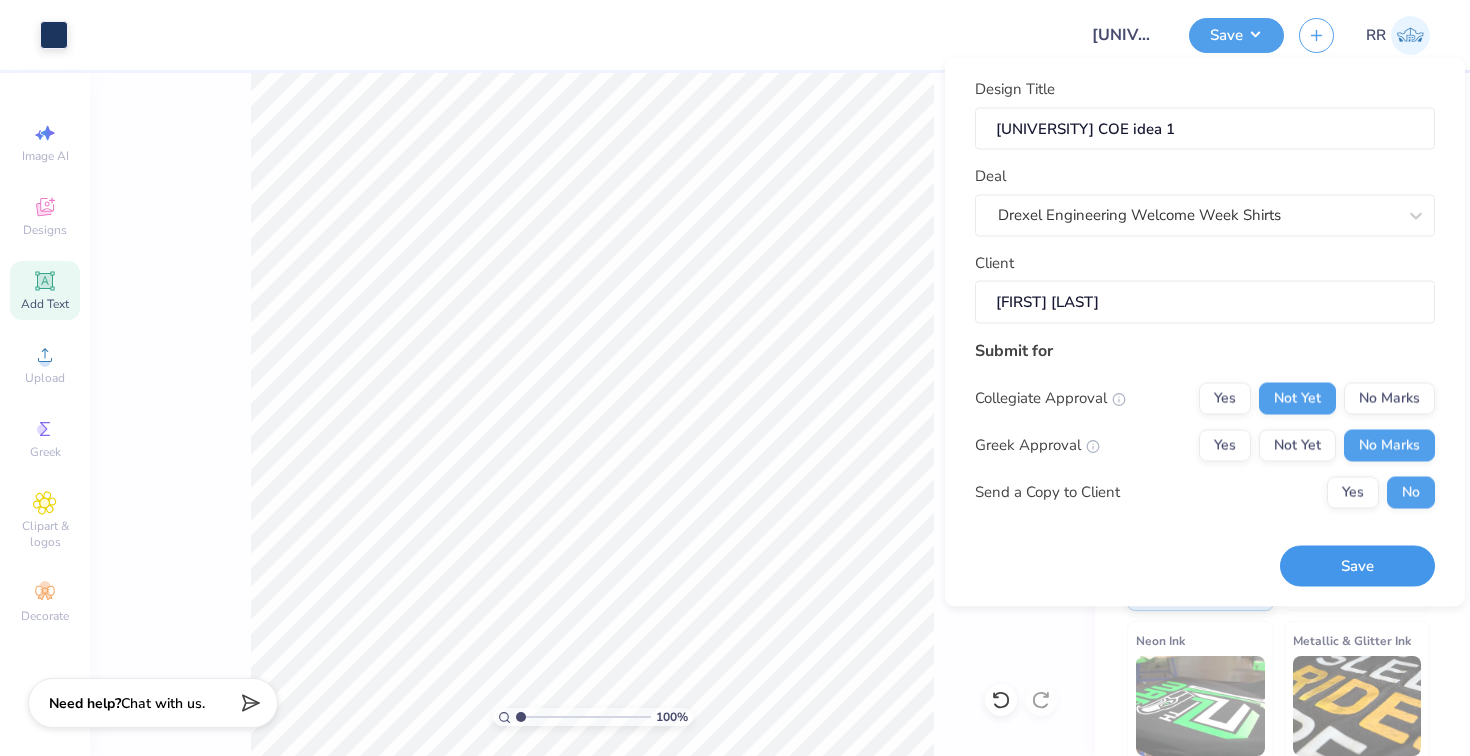 click on "Save" at bounding box center (1357, 566) 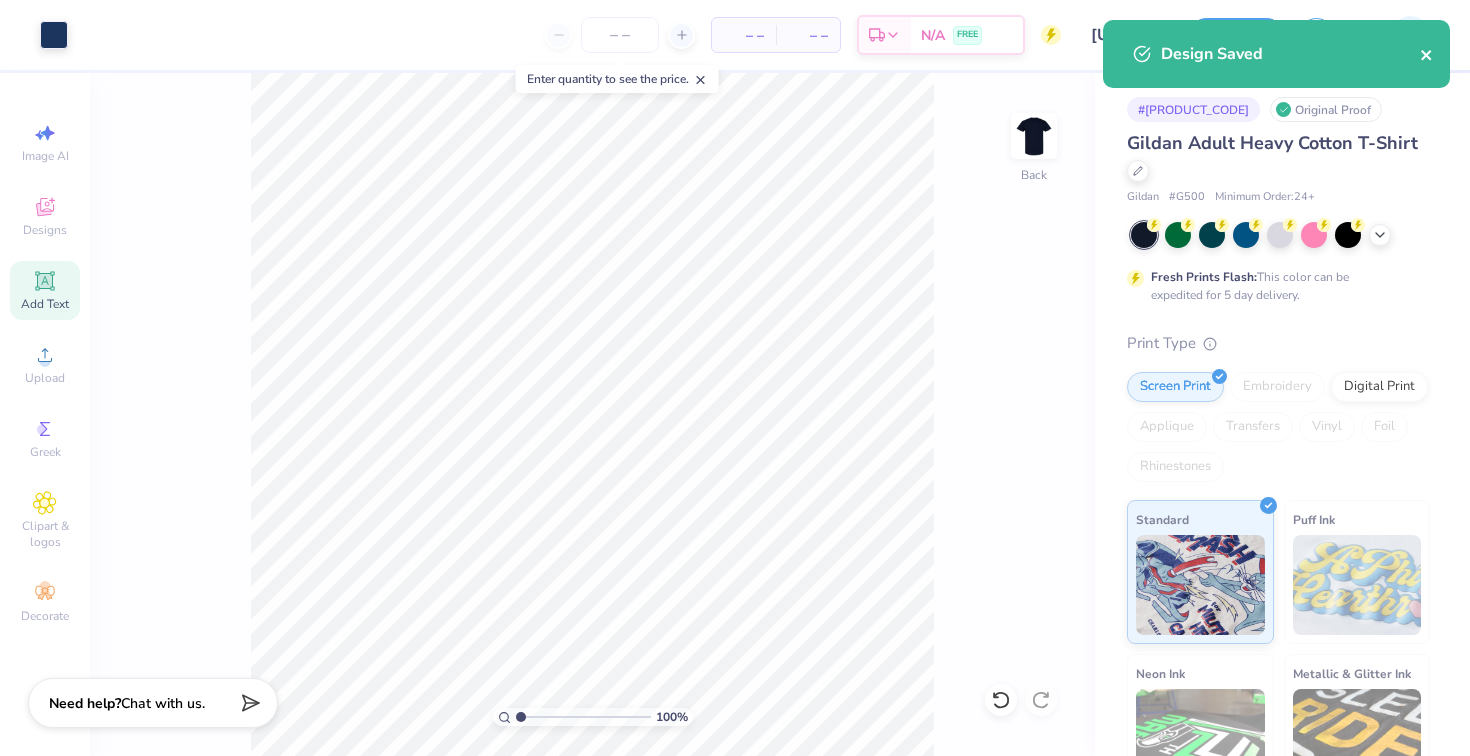 click 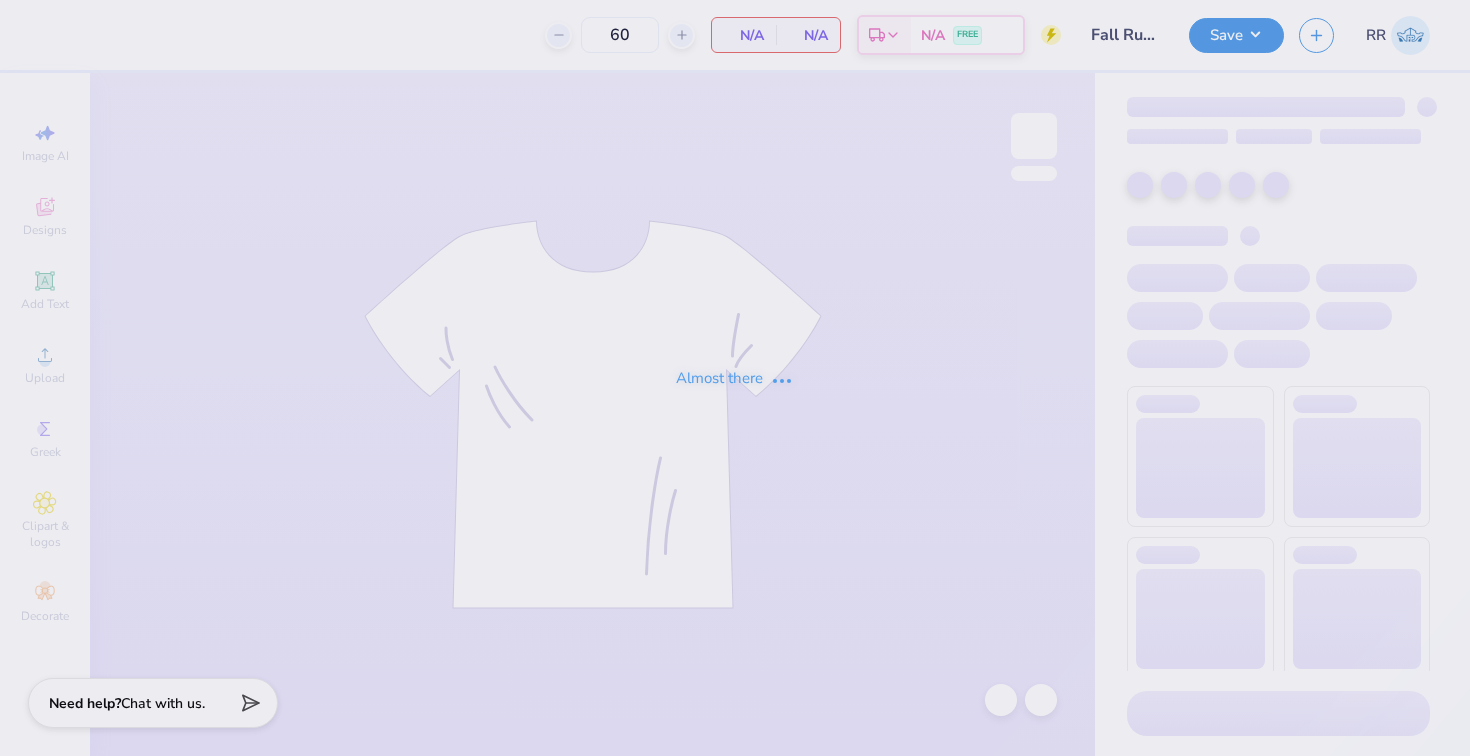 scroll, scrollTop: 0, scrollLeft: 0, axis: both 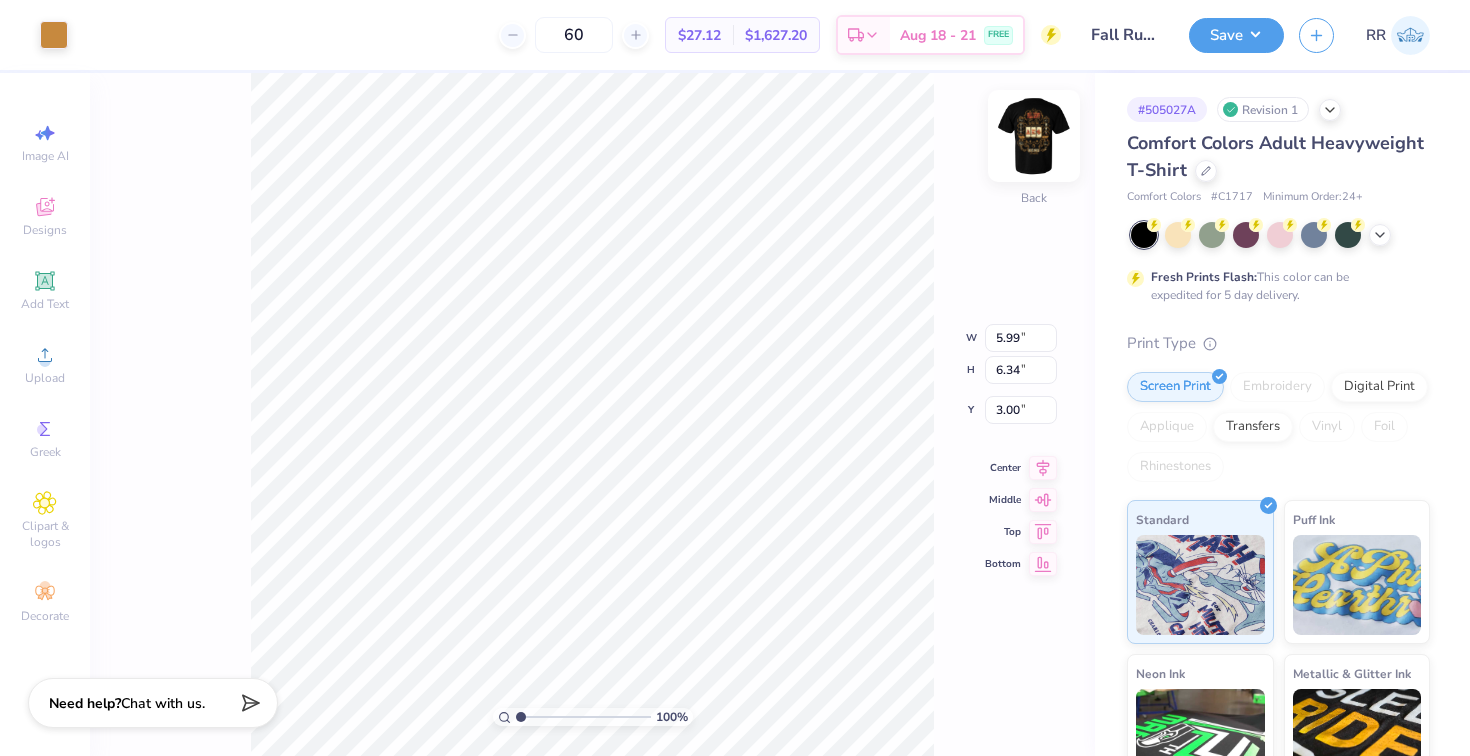 click at bounding box center (1034, 136) 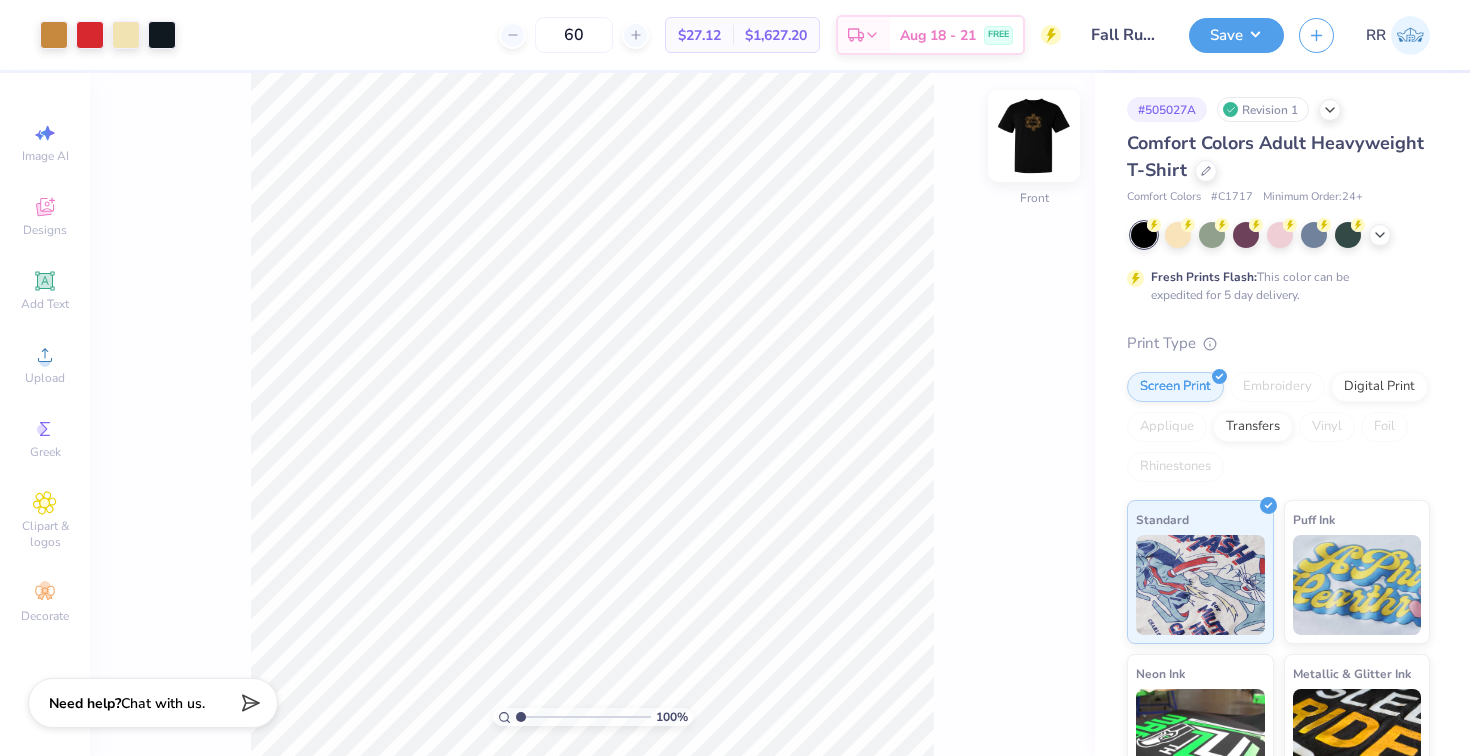 click at bounding box center (1034, 136) 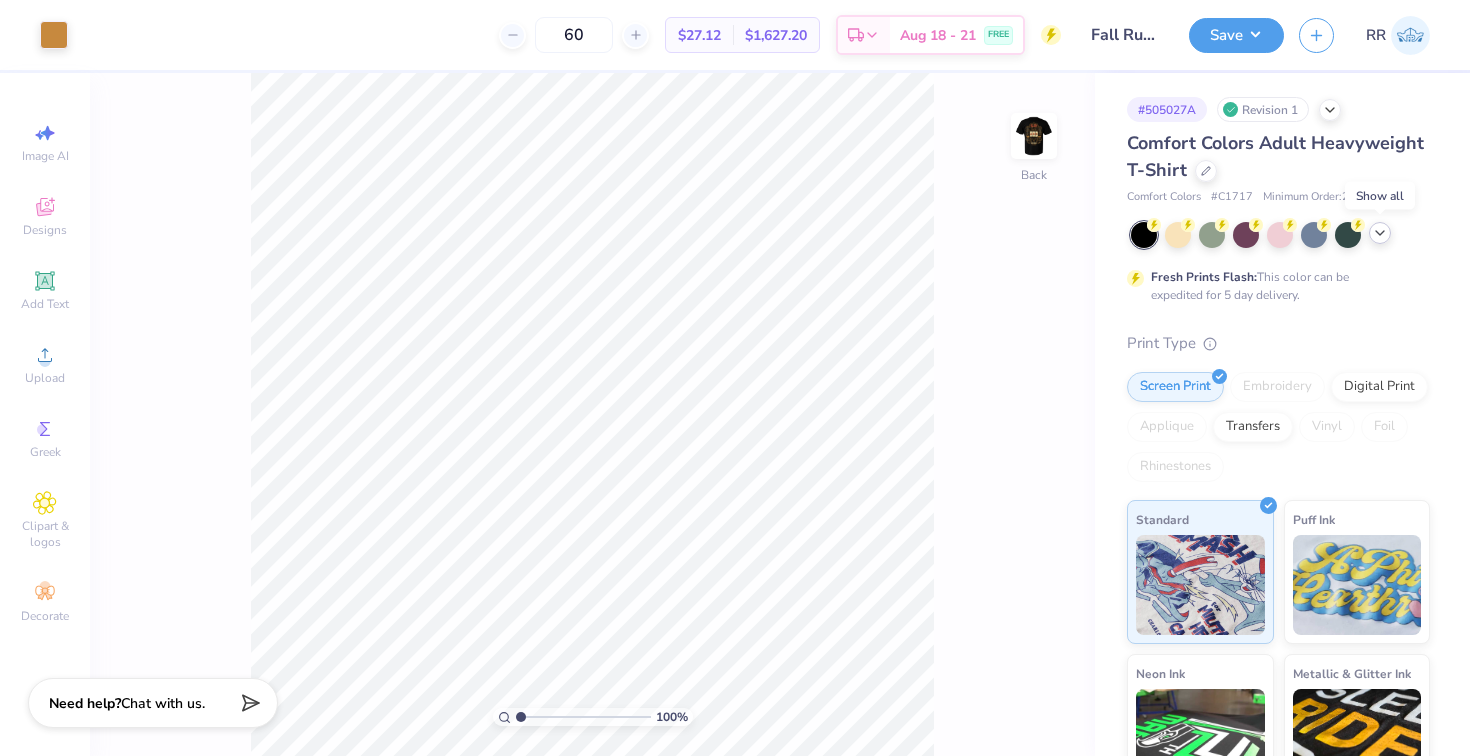 click 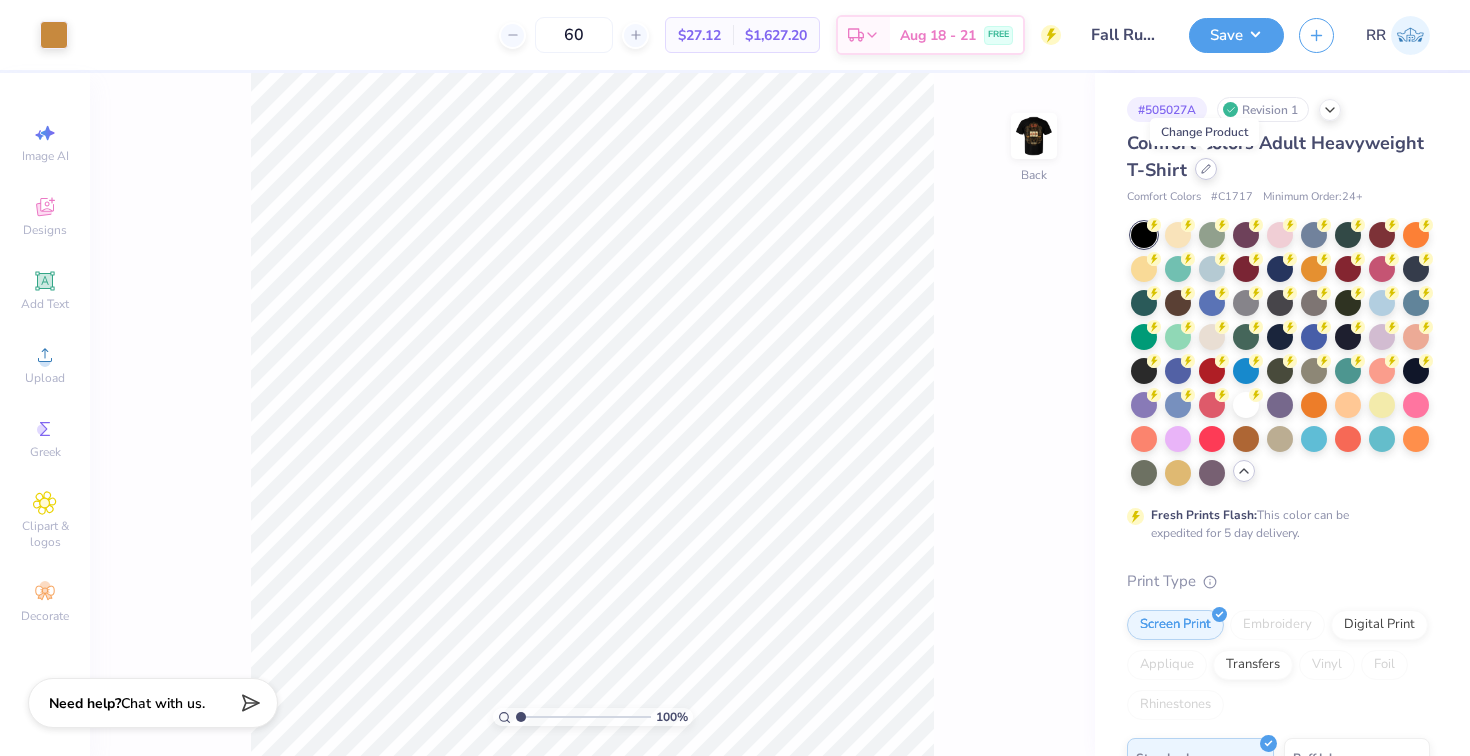 click at bounding box center [1206, 169] 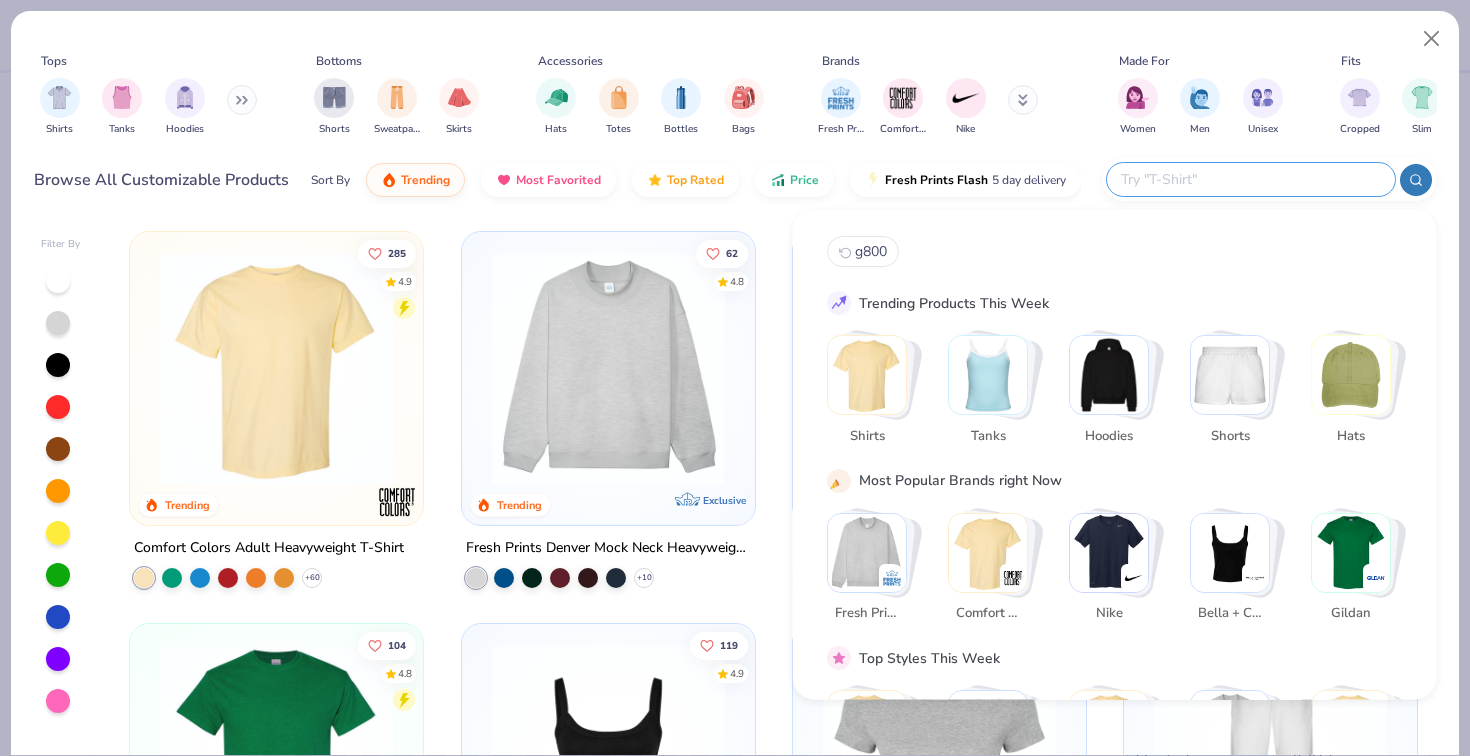 click at bounding box center [1250, 179] 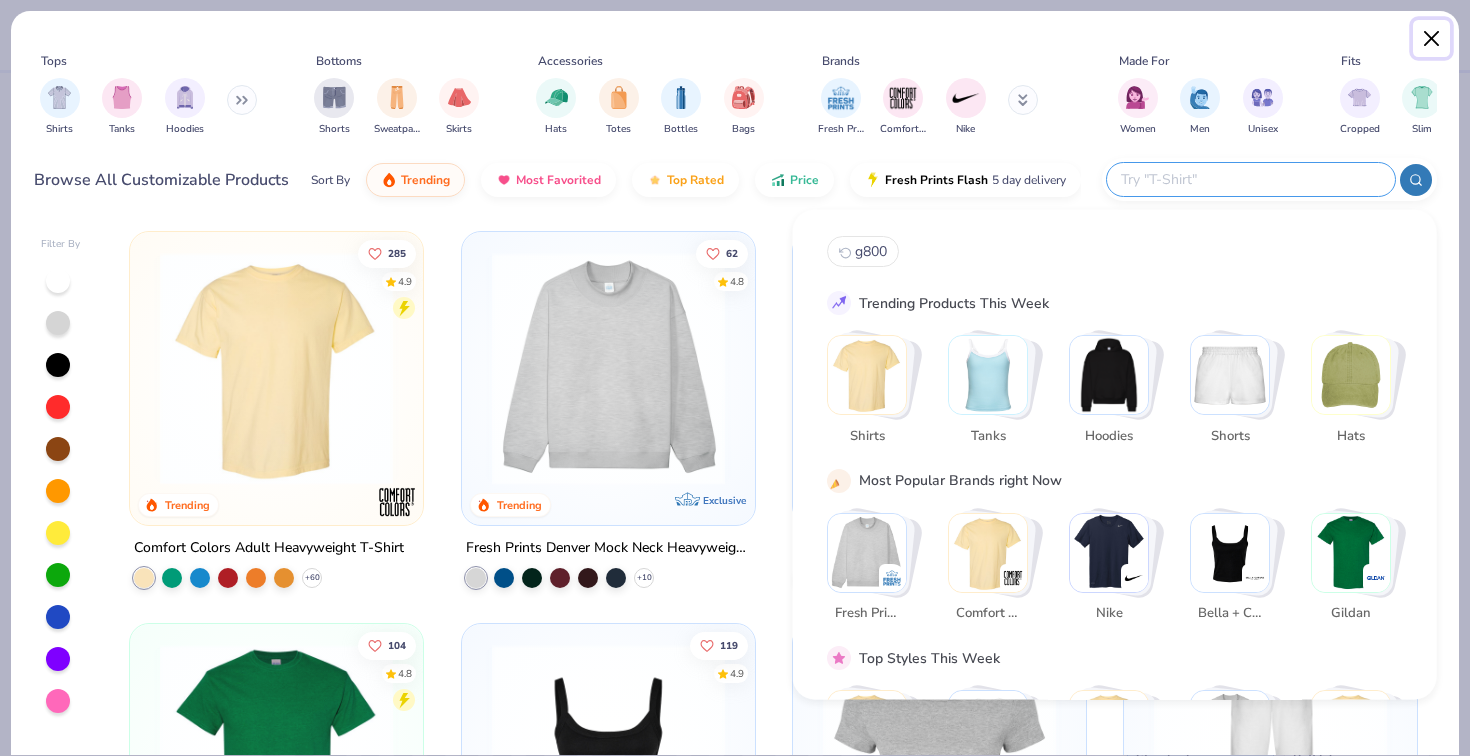 click at bounding box center (1432, 39) 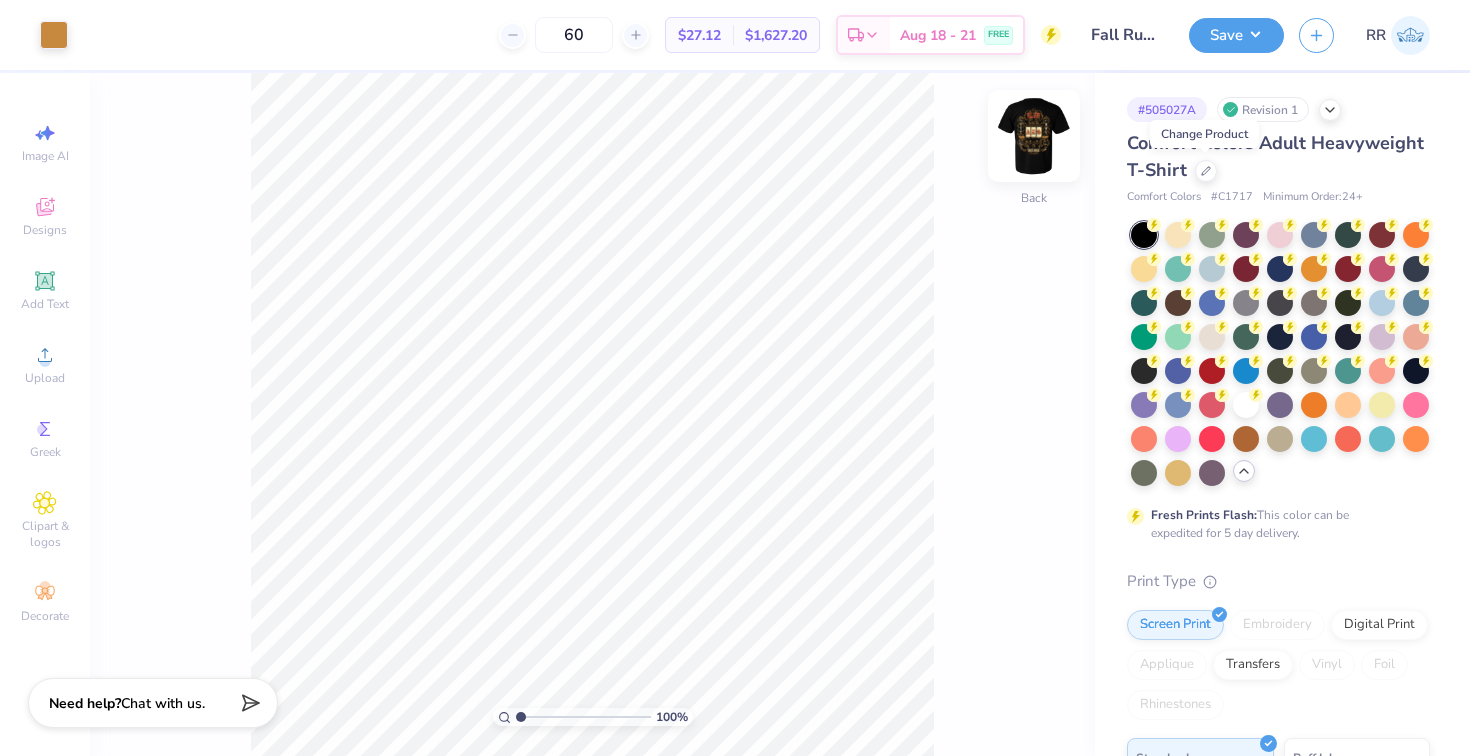 click at bounding box center (1034, 136) 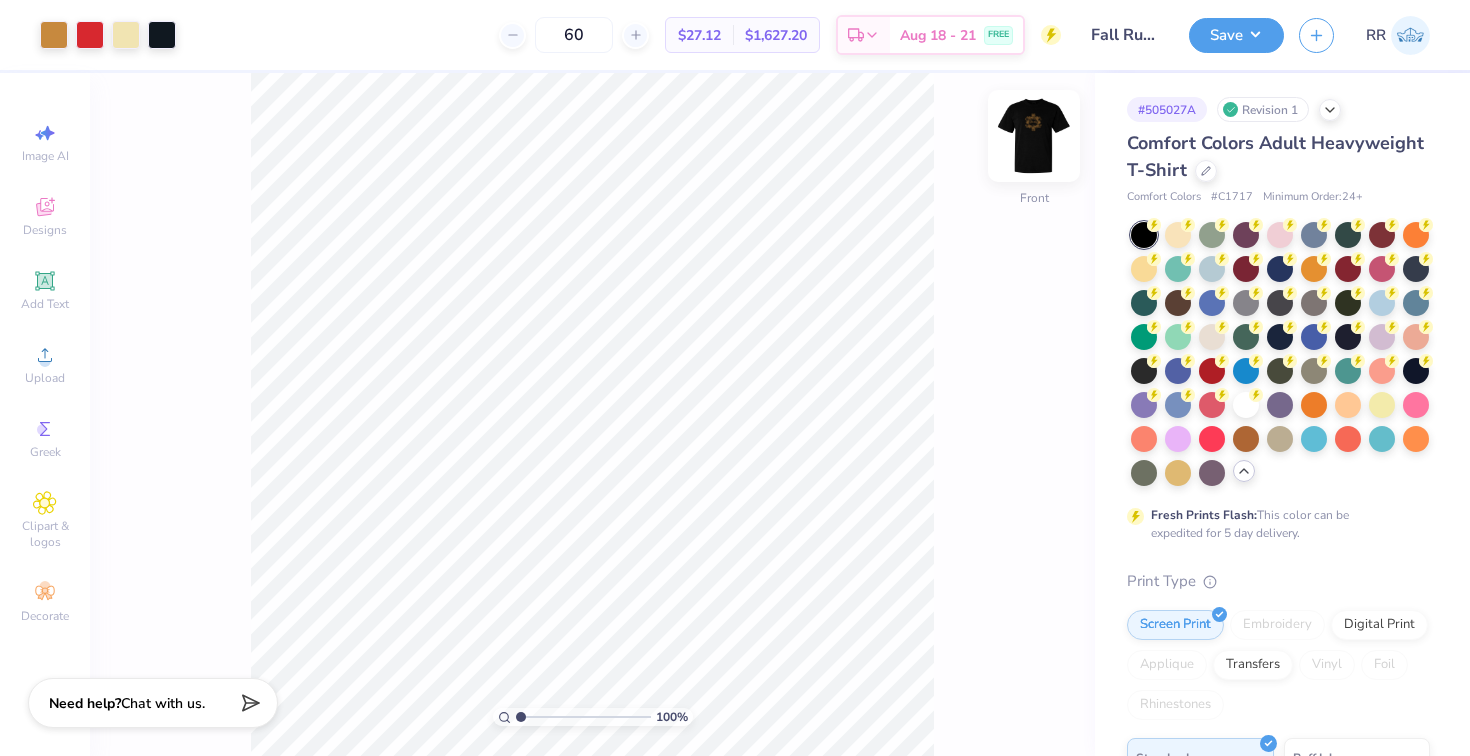 click at bounding box center (1034, 136) 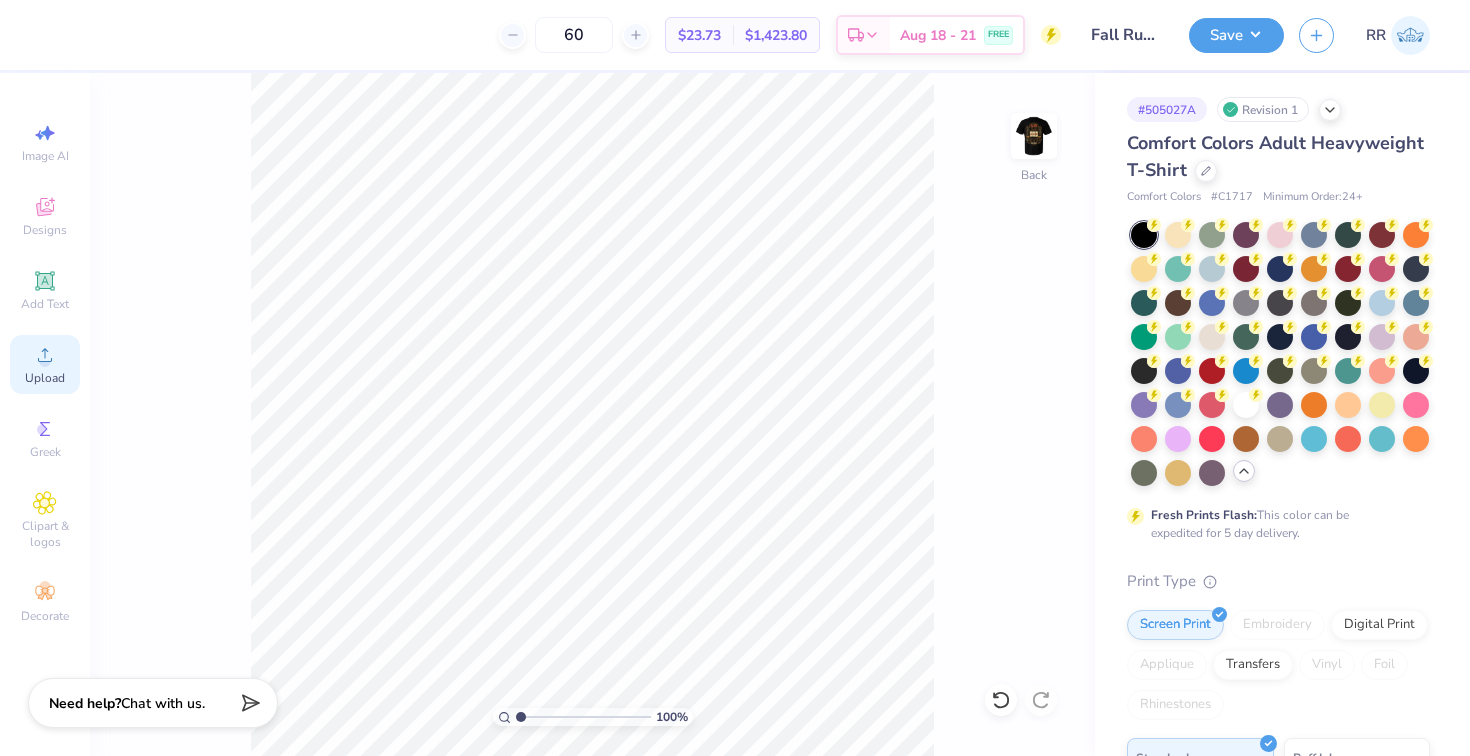 click on "Upload" at bounding box center (45, 364) 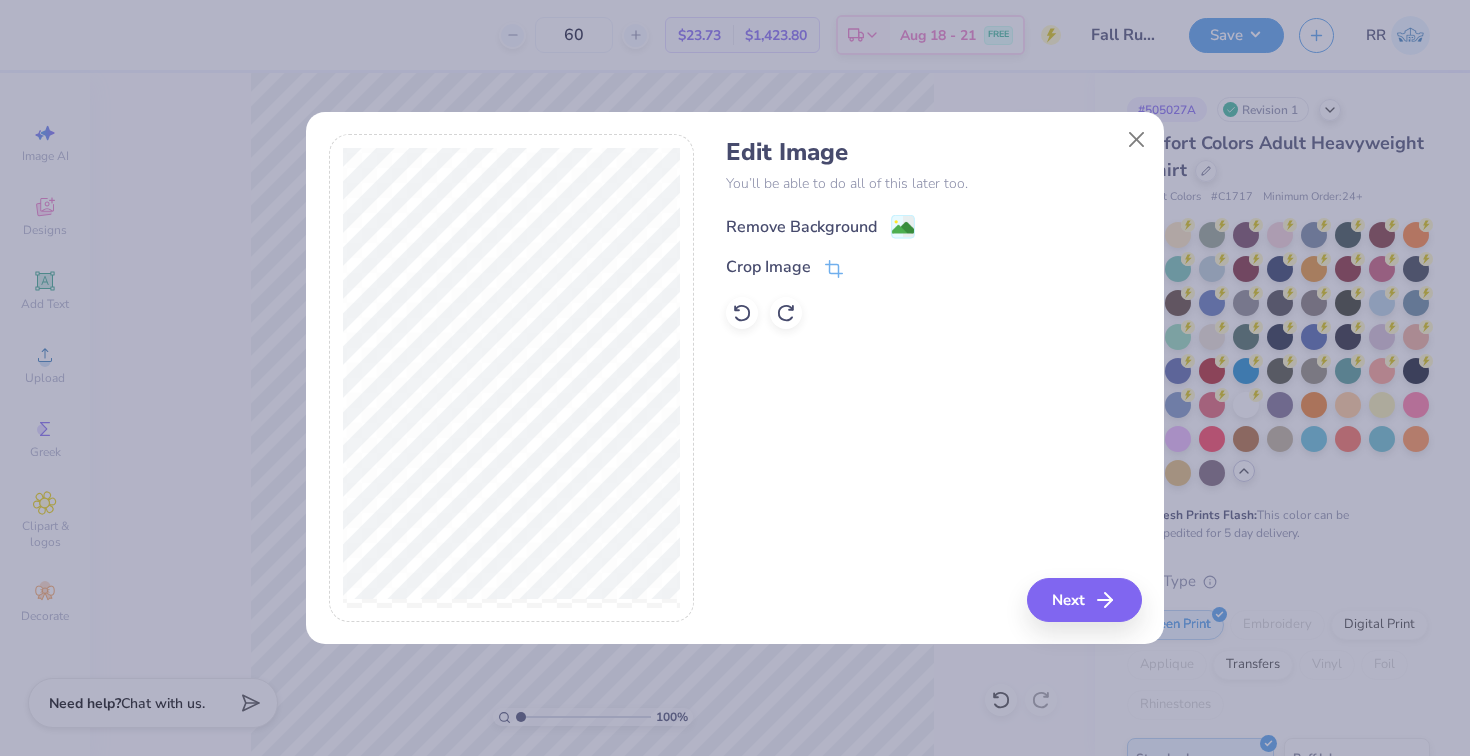 click on "Remove Background" at bounding box center (801, 227) 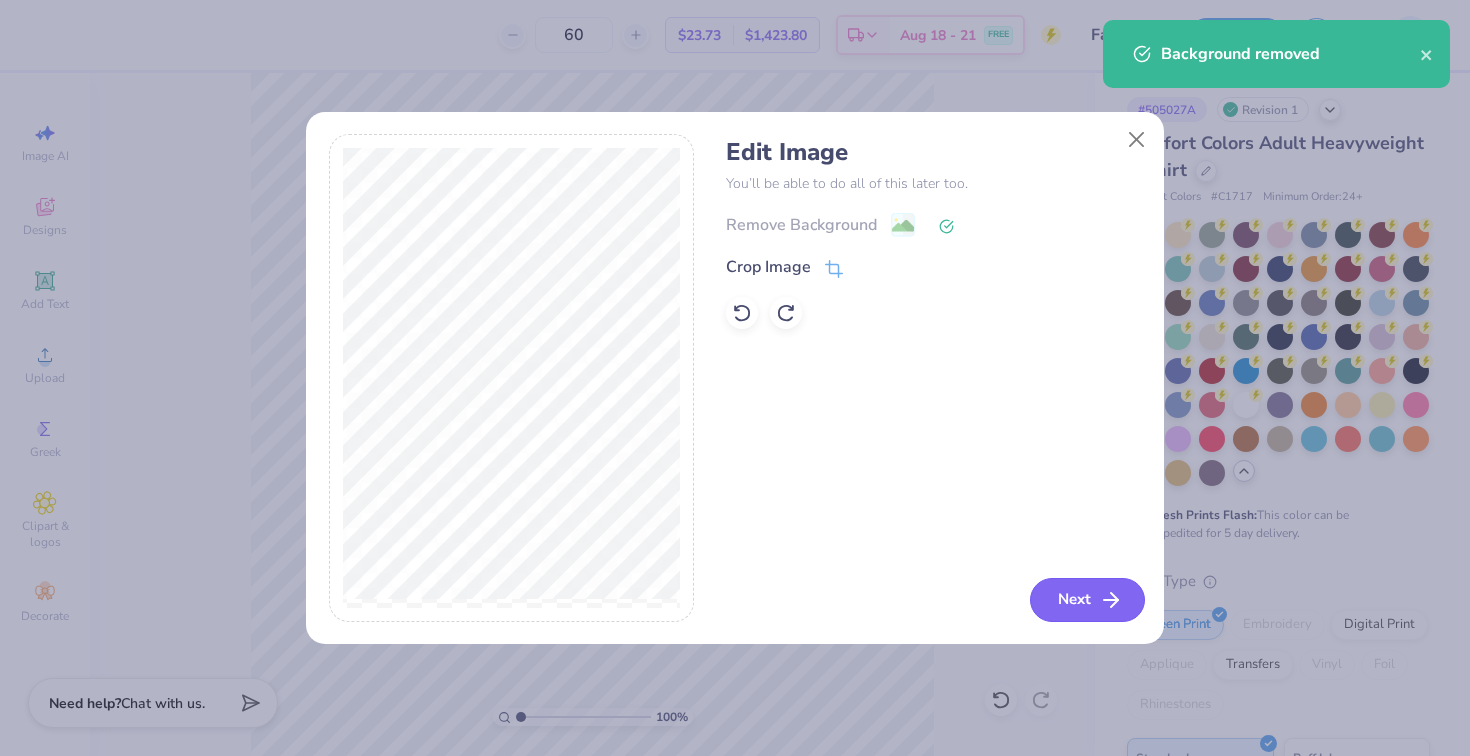 click on "Next" at bounding box center [1087, 600] 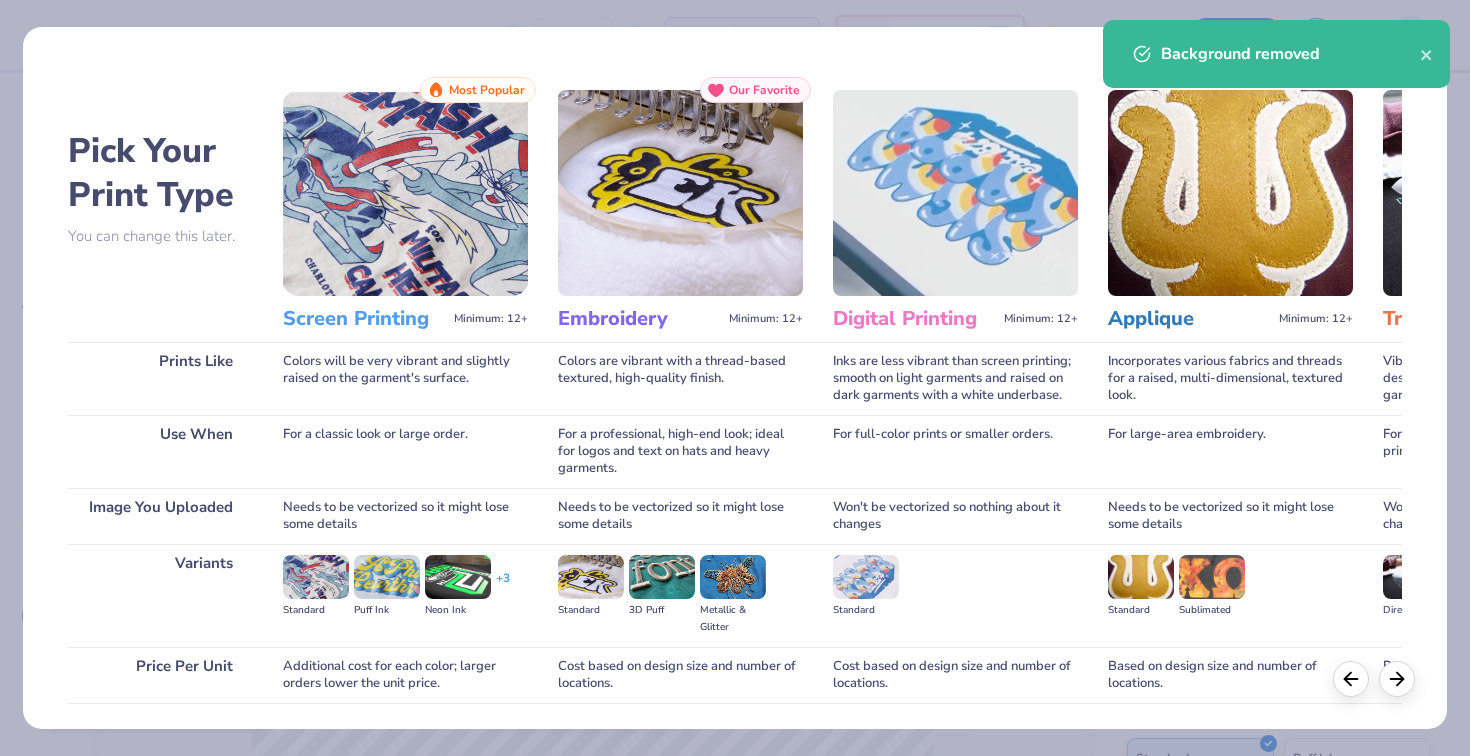 scroll, scrollTop: 141, scrollLeft: 0, axis: vertical 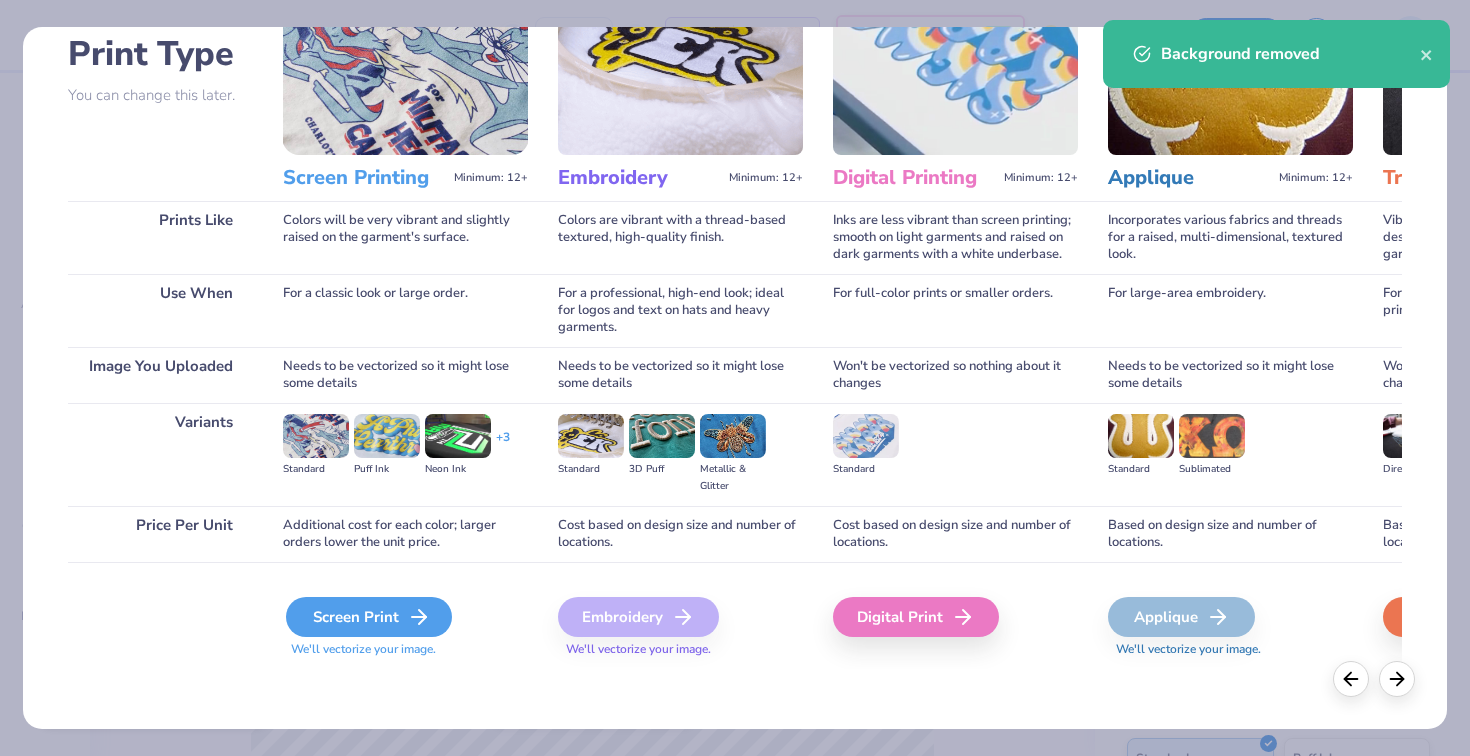 click on "Screen Print" at bounding box center [369, 617] 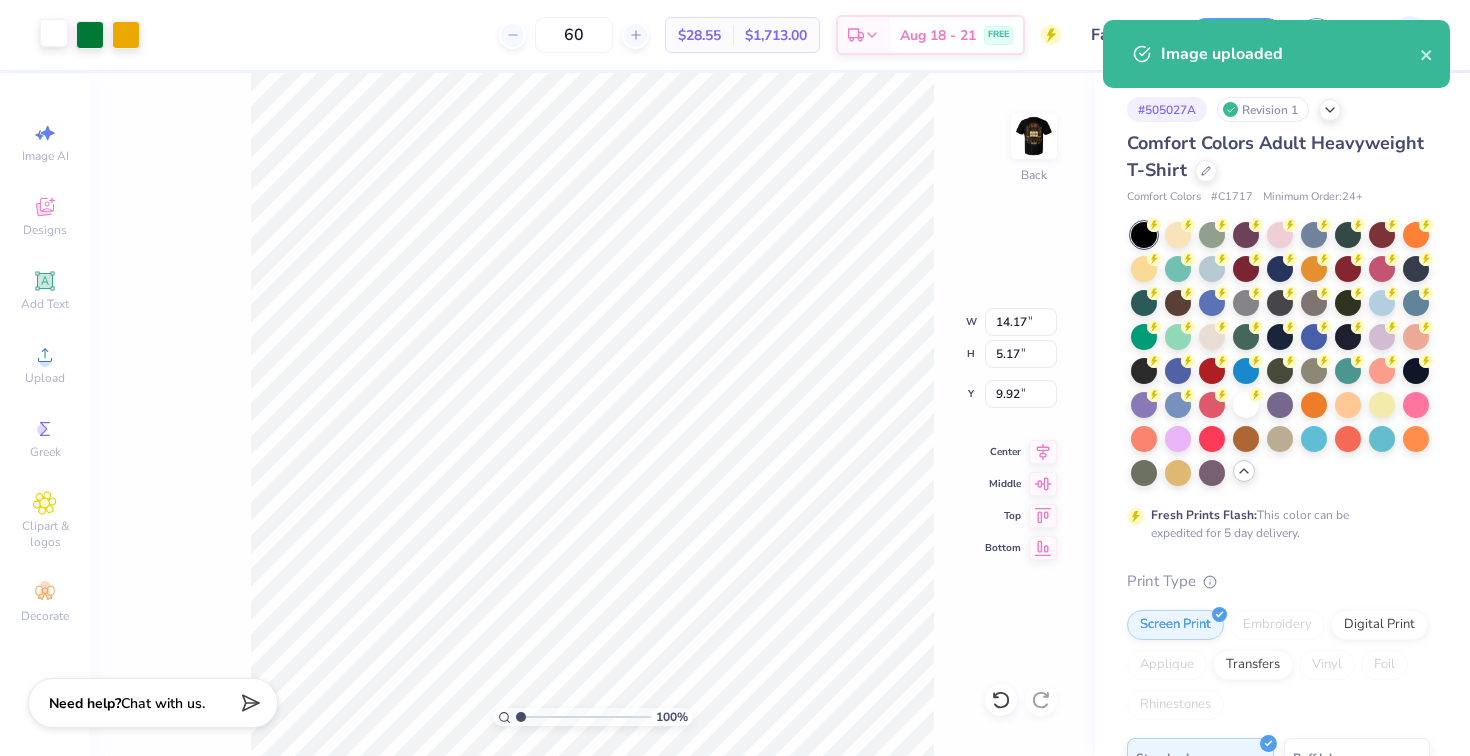 click at bounding box center [54, 33] 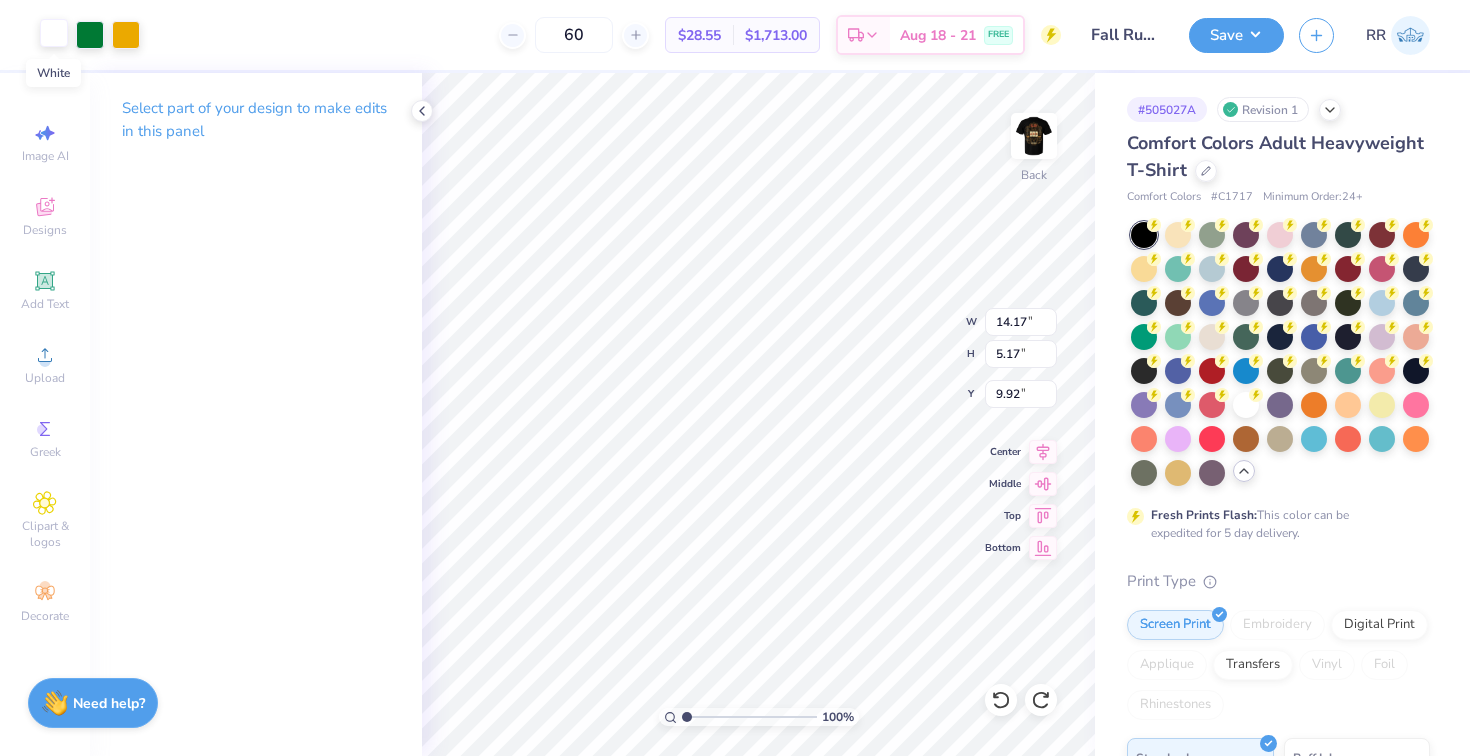 click at bounding box center (54, 33) 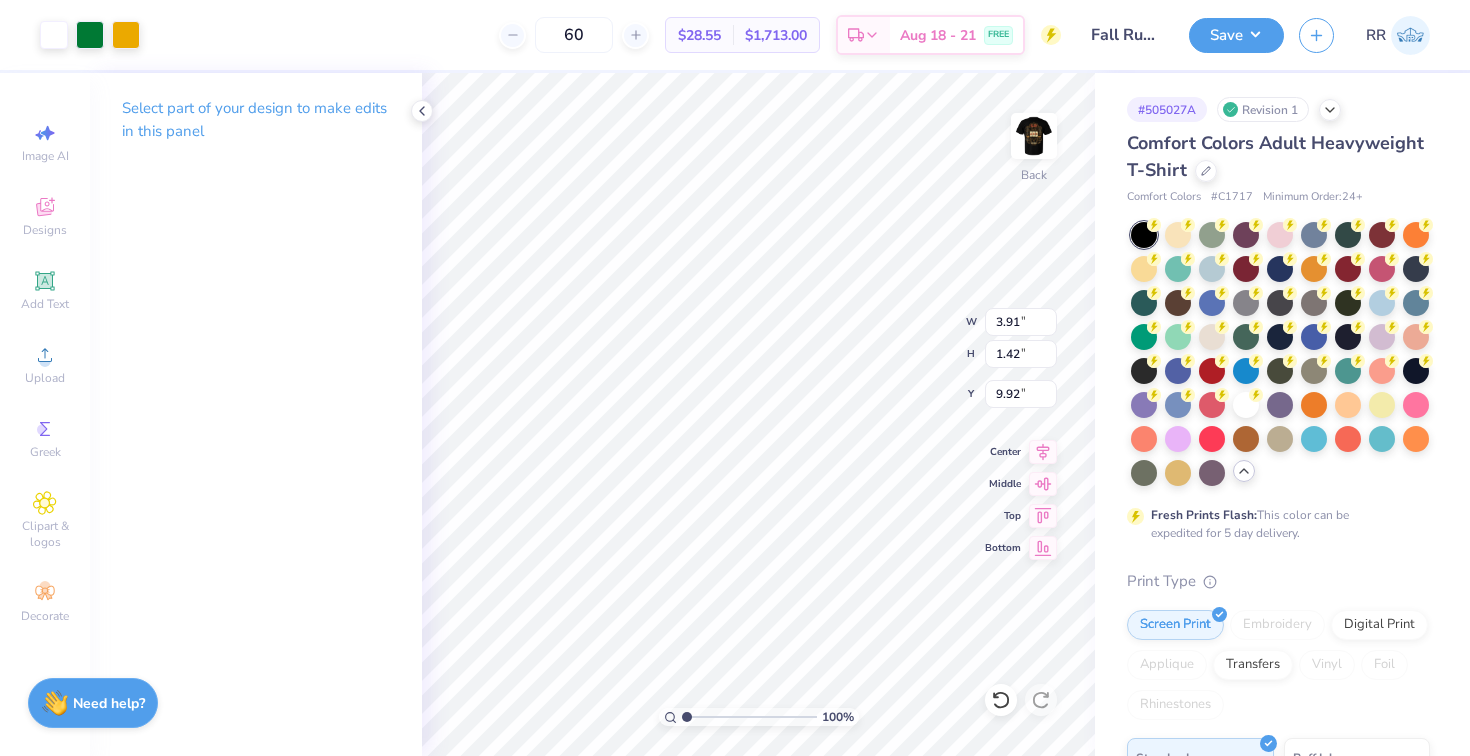 type on "3.91" 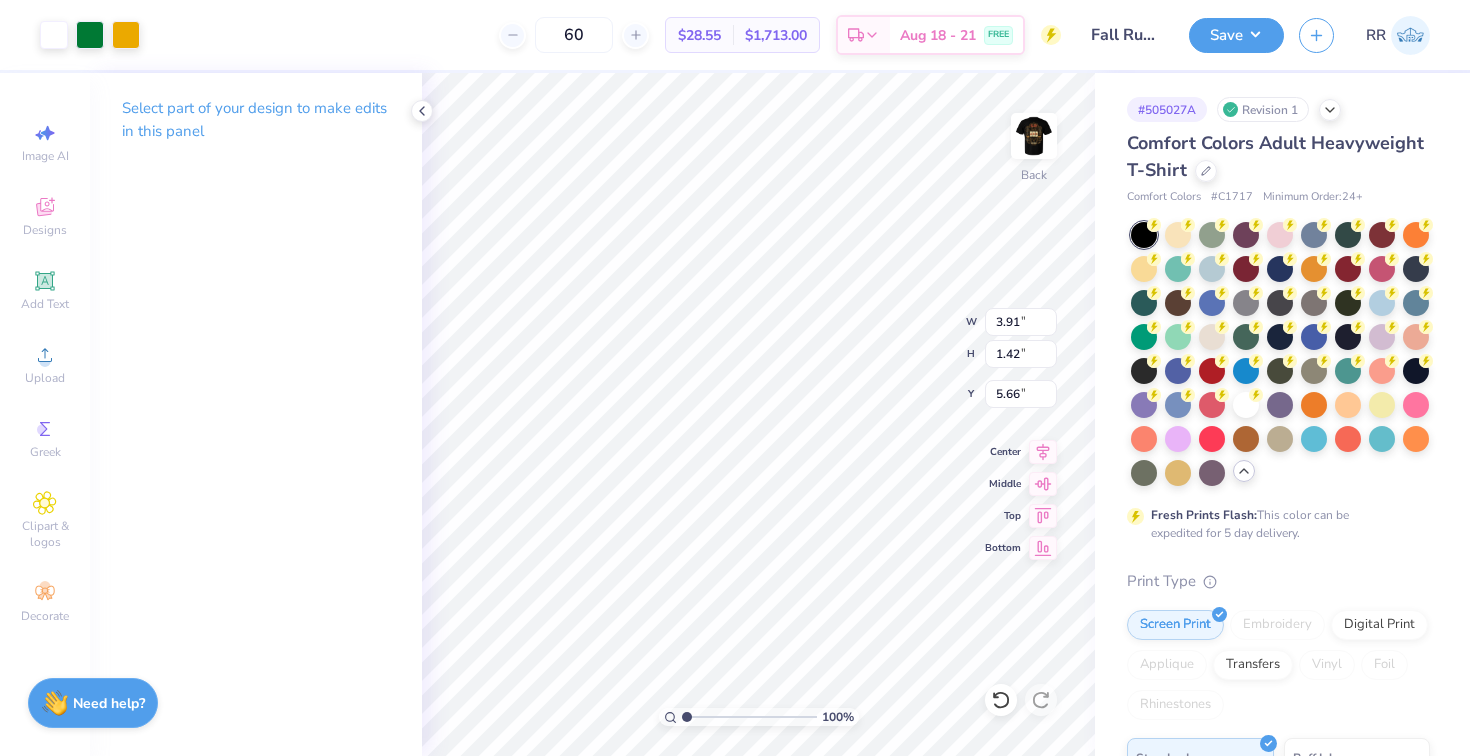 type on "5.21" 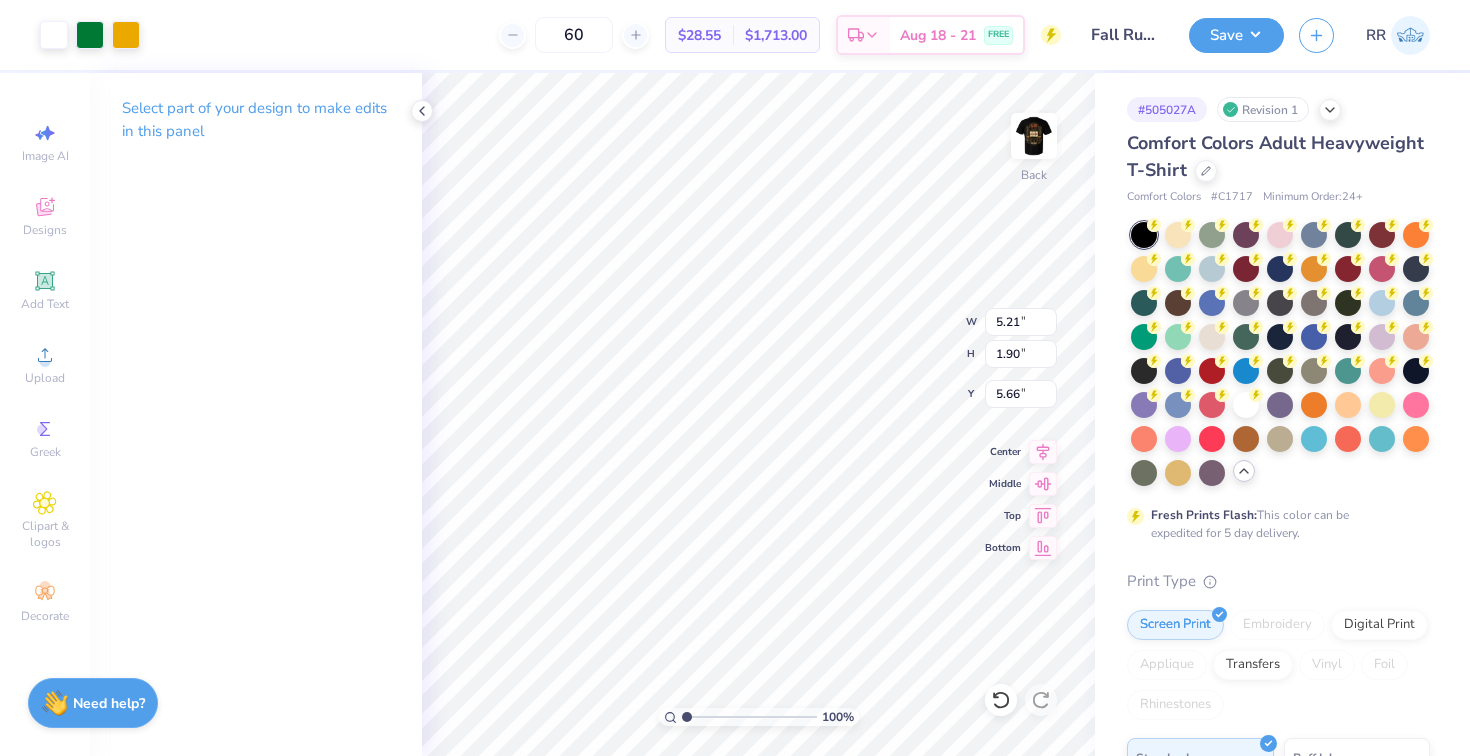 type on "5.95" 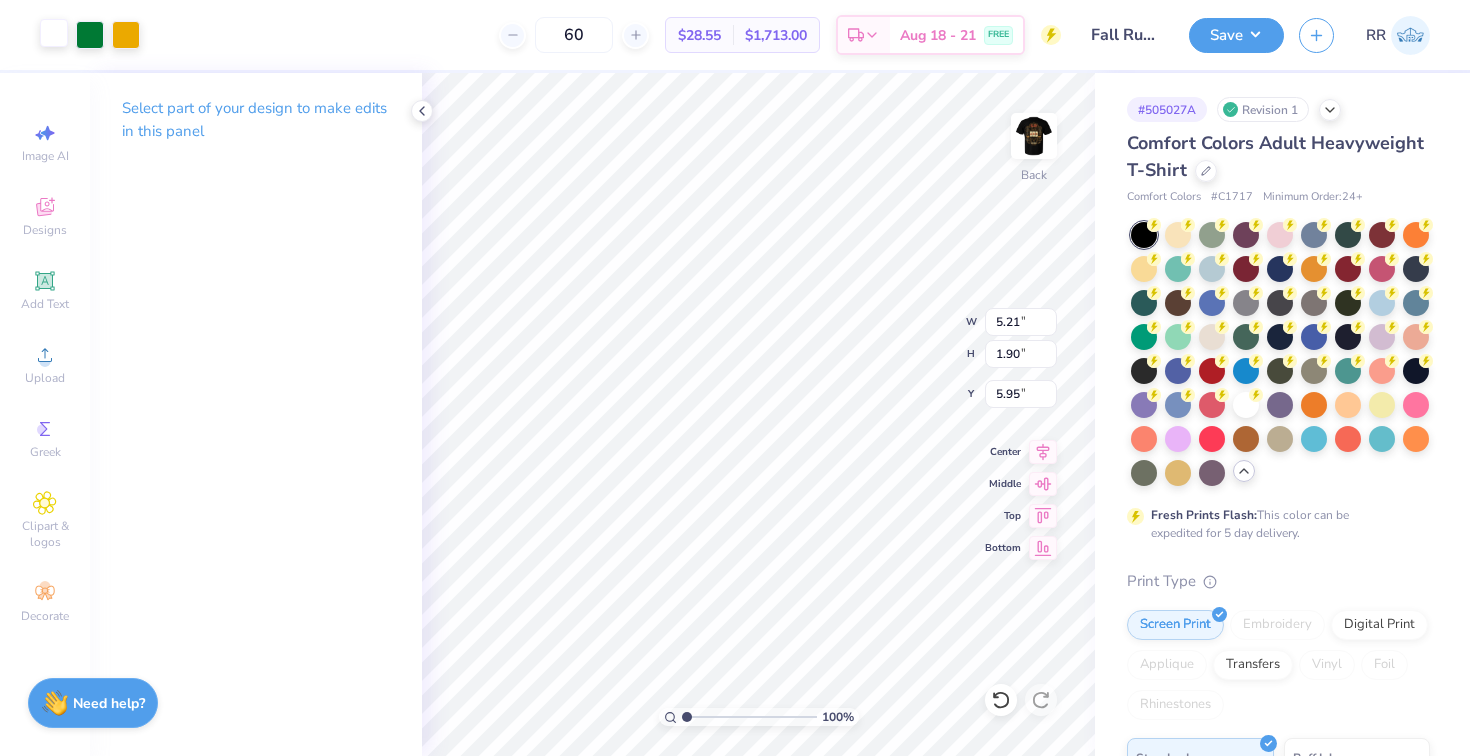 click at bounding box center (54, 33) 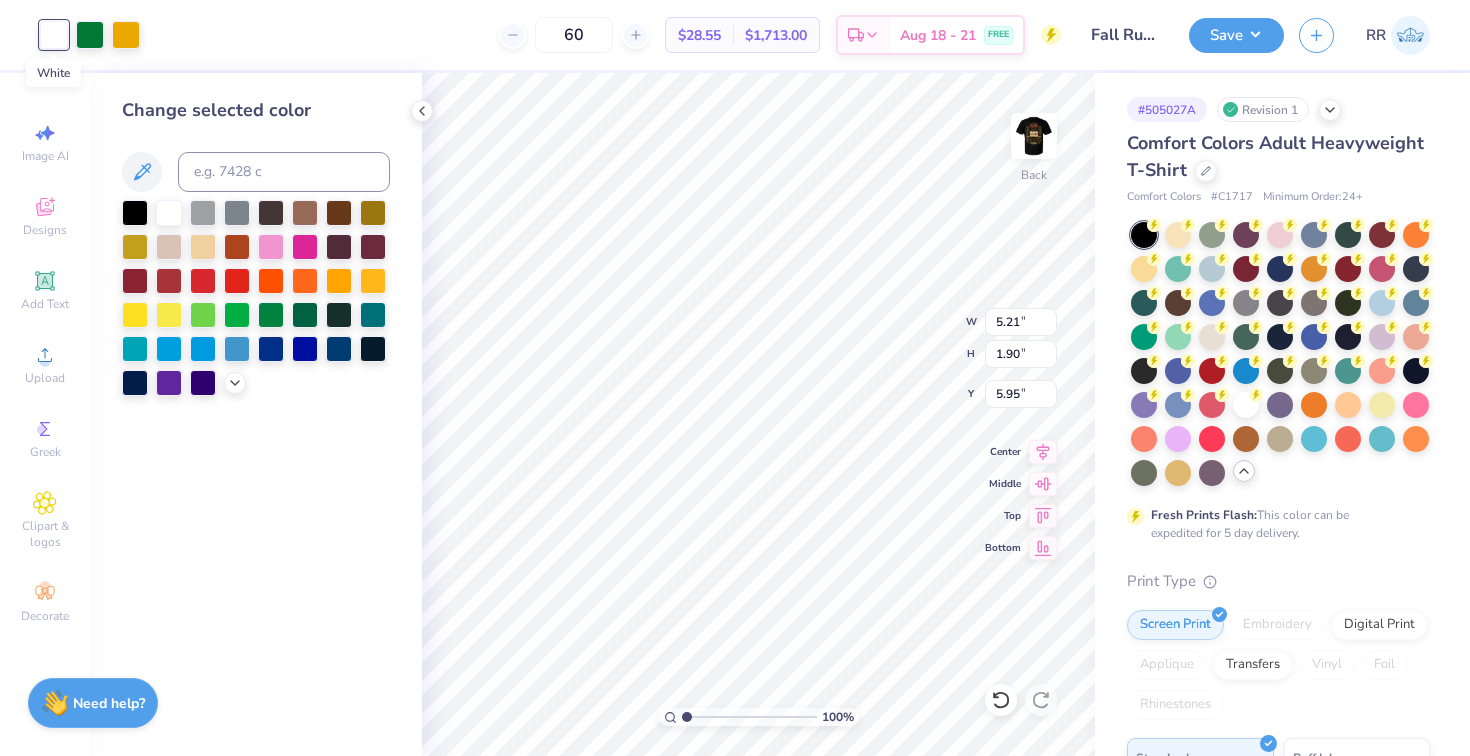 click at bounding box center [54, 35] 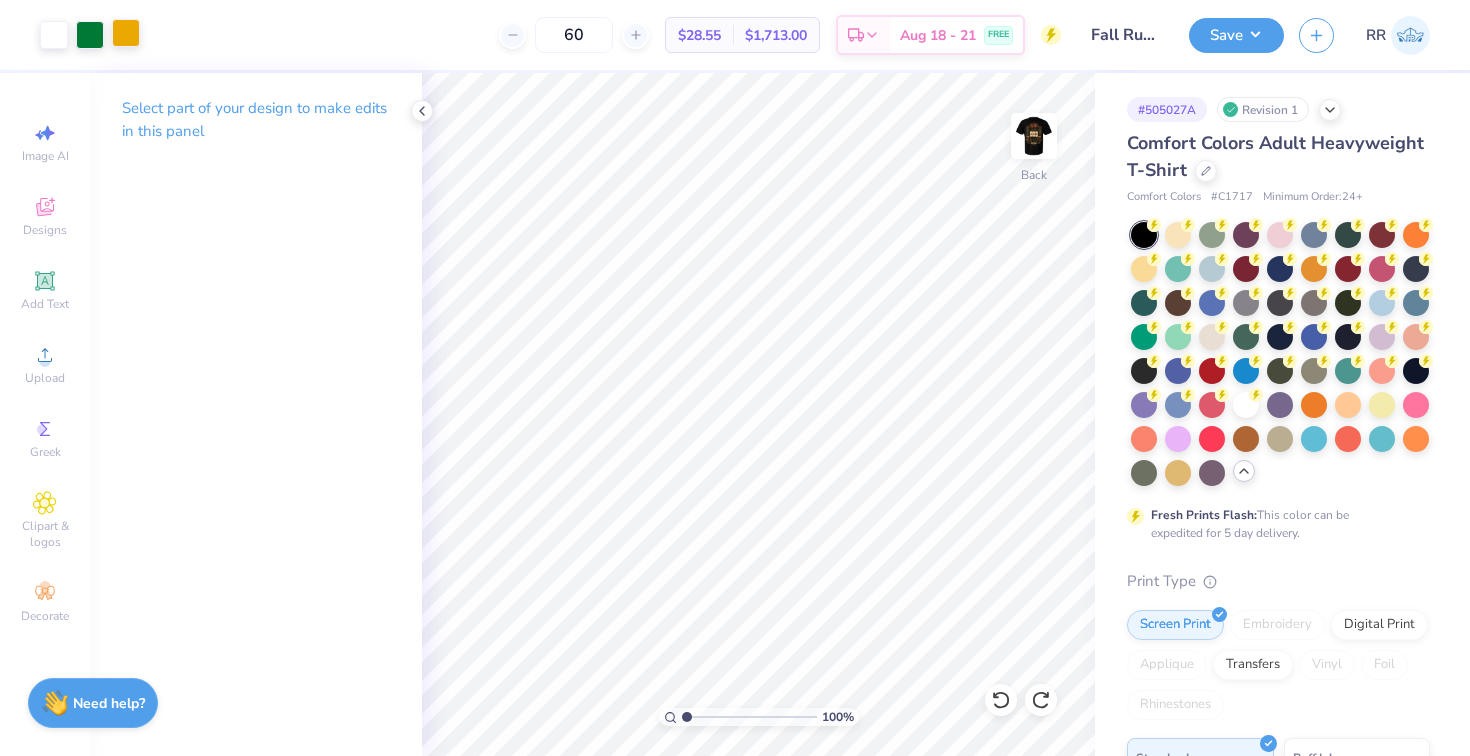 click at bounding box center (126, 33) 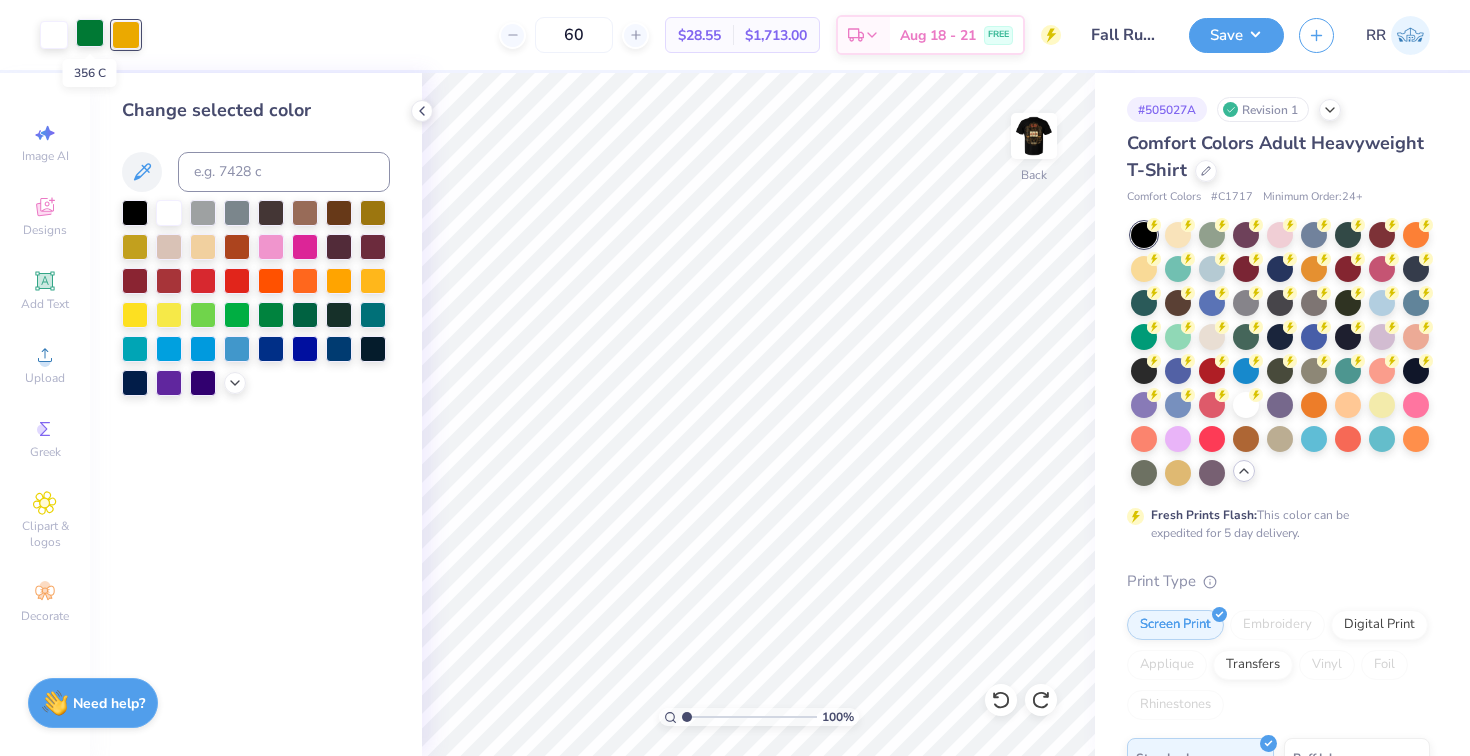 click at bounding box center [90, 33] 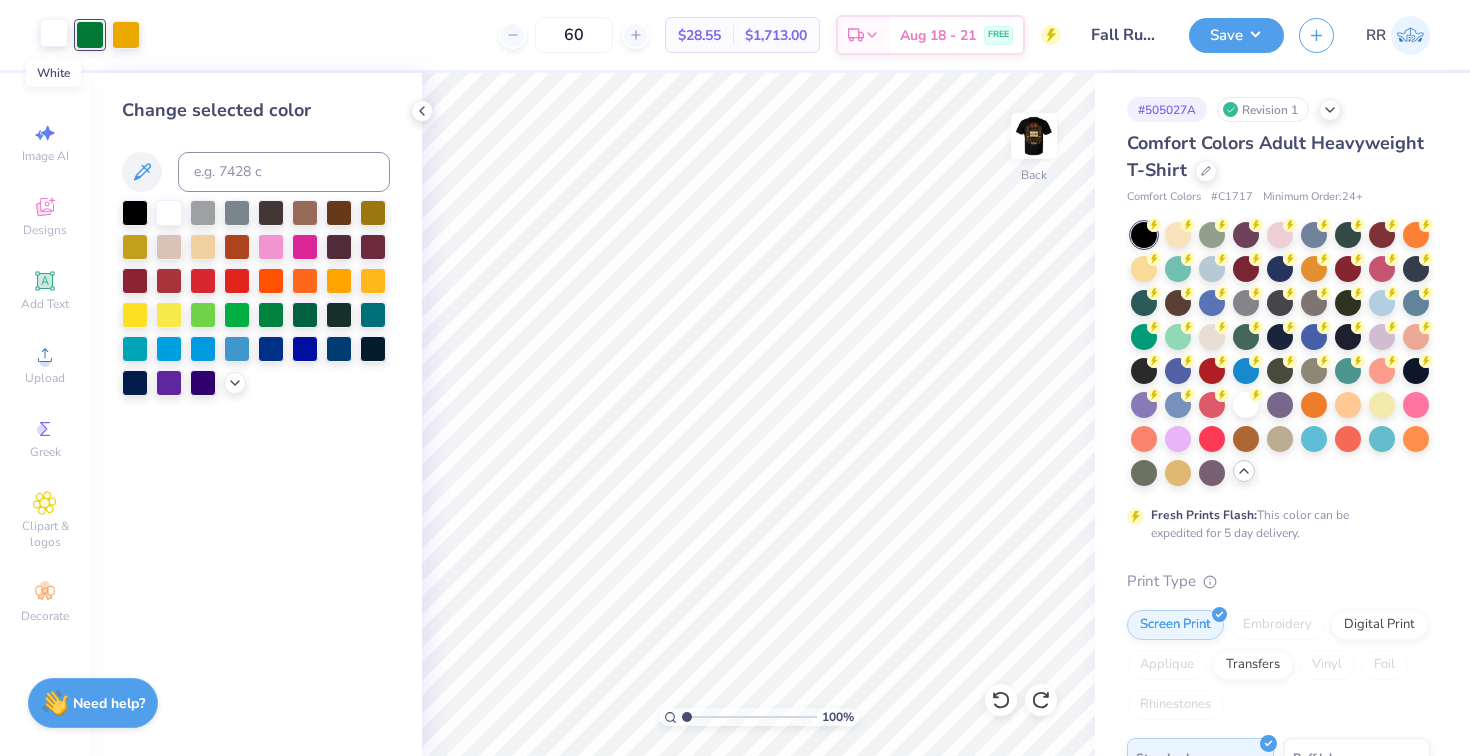 click at bounding box center (54, 33) 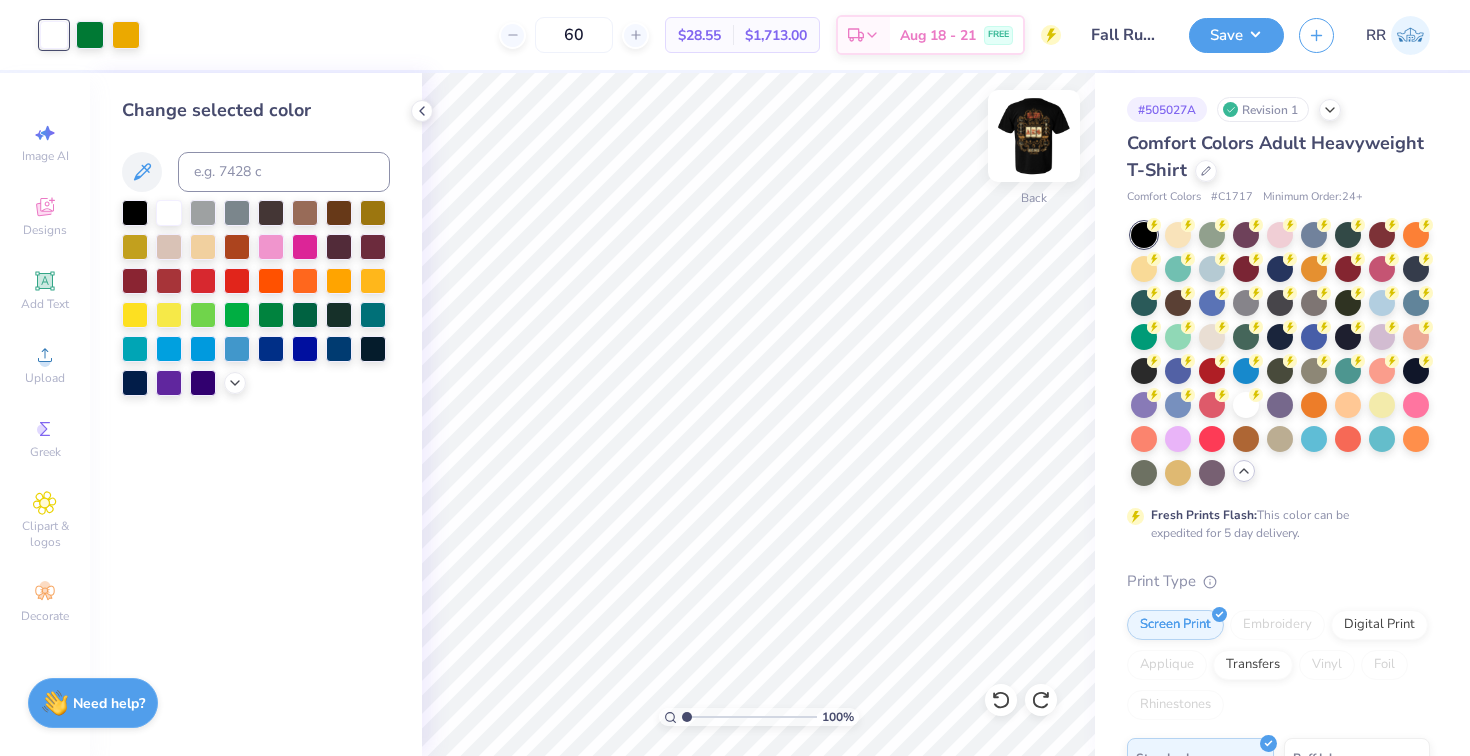 click at bounding box center (1034, 136) 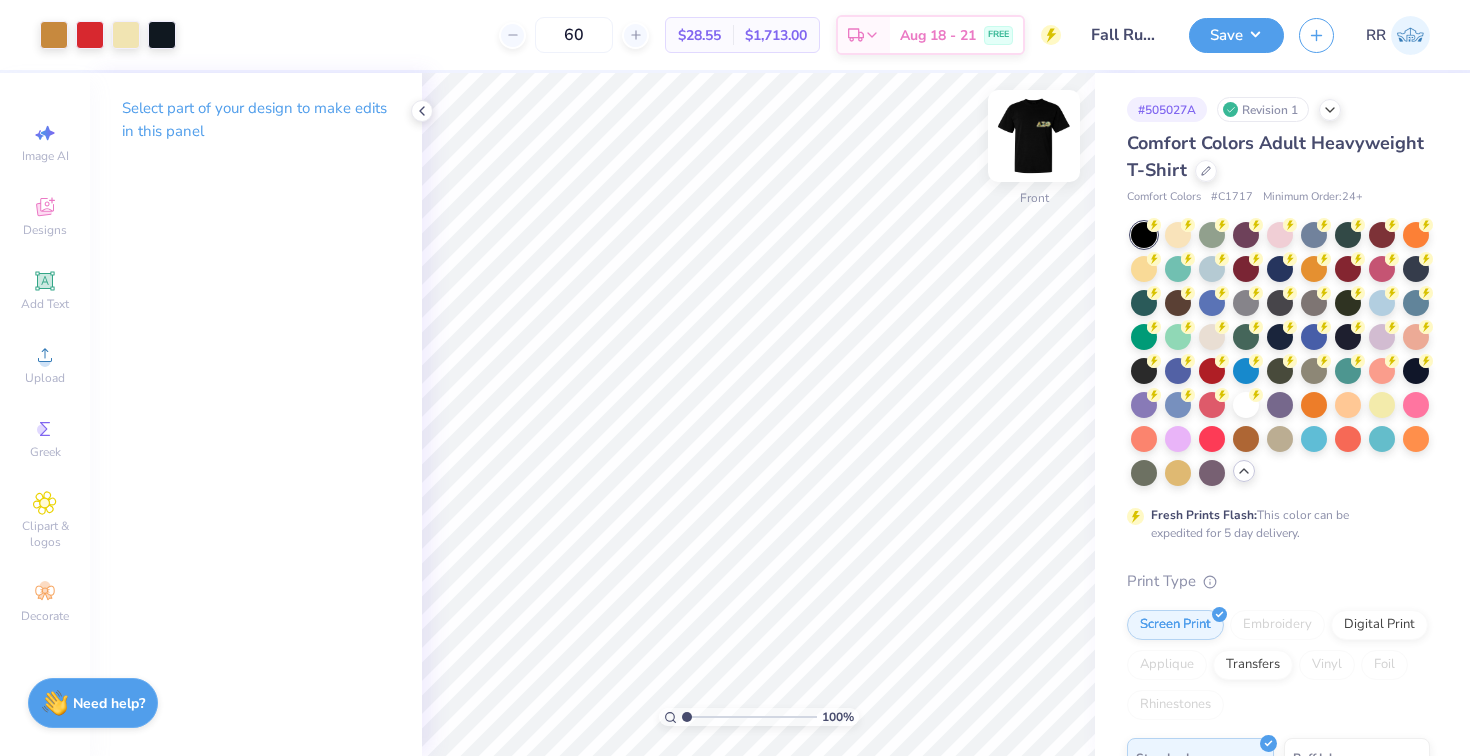 click at bounding box center (1034, 136) 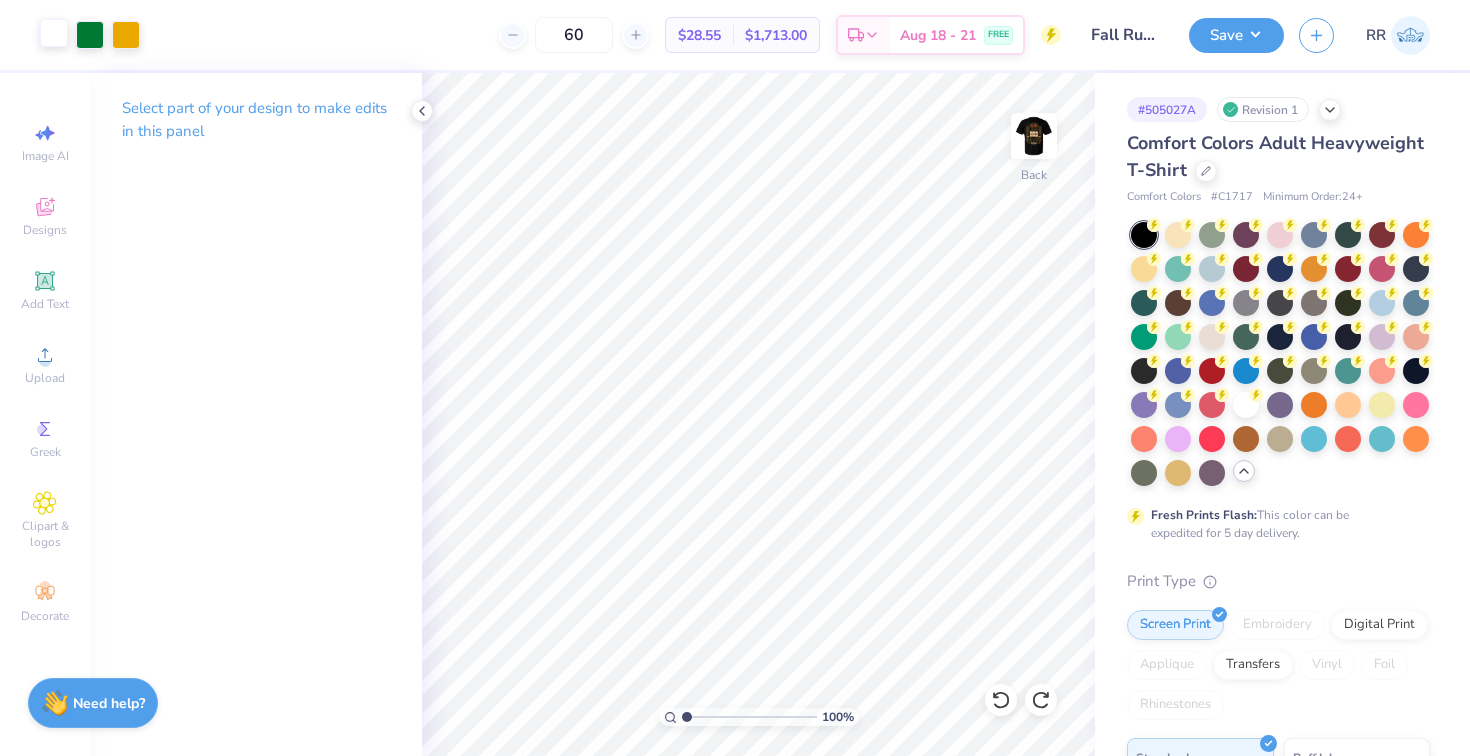 click at bounding box center (54, 33) 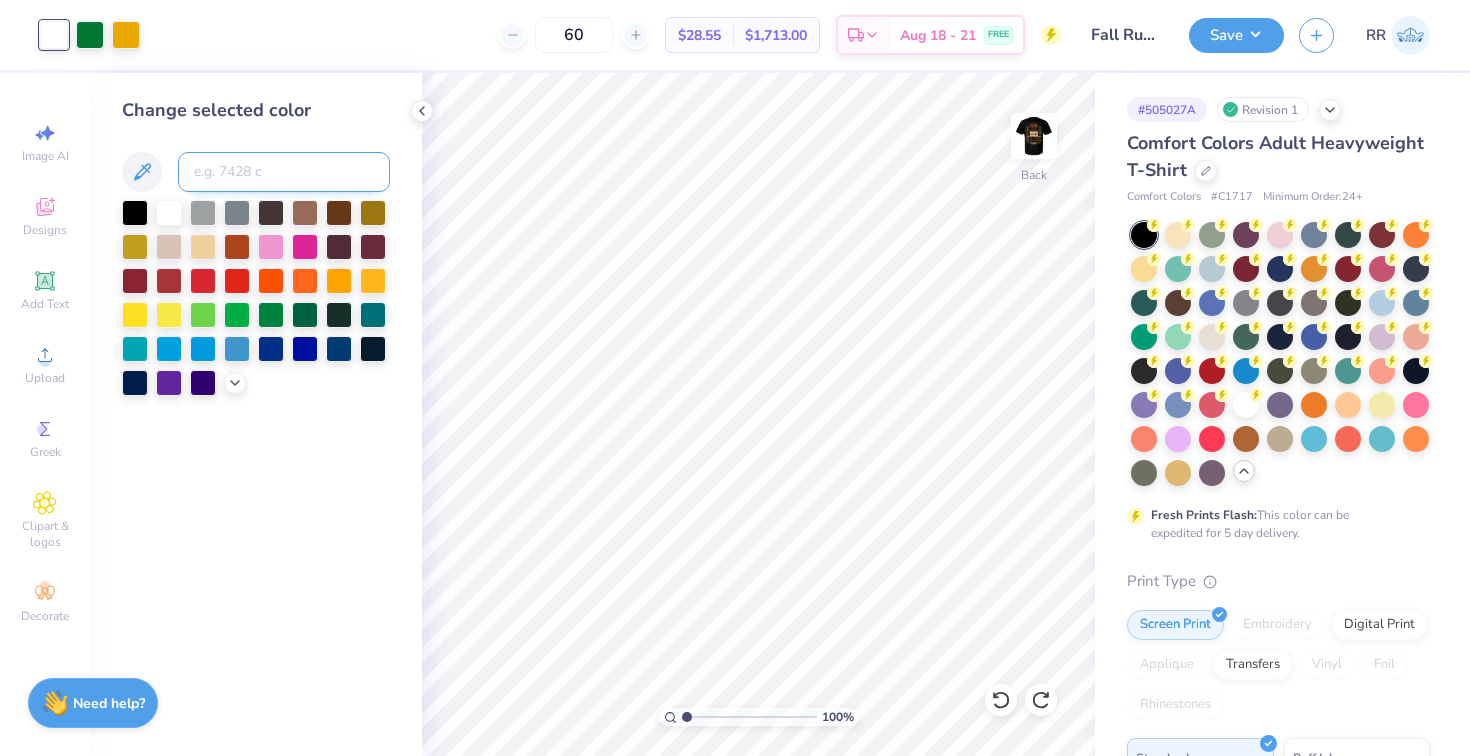 click at bounding box center [284, 172] 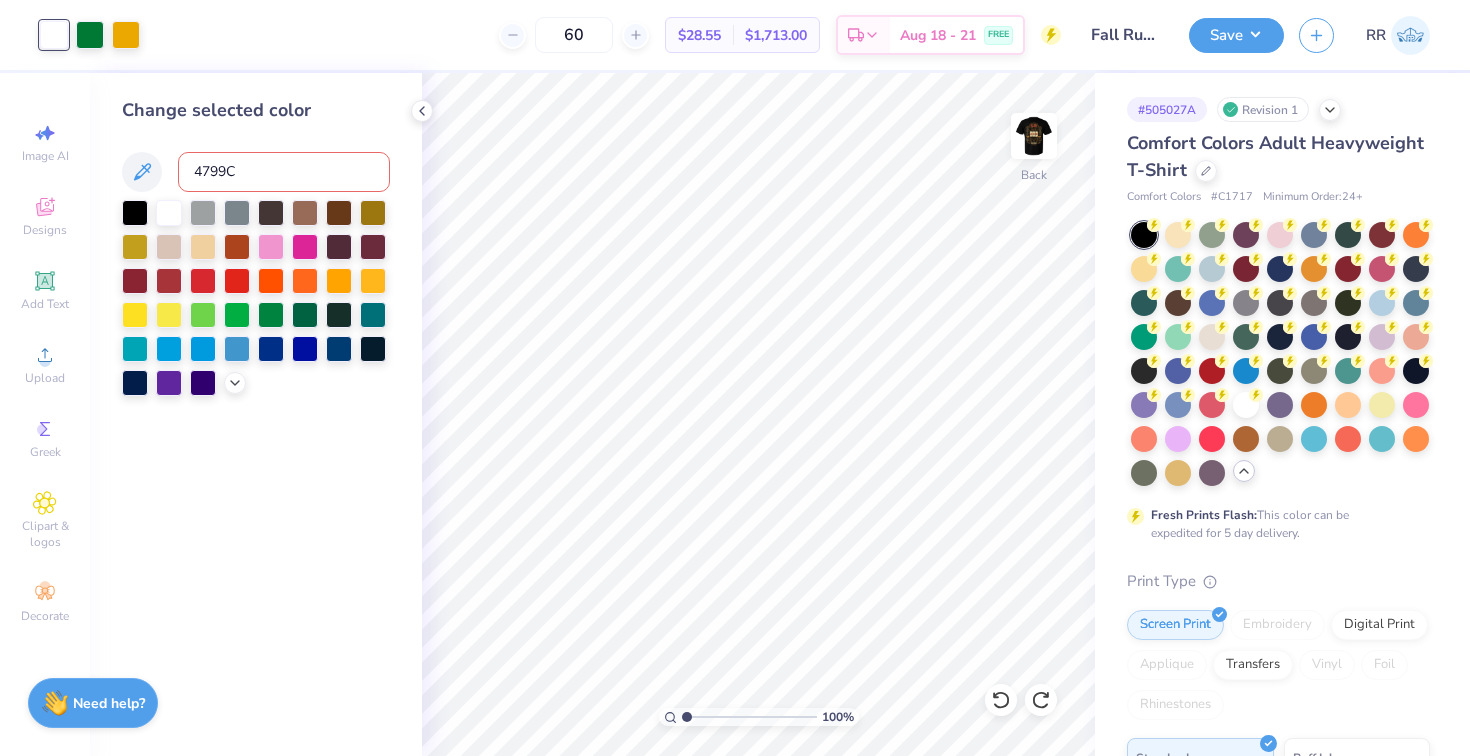 type on "4799C" 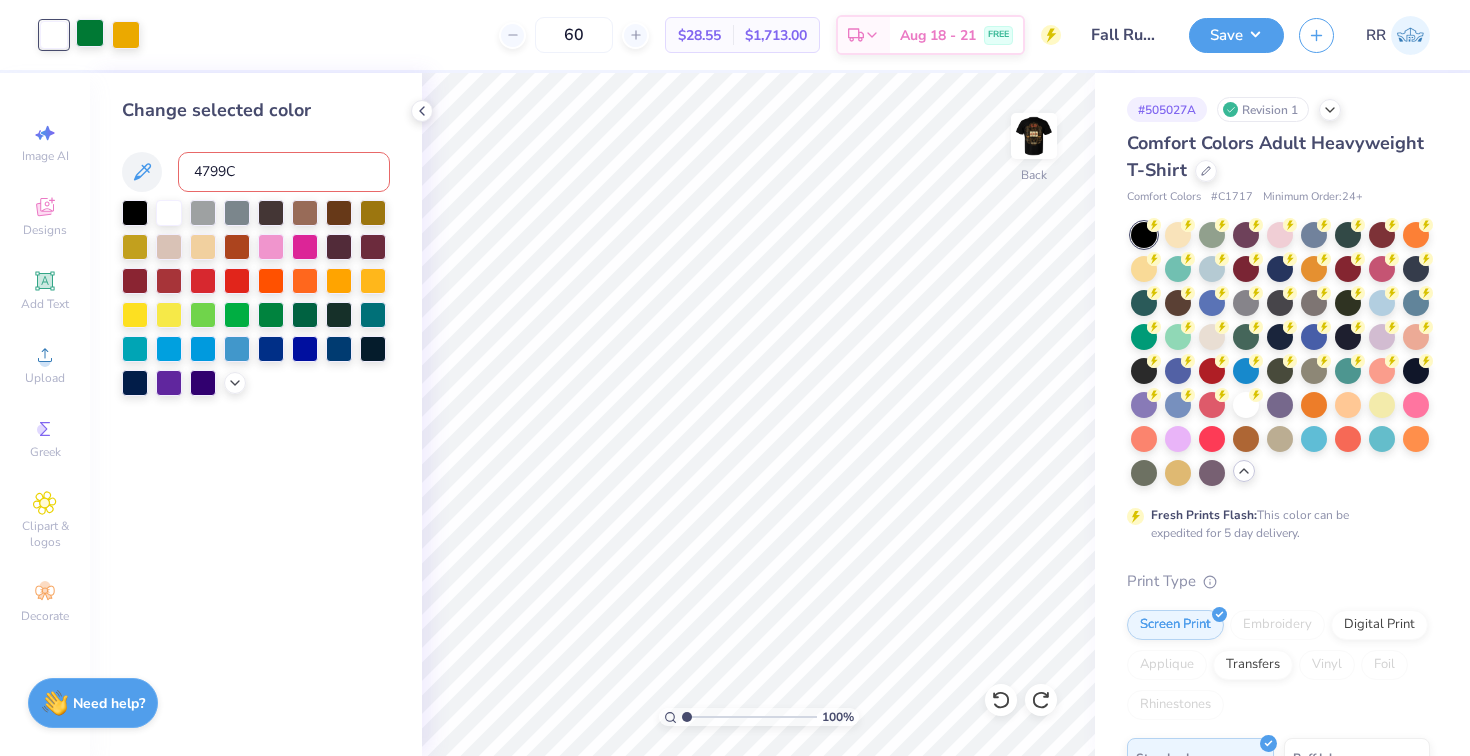 click at bounding box center [90, 33] 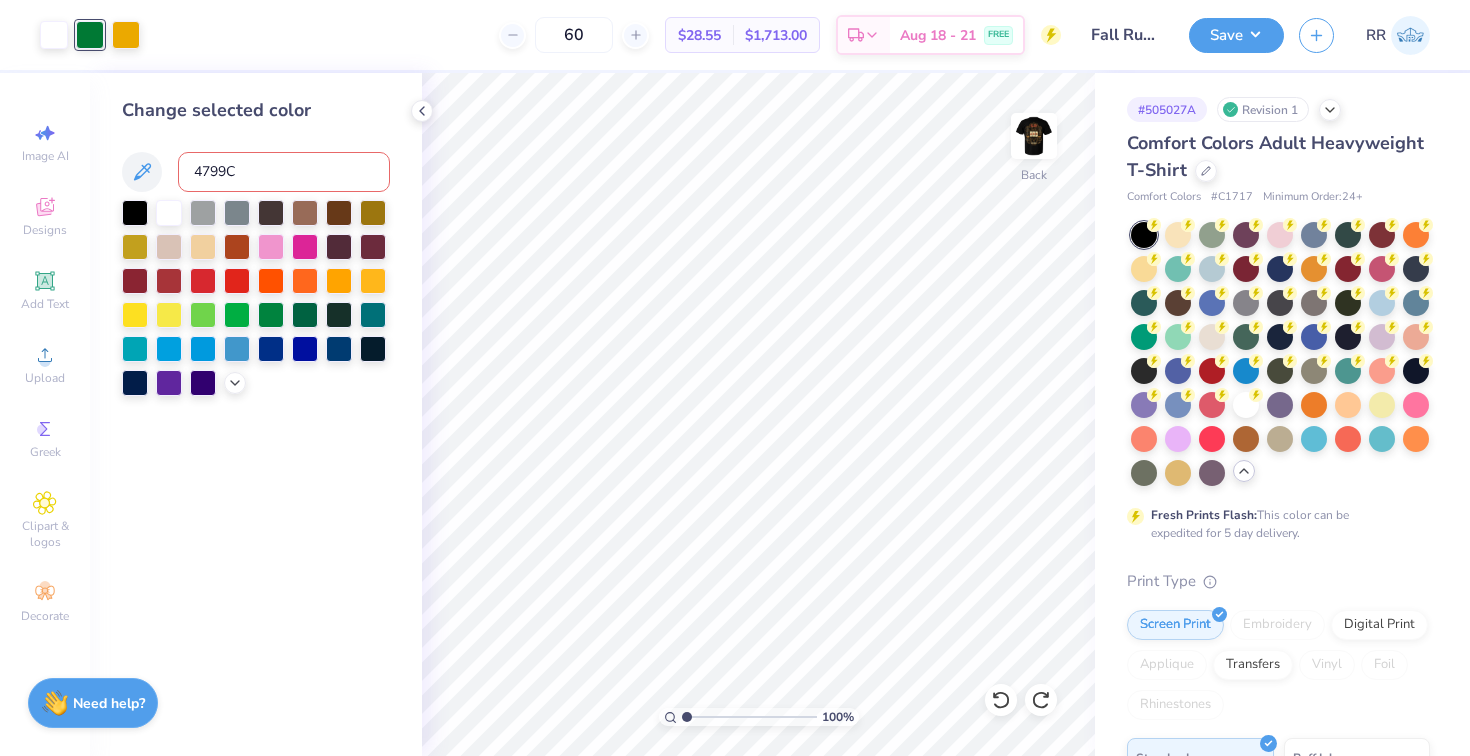 click on "4799C" at bounding box center [284, 172] 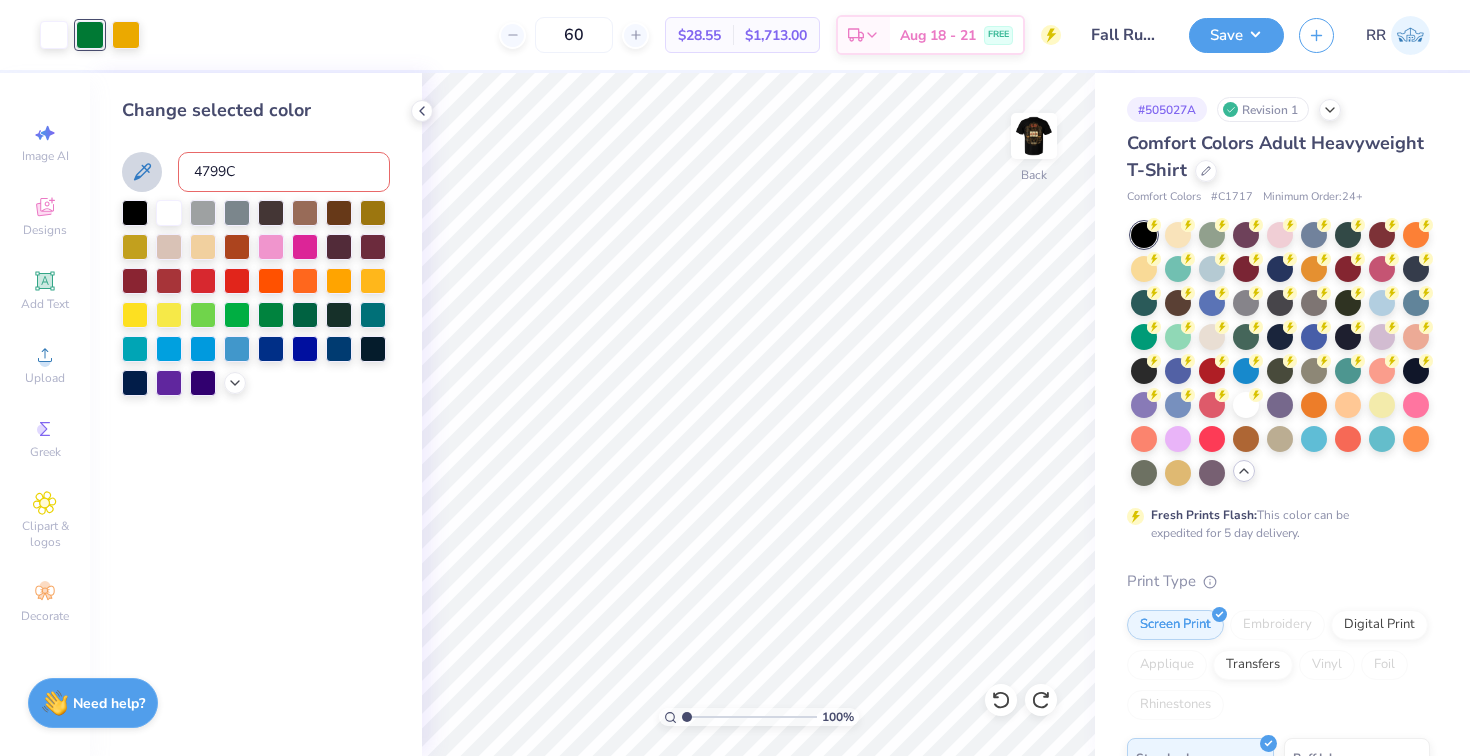 scroll, scrollTop: 1, scrollLeft: 0, axis: vertical 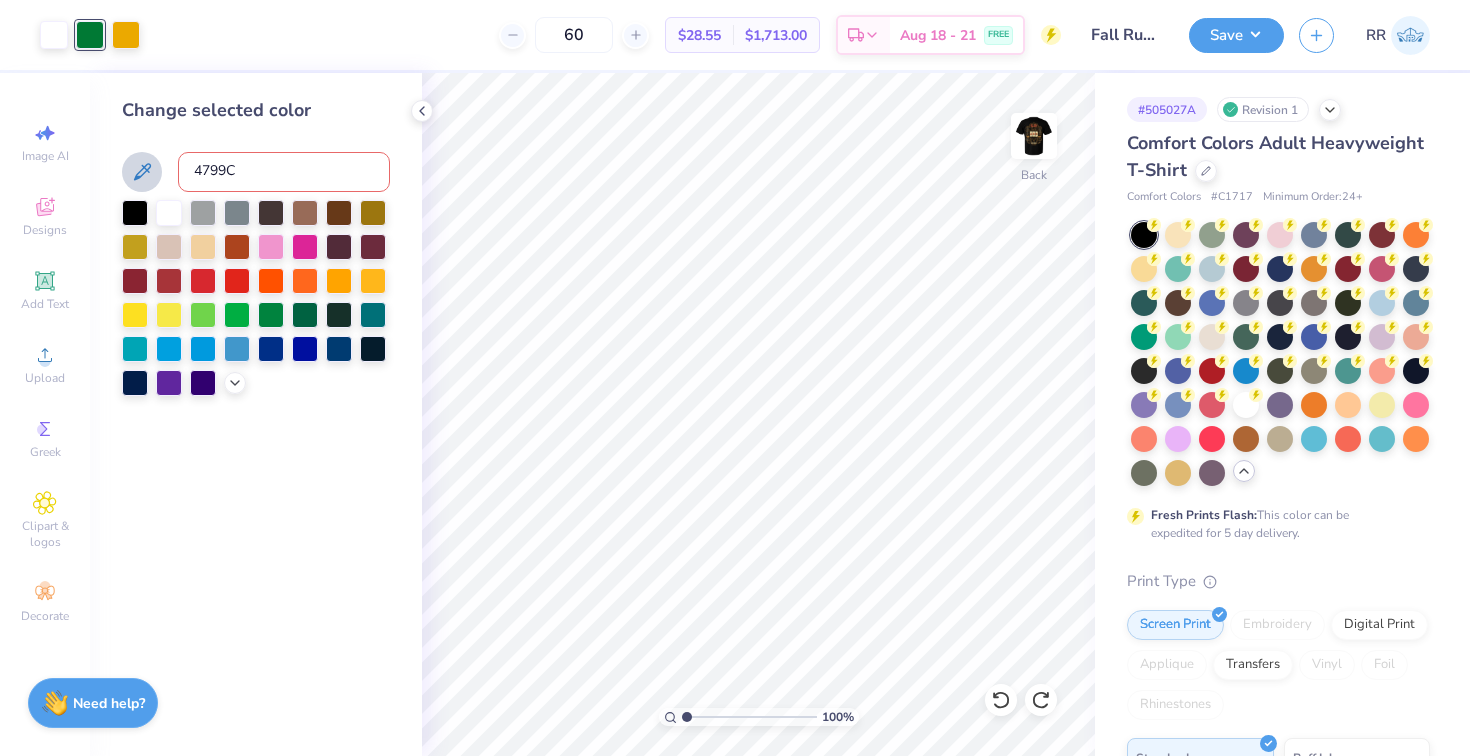 drag, startPoint x: 258, startPoint y: 175, endPoint x: 150, endPoint y: 175, distance: 108 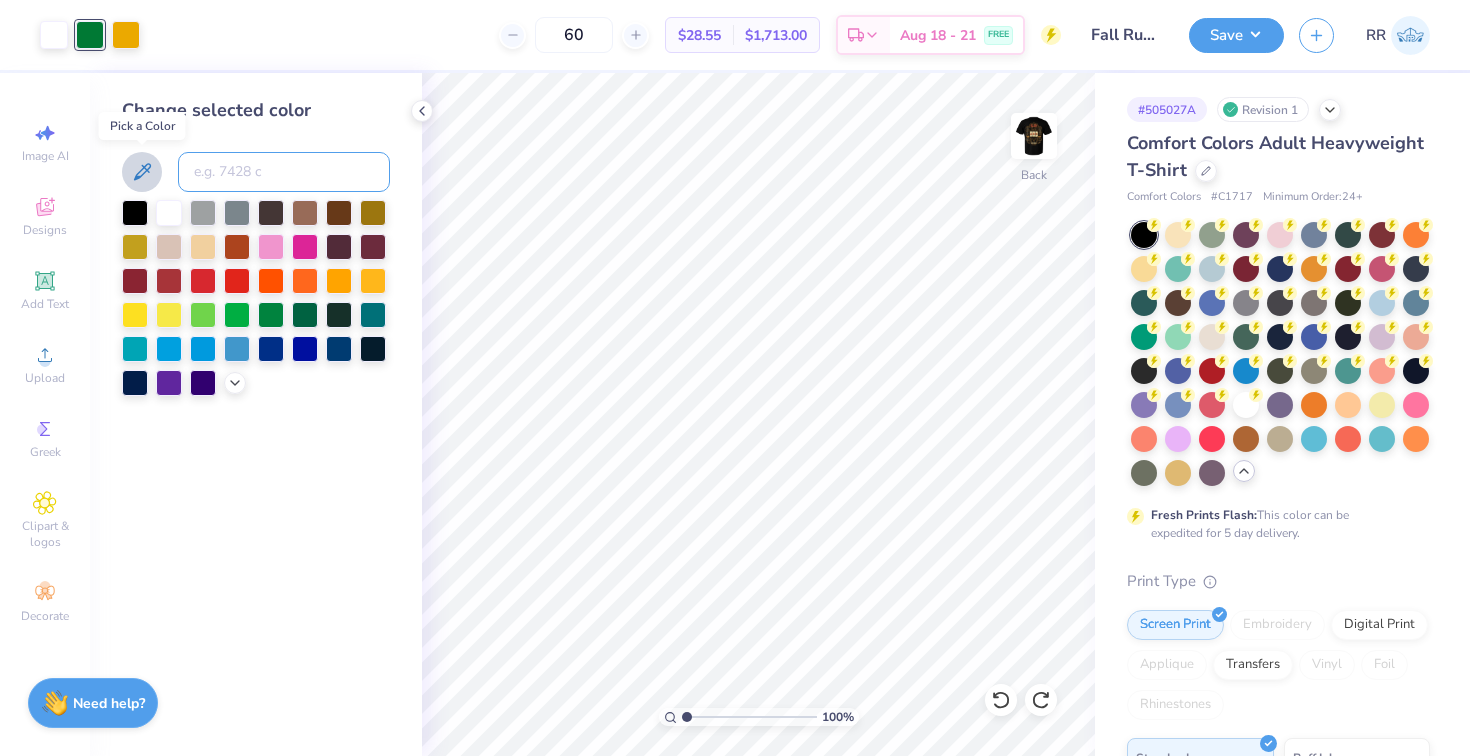 scroll, scrollTop: 0, scrollLeft: 0, axis: both 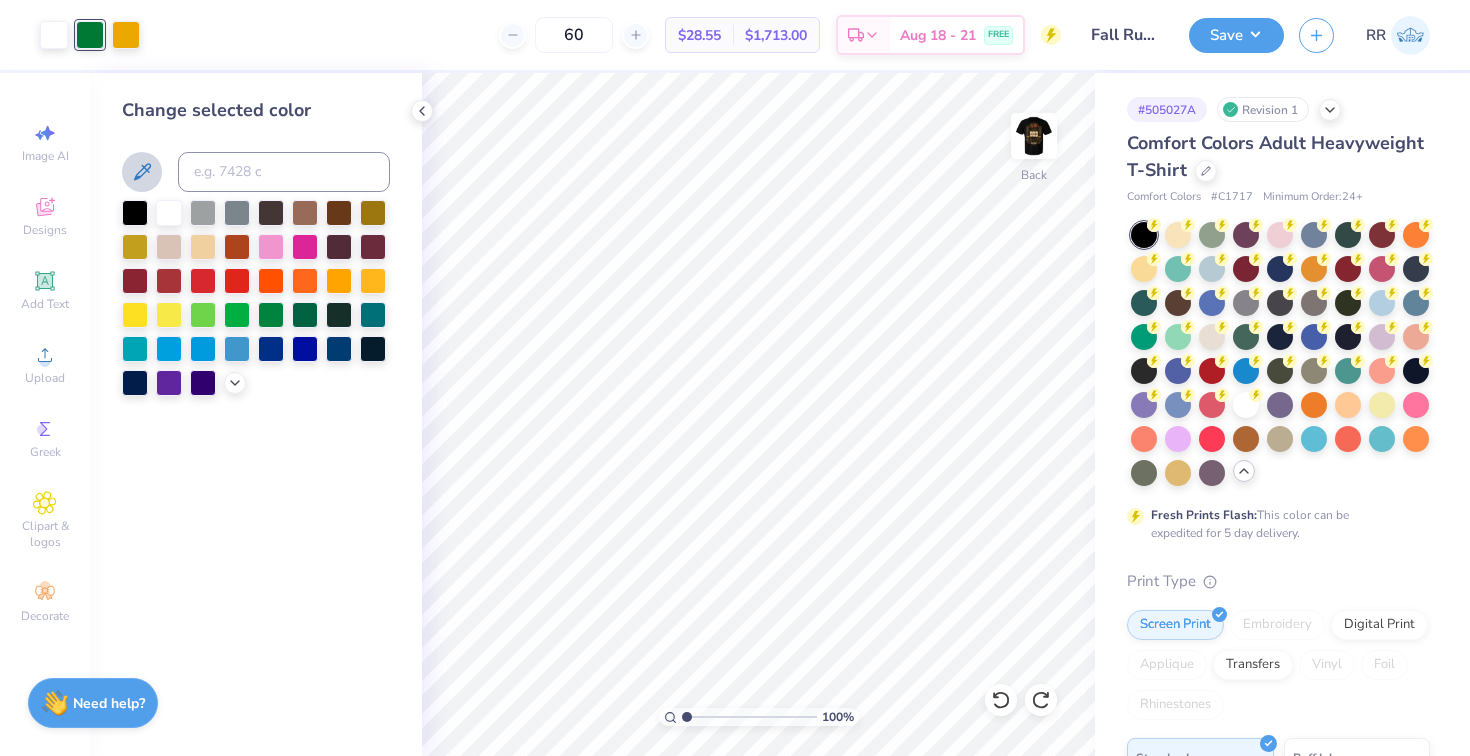 click 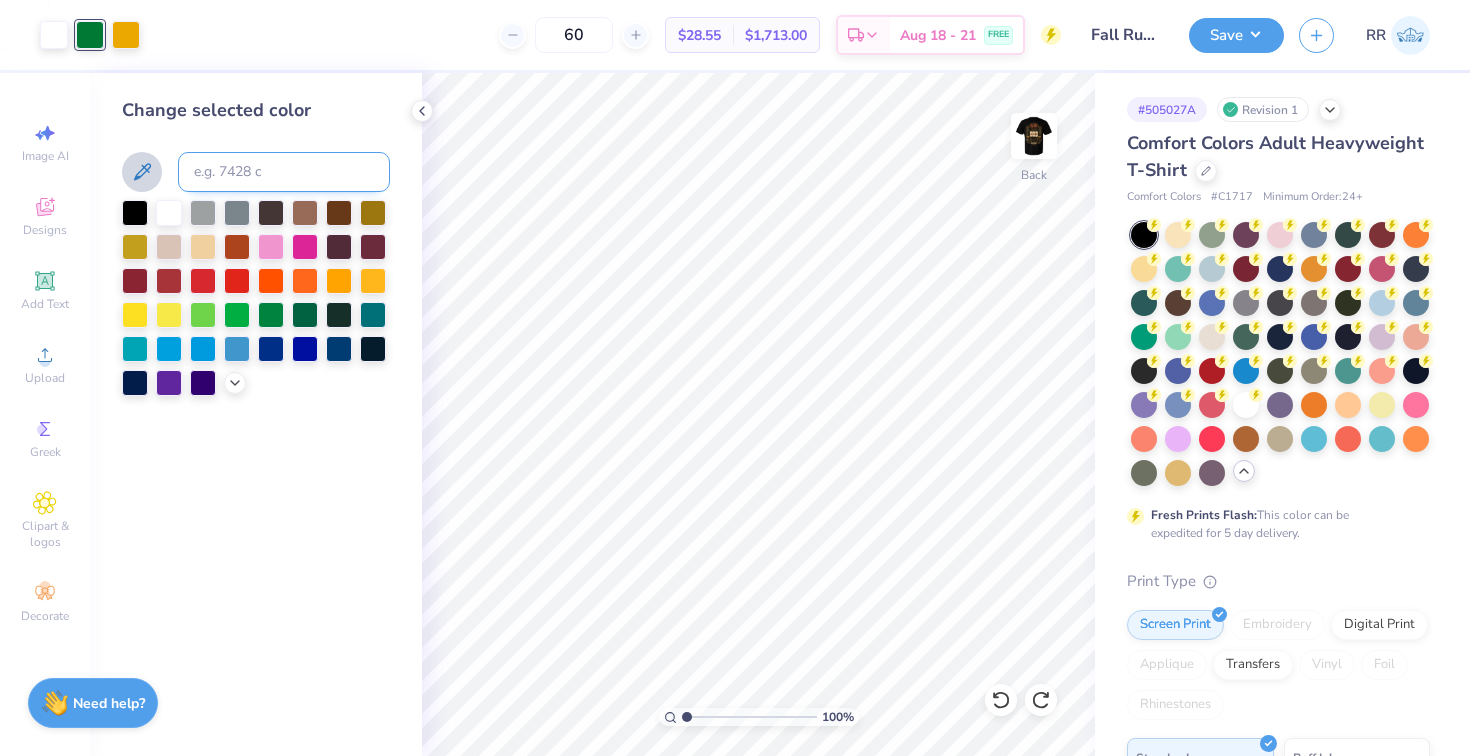 click at bounding box center (284, 172) 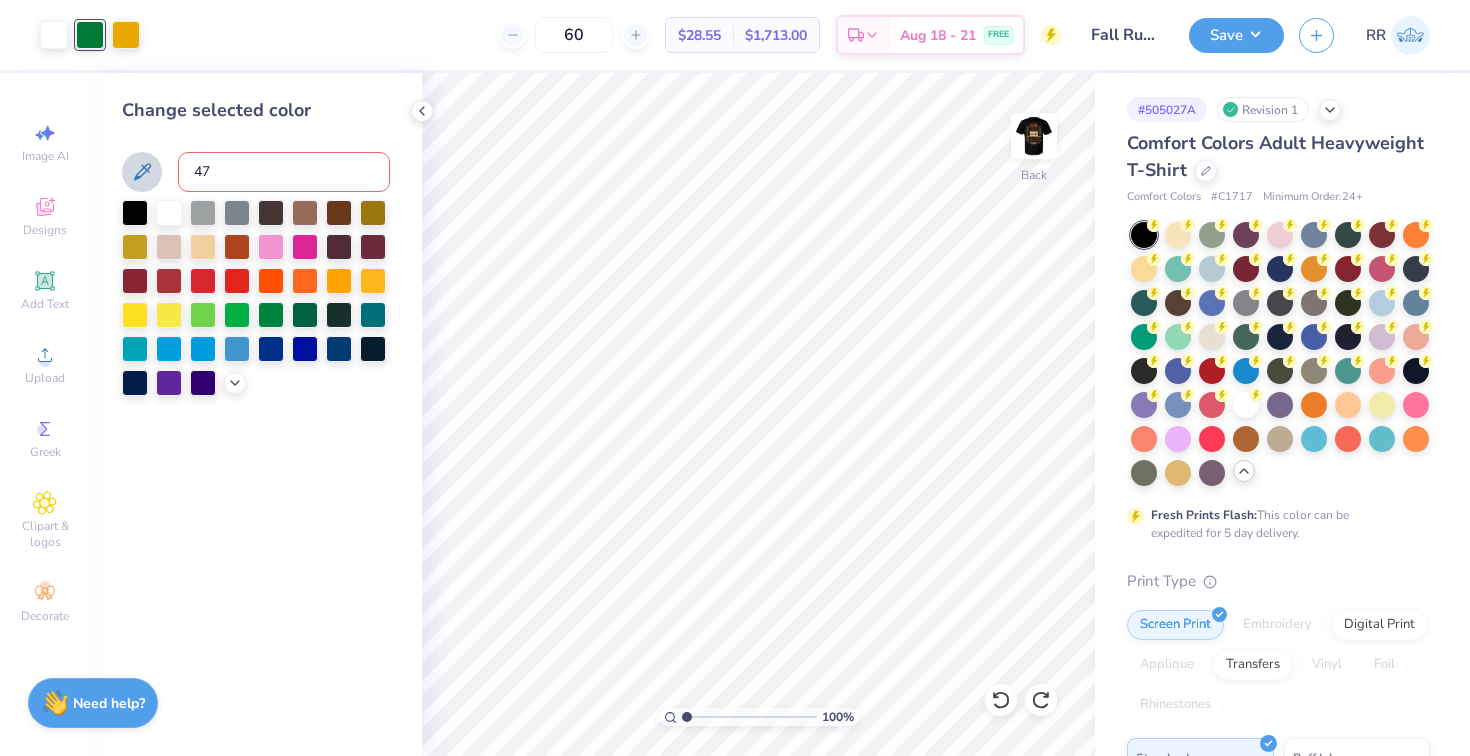 type on "4" 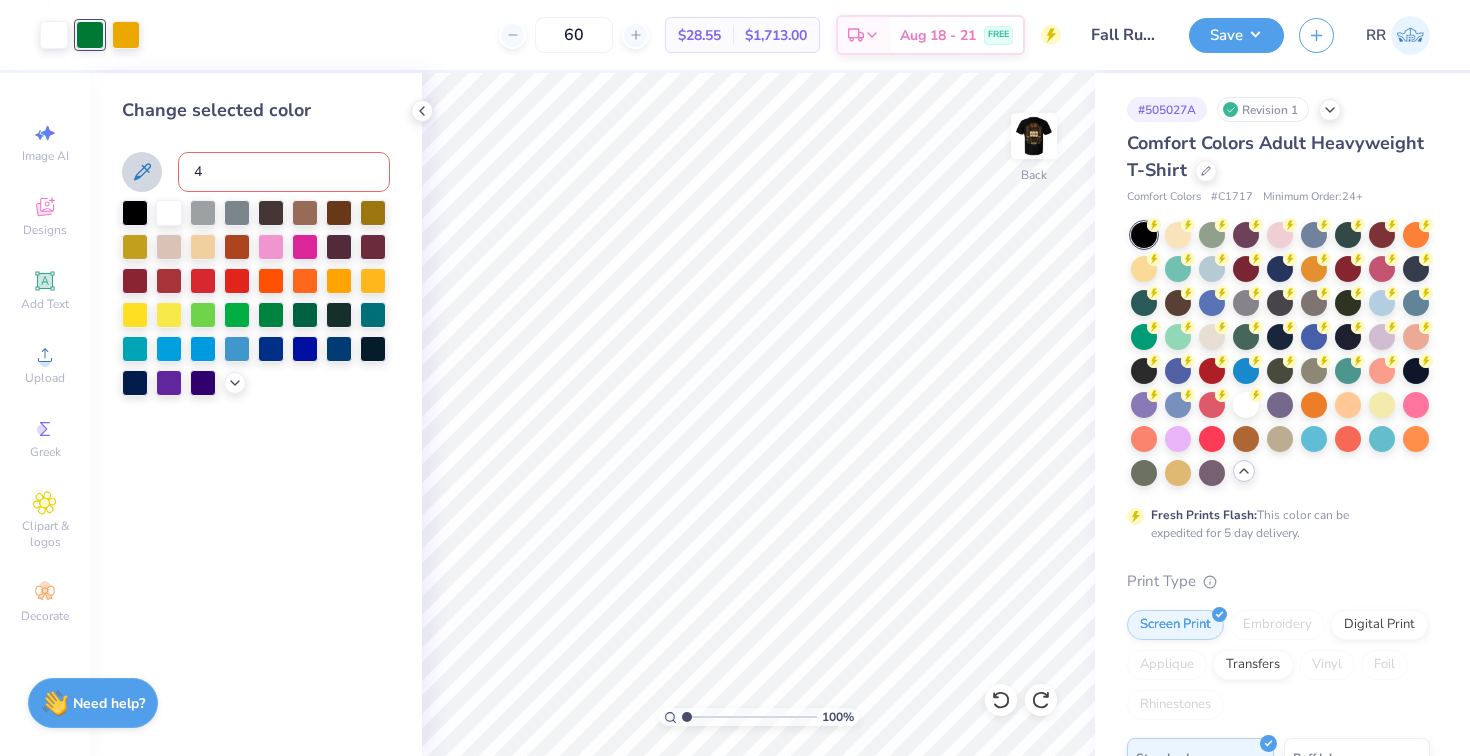 type 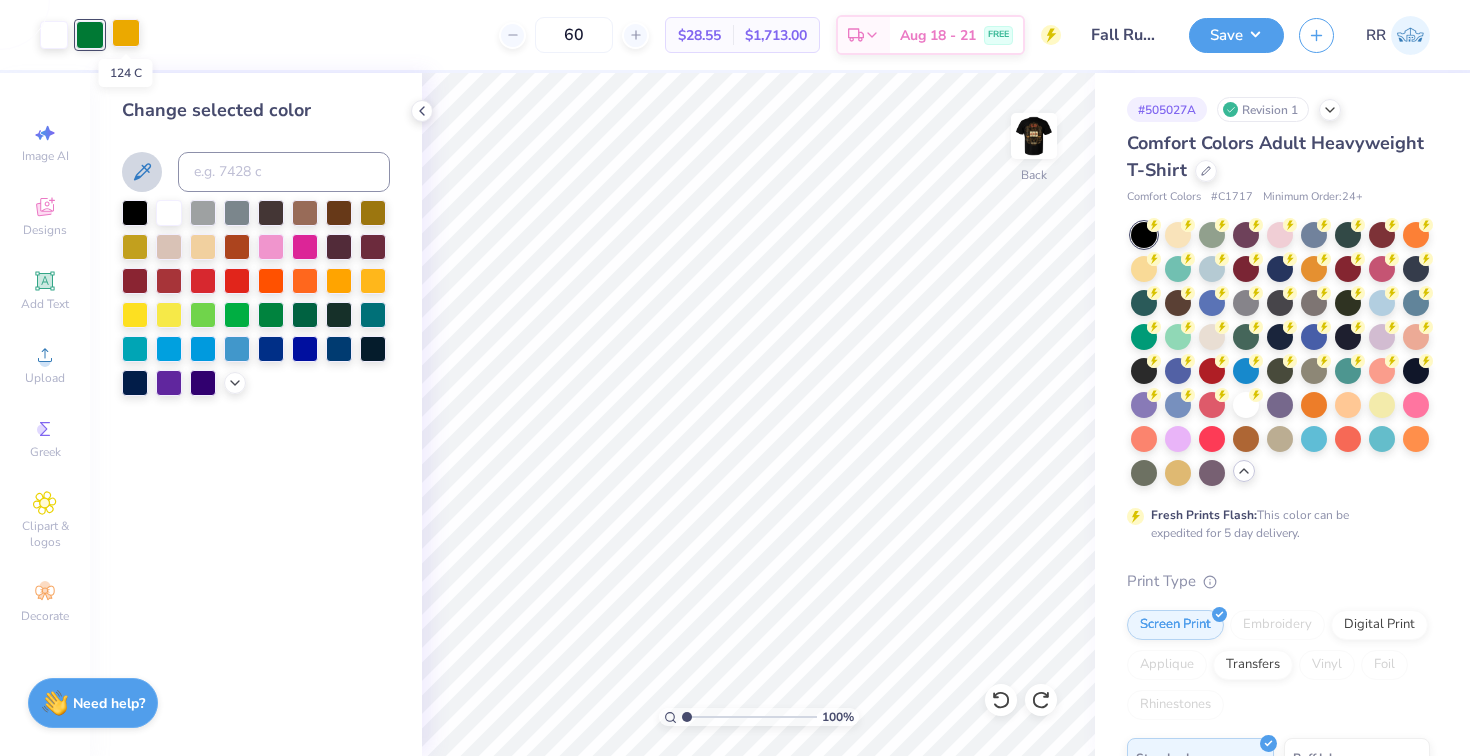 click at bounding box center [126, 33] 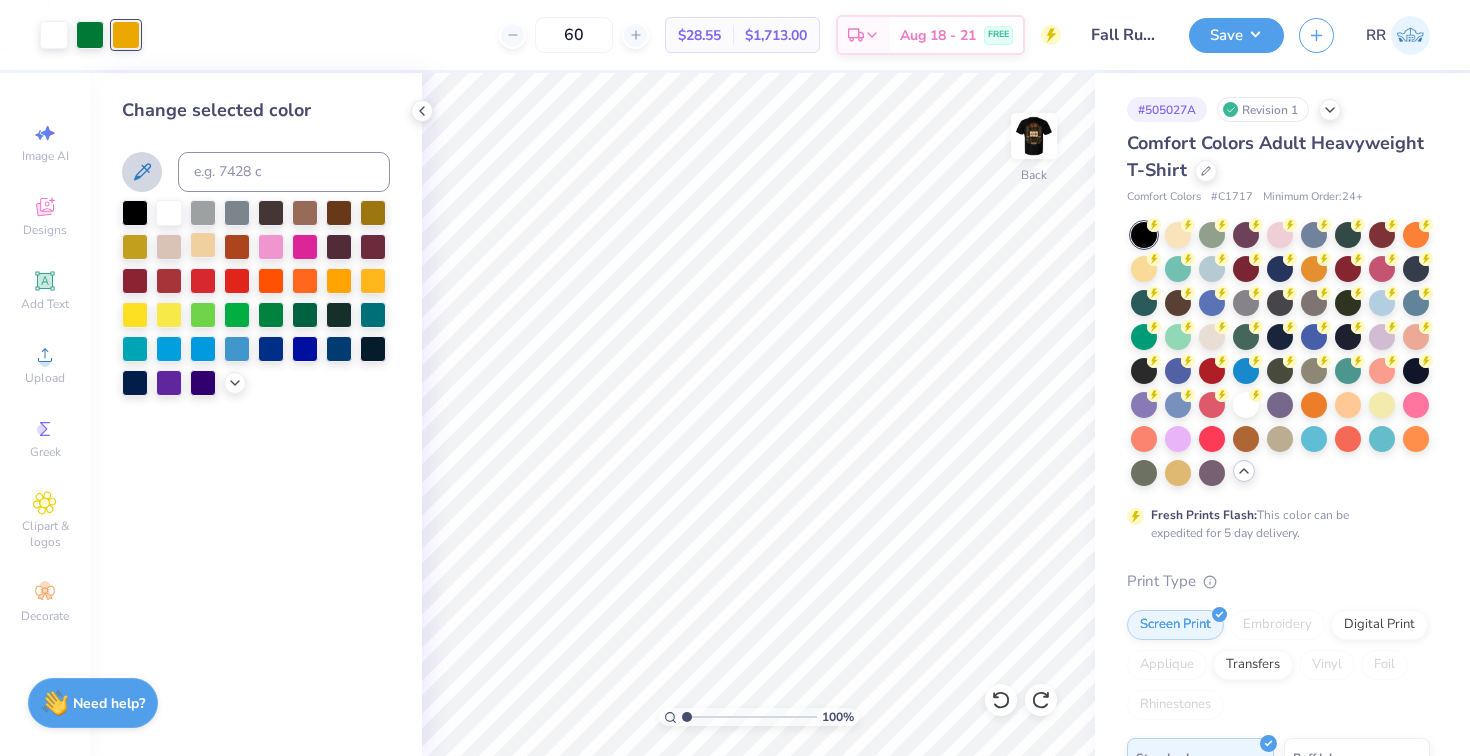 click at bounding box center (203, 245) 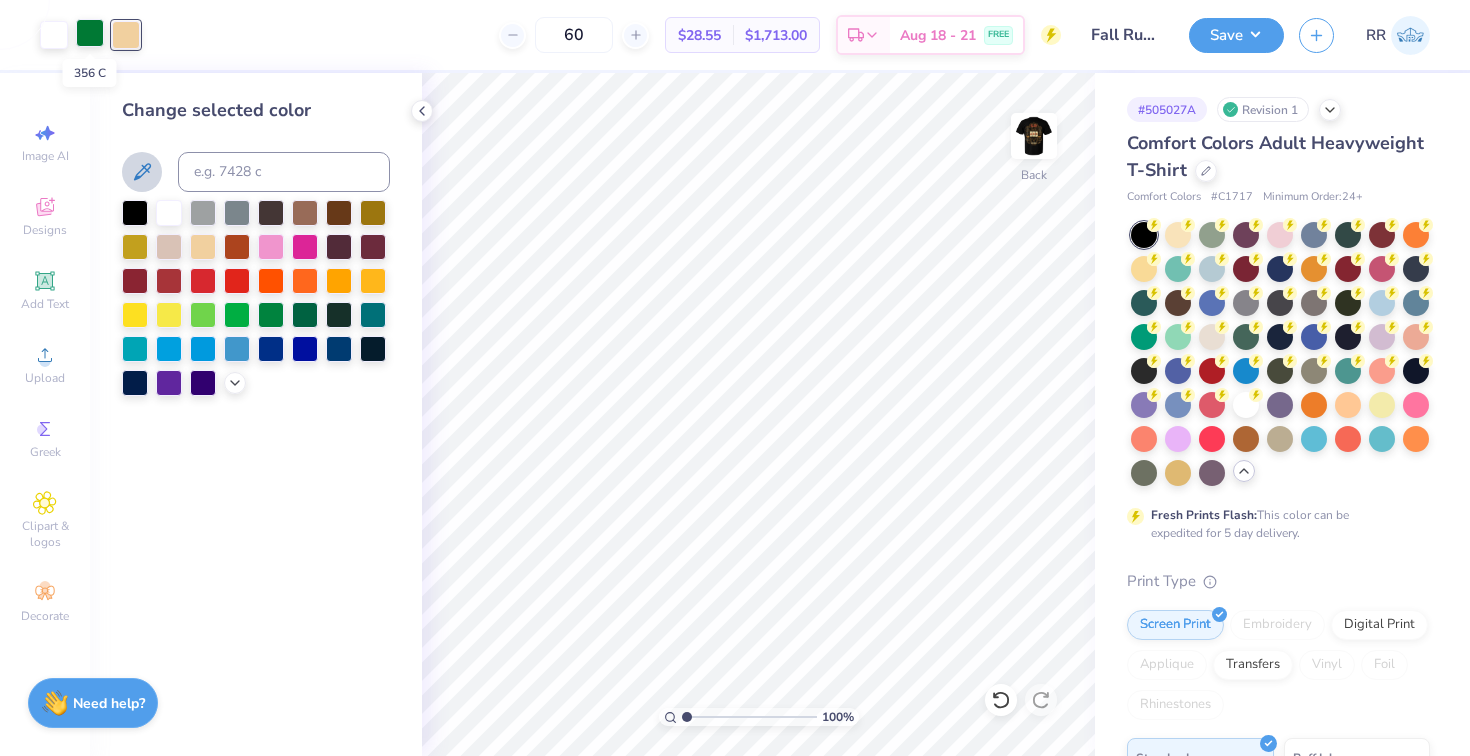 click at bounding box center [90, 33] 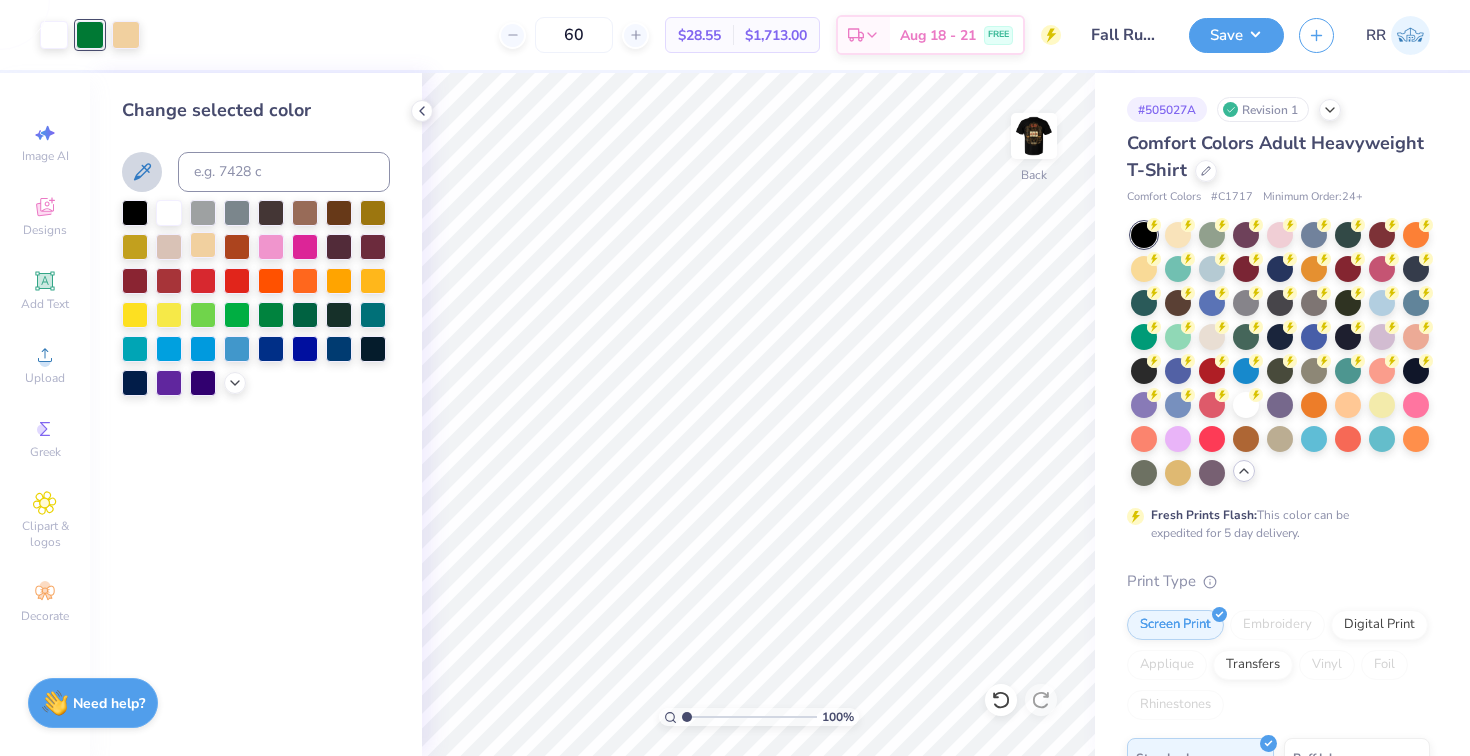 click at bounding box center (203, 245) 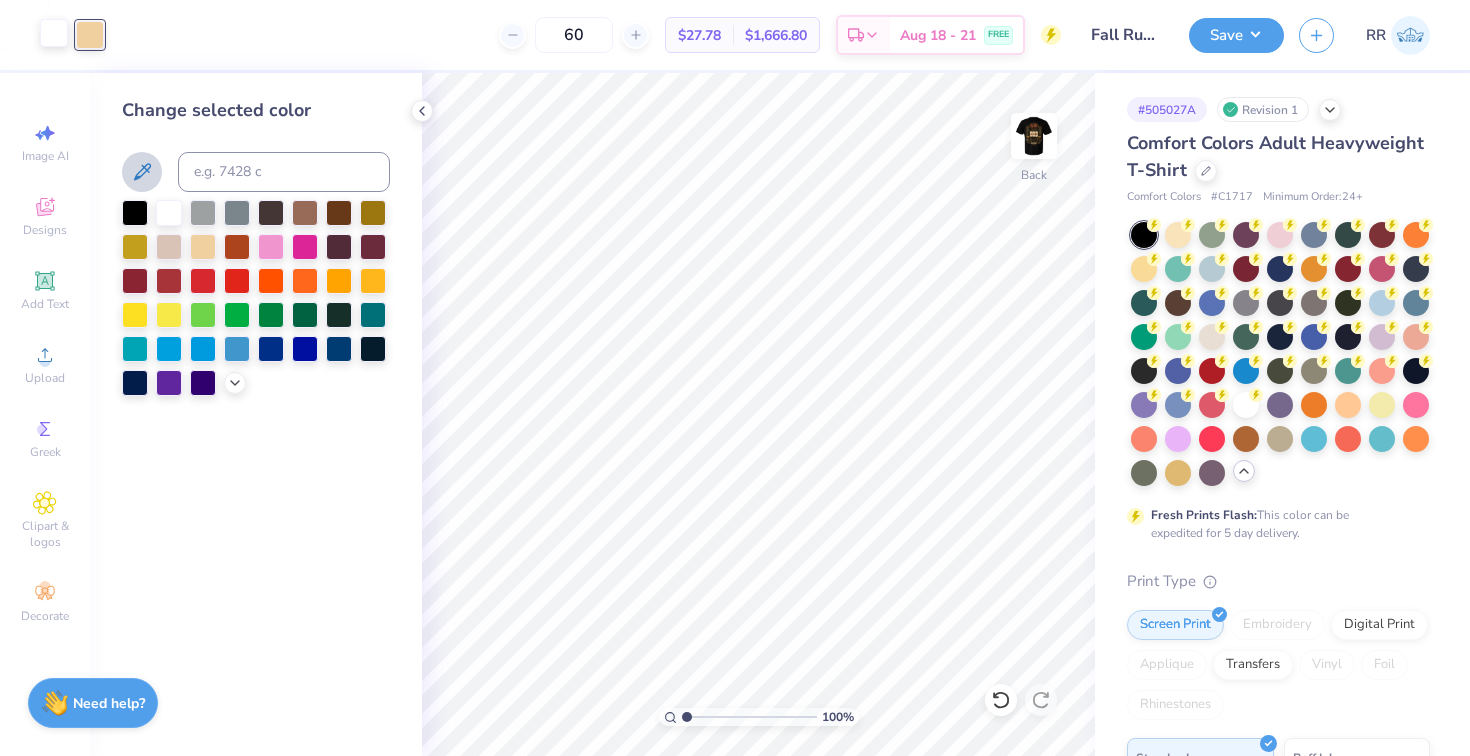 click at bounding box center [54, 33] 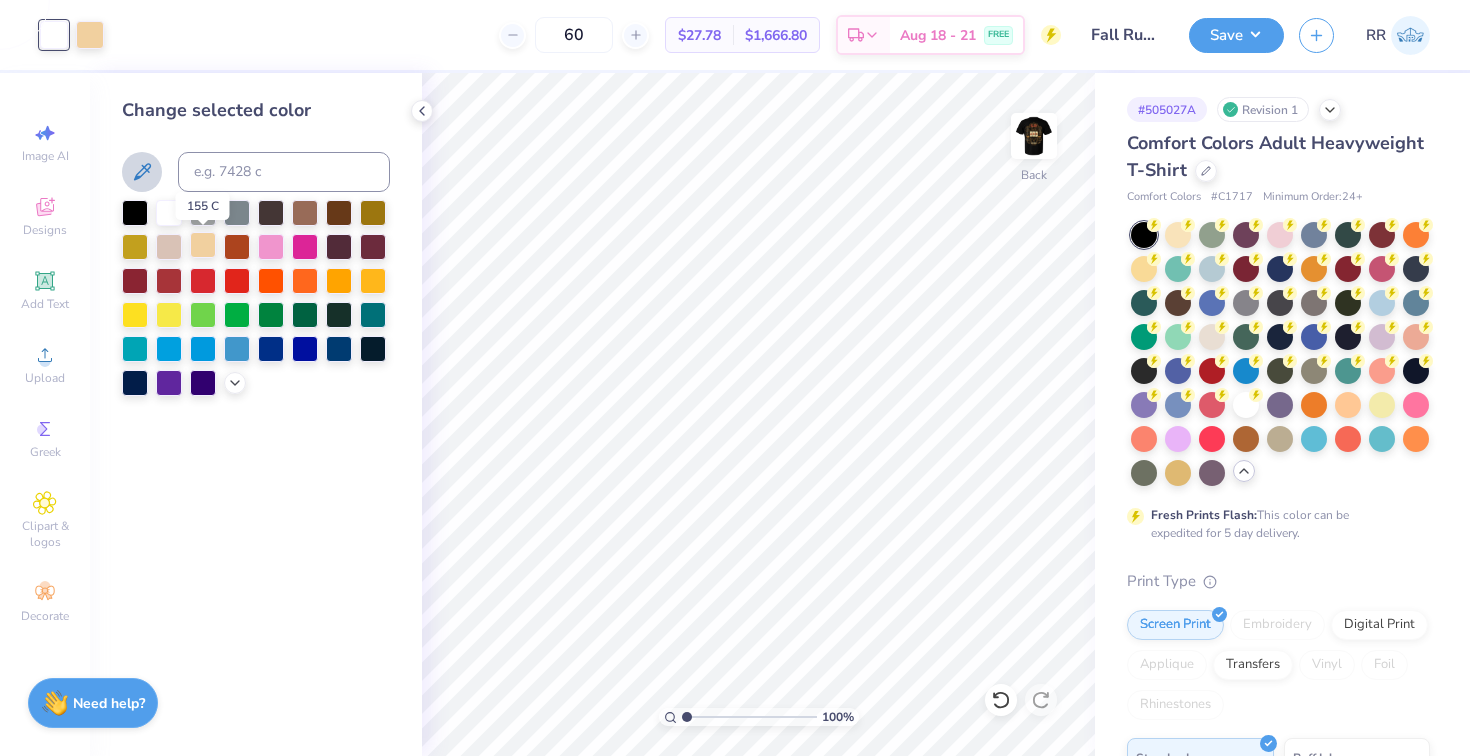 click at bounding box center (203, 245) 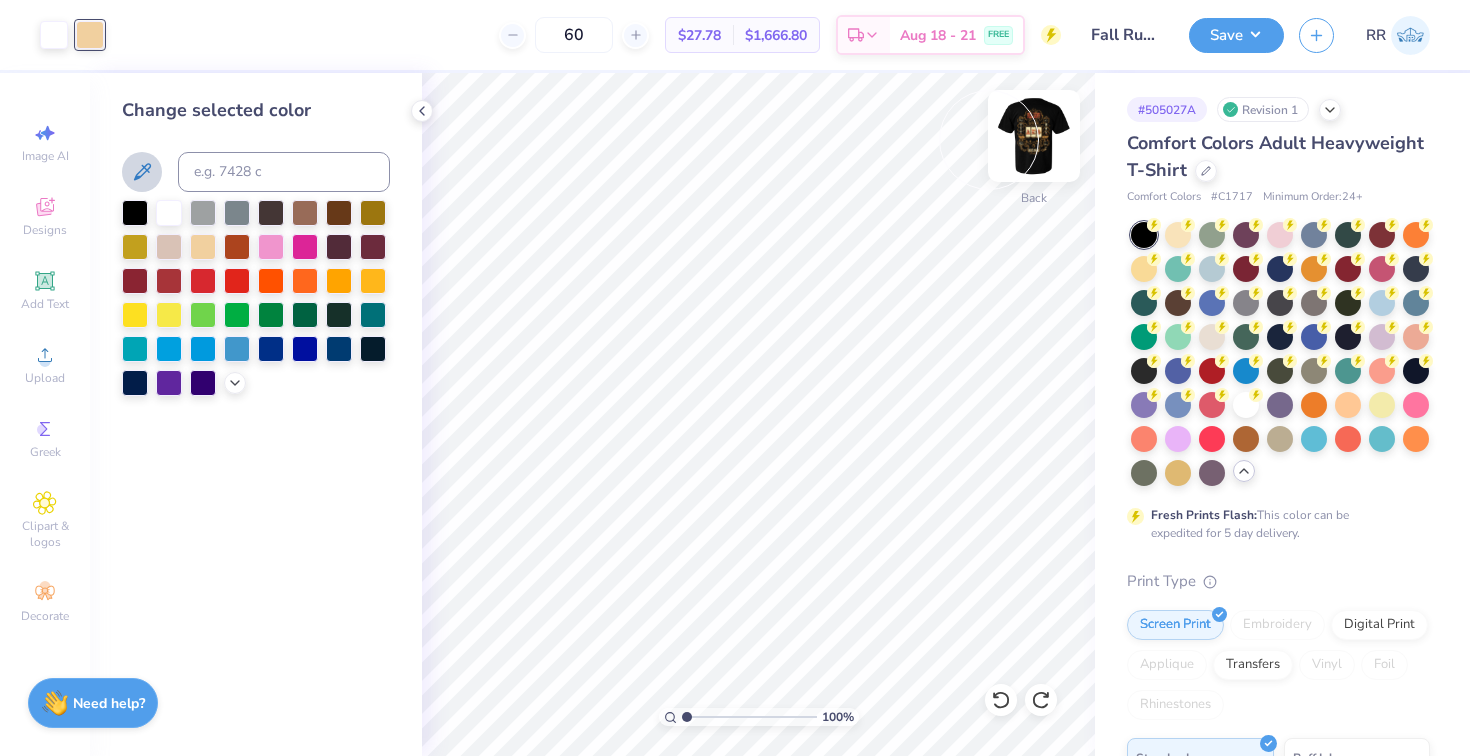 click at bounding box center [1034, 136] 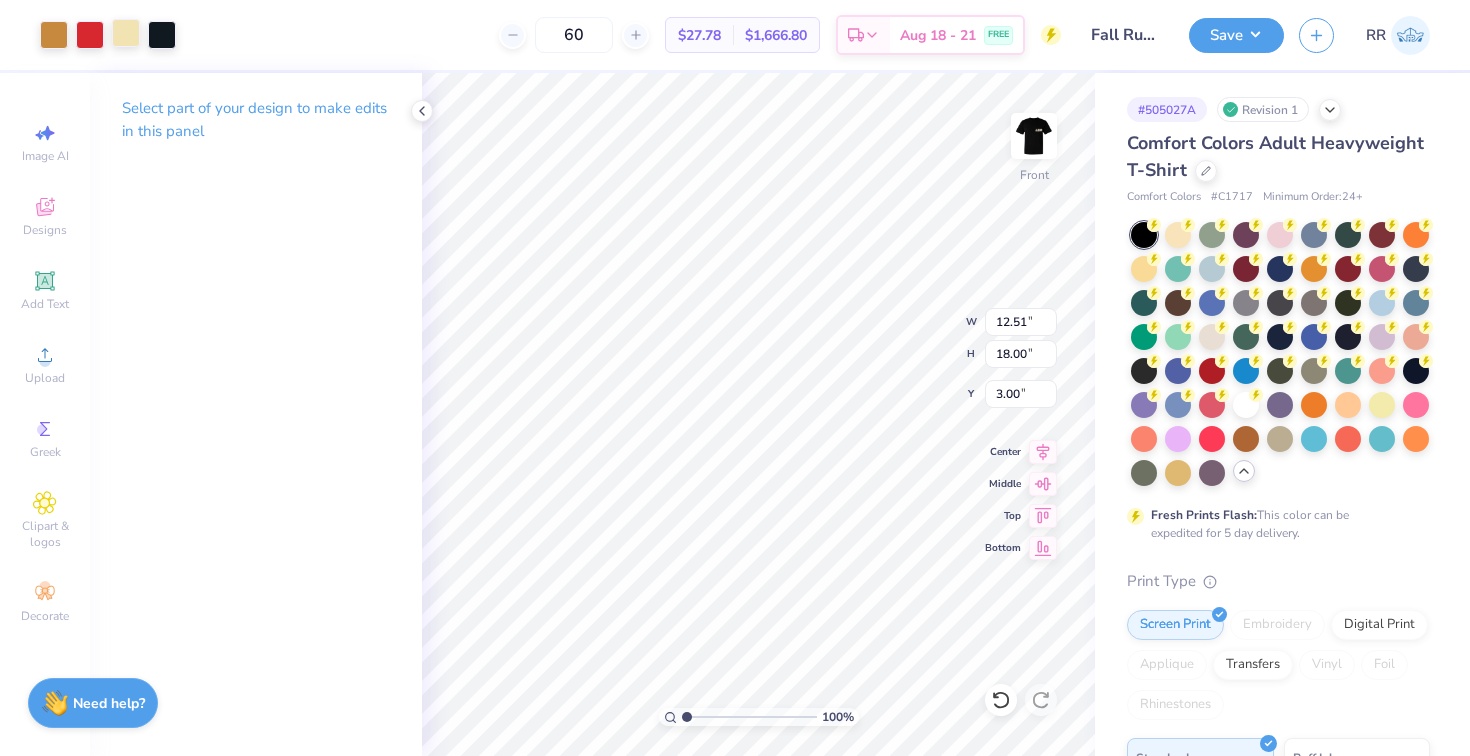 click at bounding box center (126, 33) 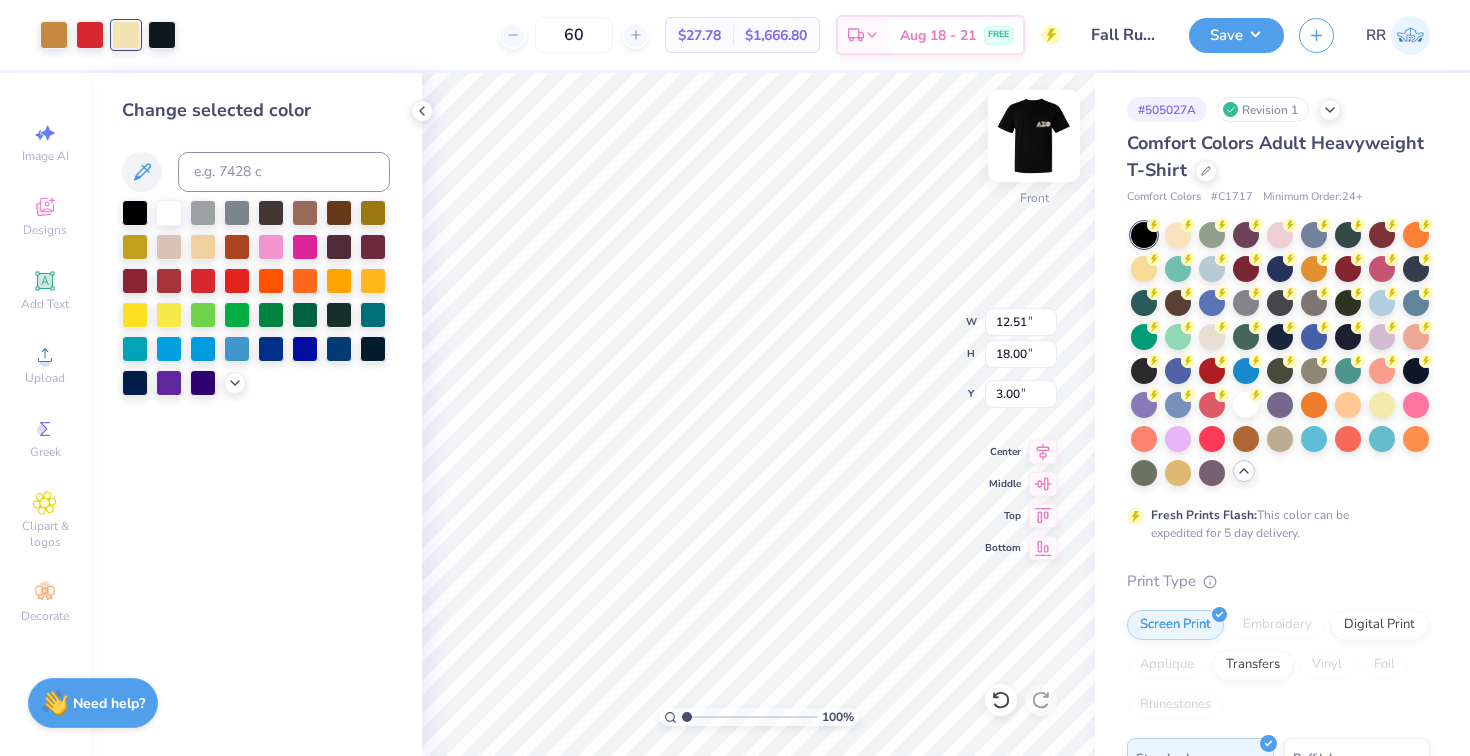 click at bounding box center [1034, 136] 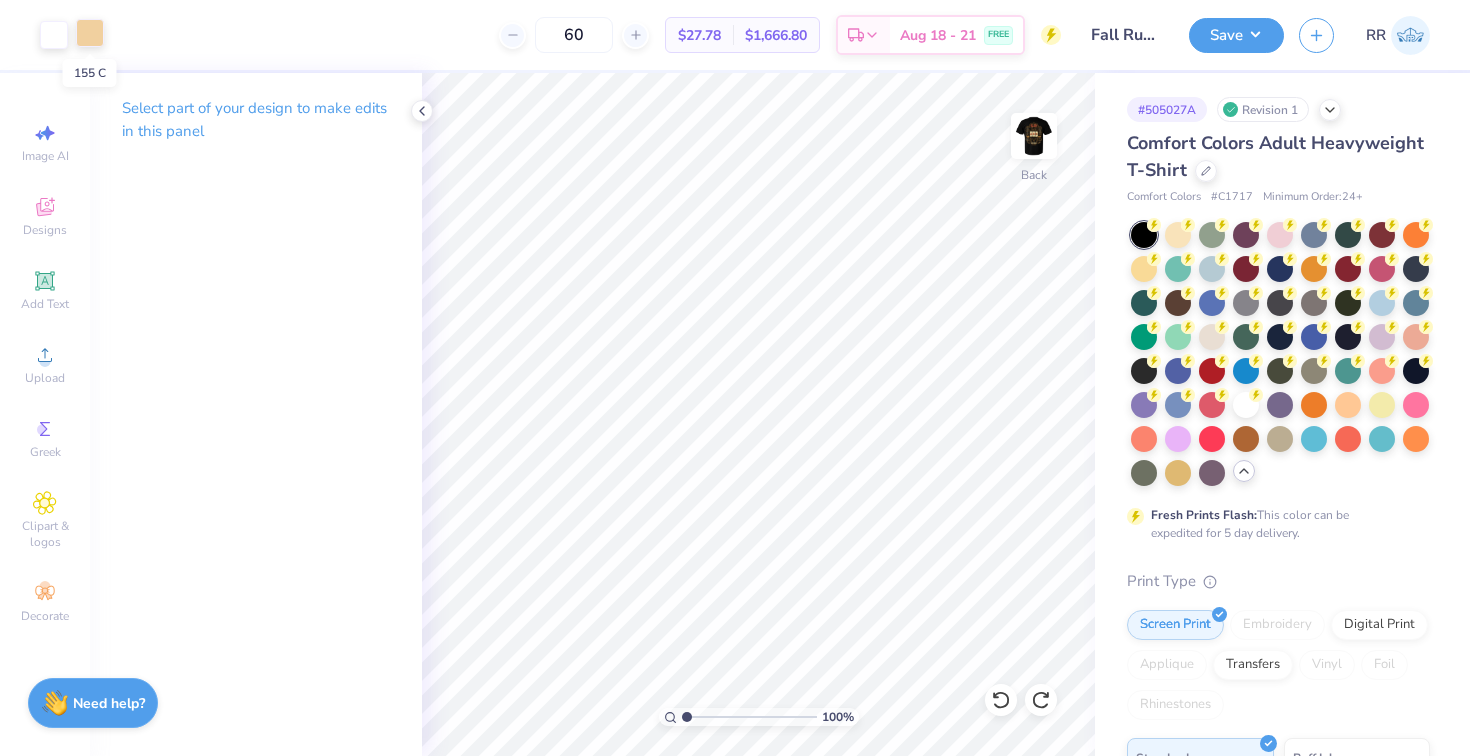 click at bounding box center (90, 33) 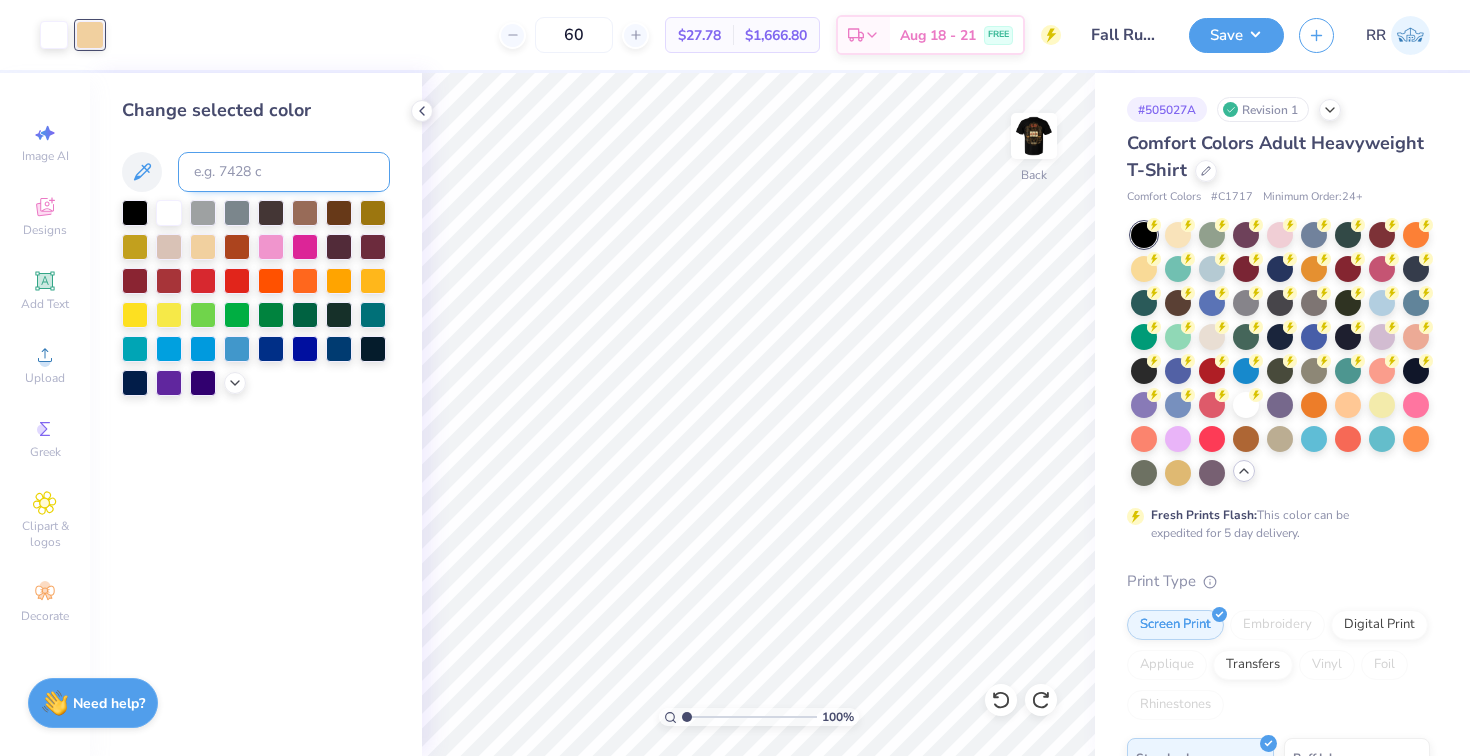 click at bounding box center (284, 172) 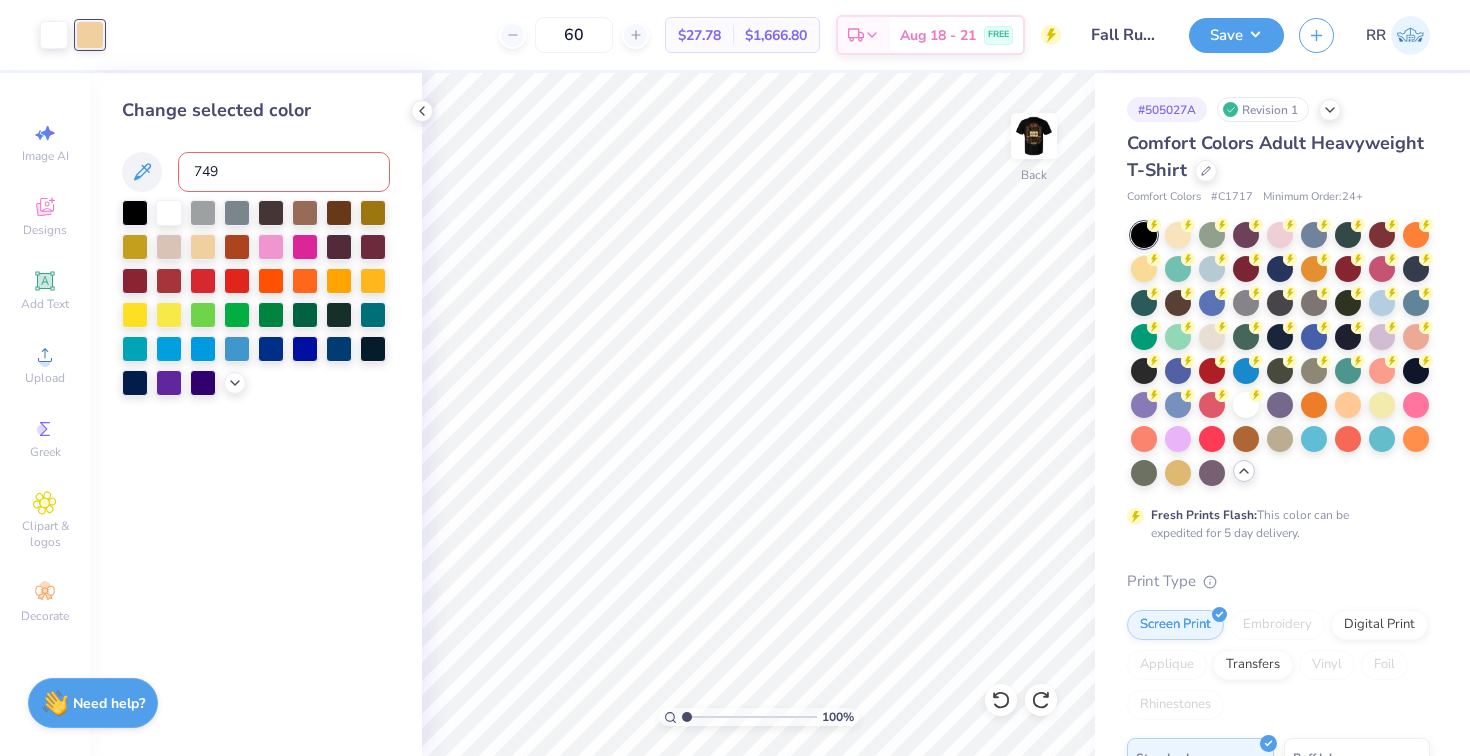 type on "7499" 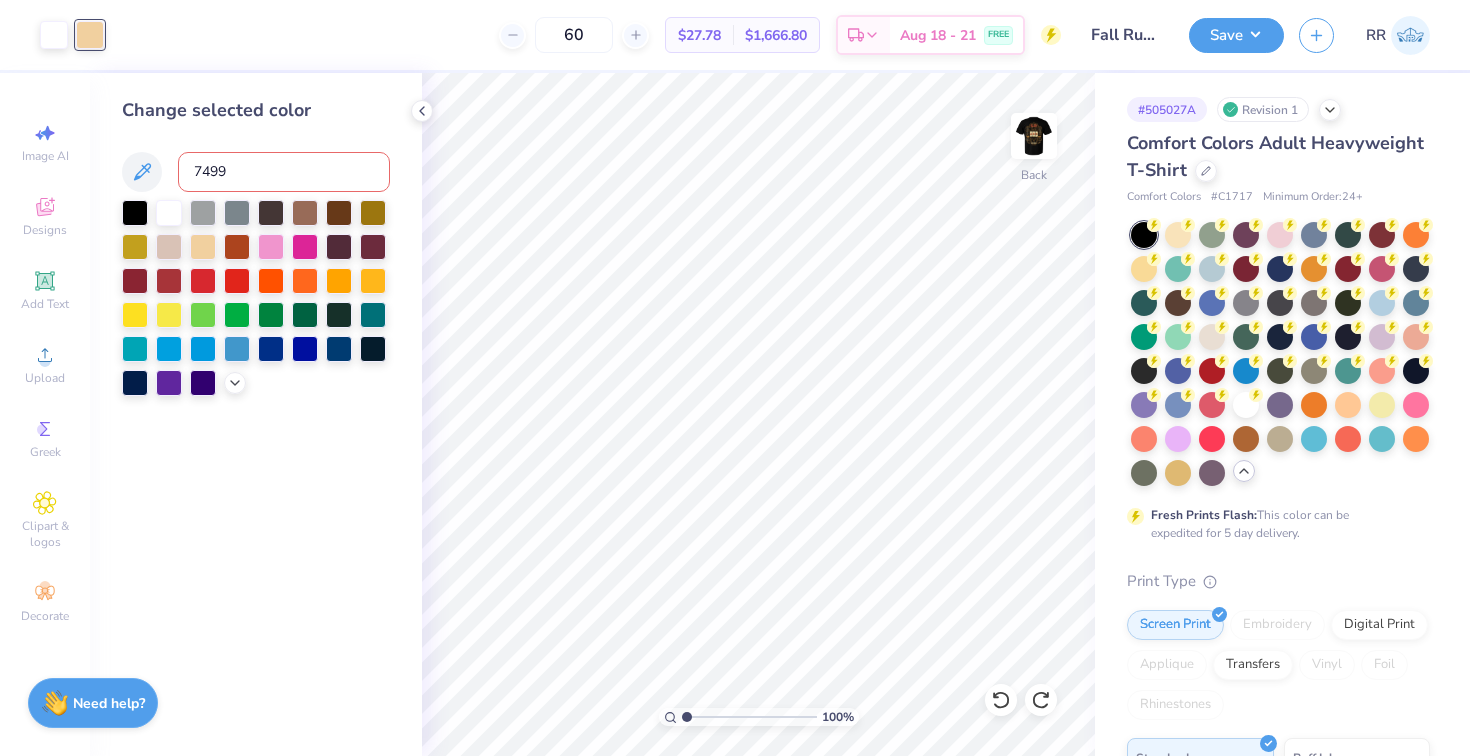 type 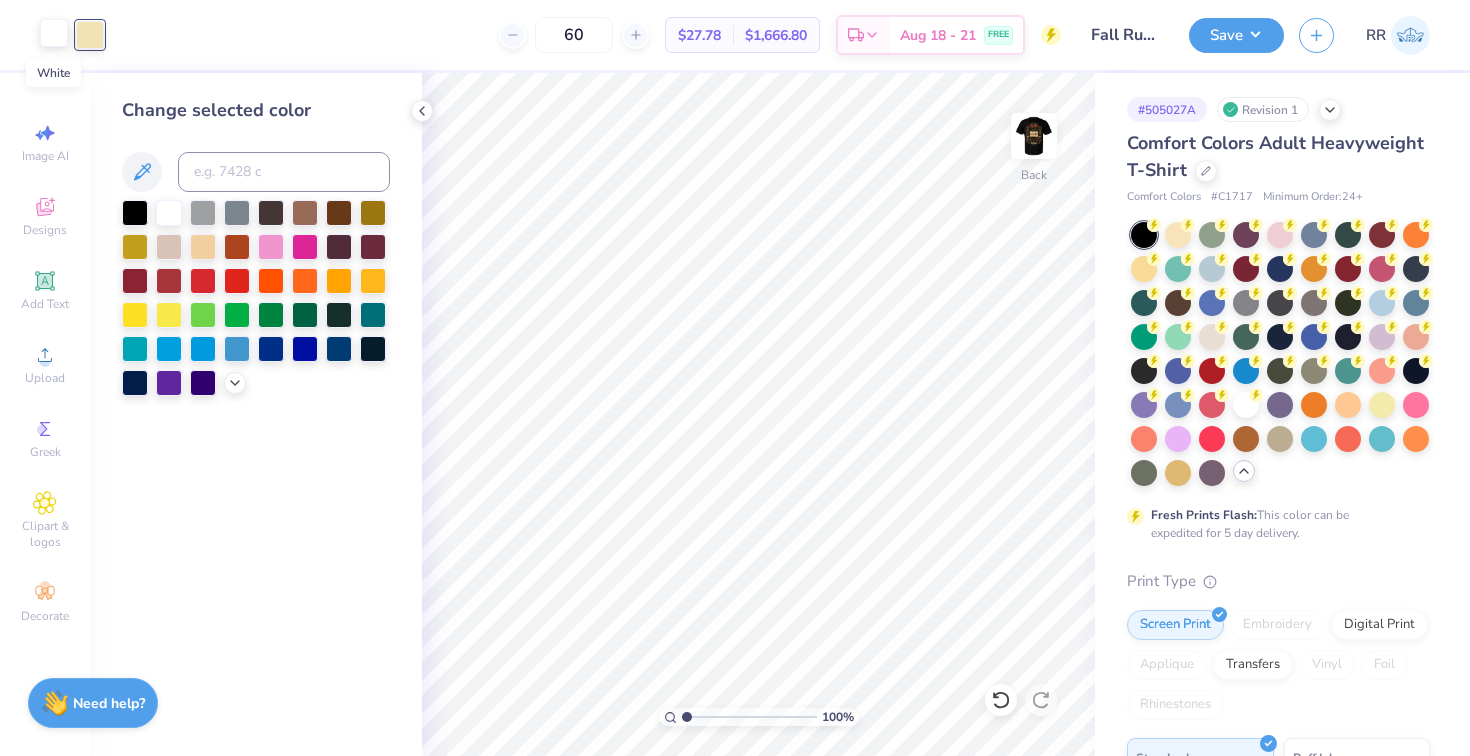 click at bounding box center (54, 33) 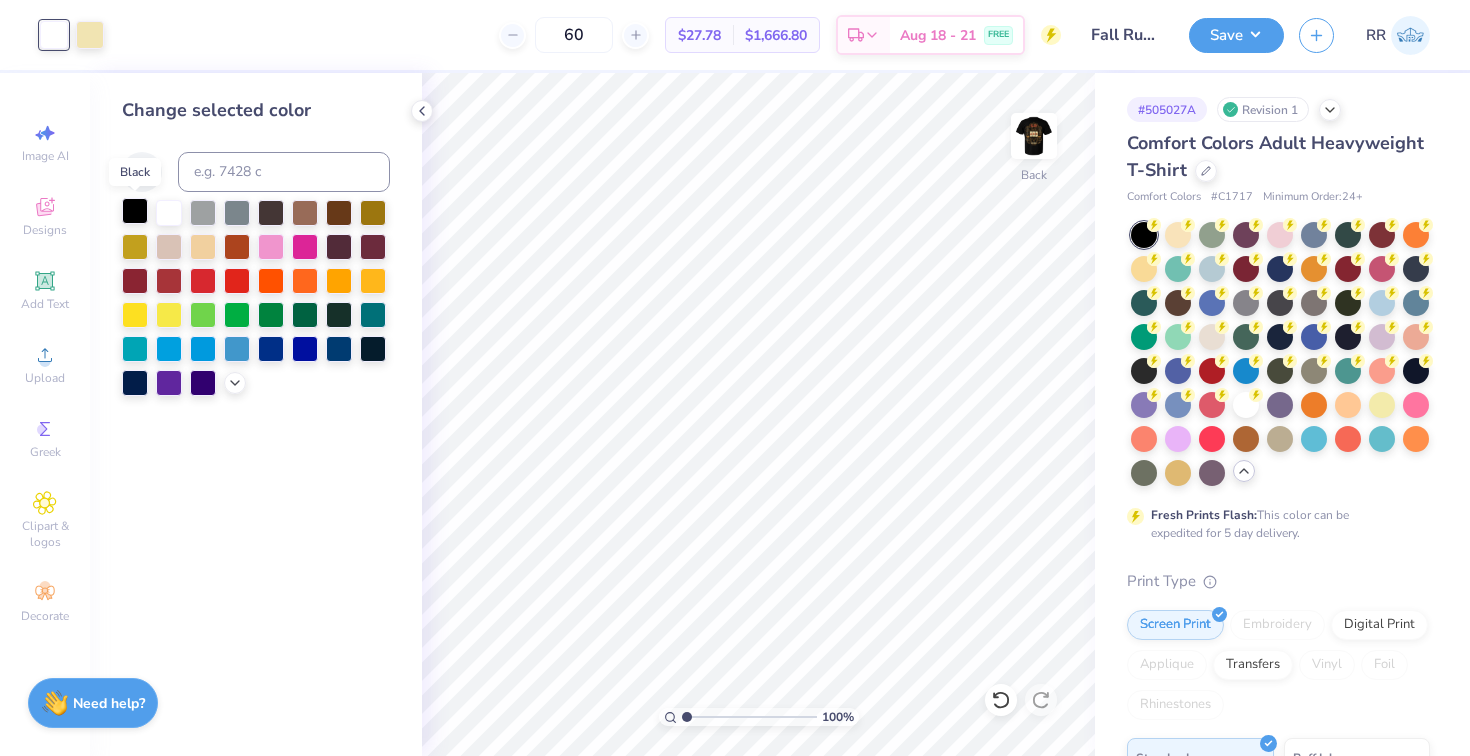 click at bounding box center (135, 211) 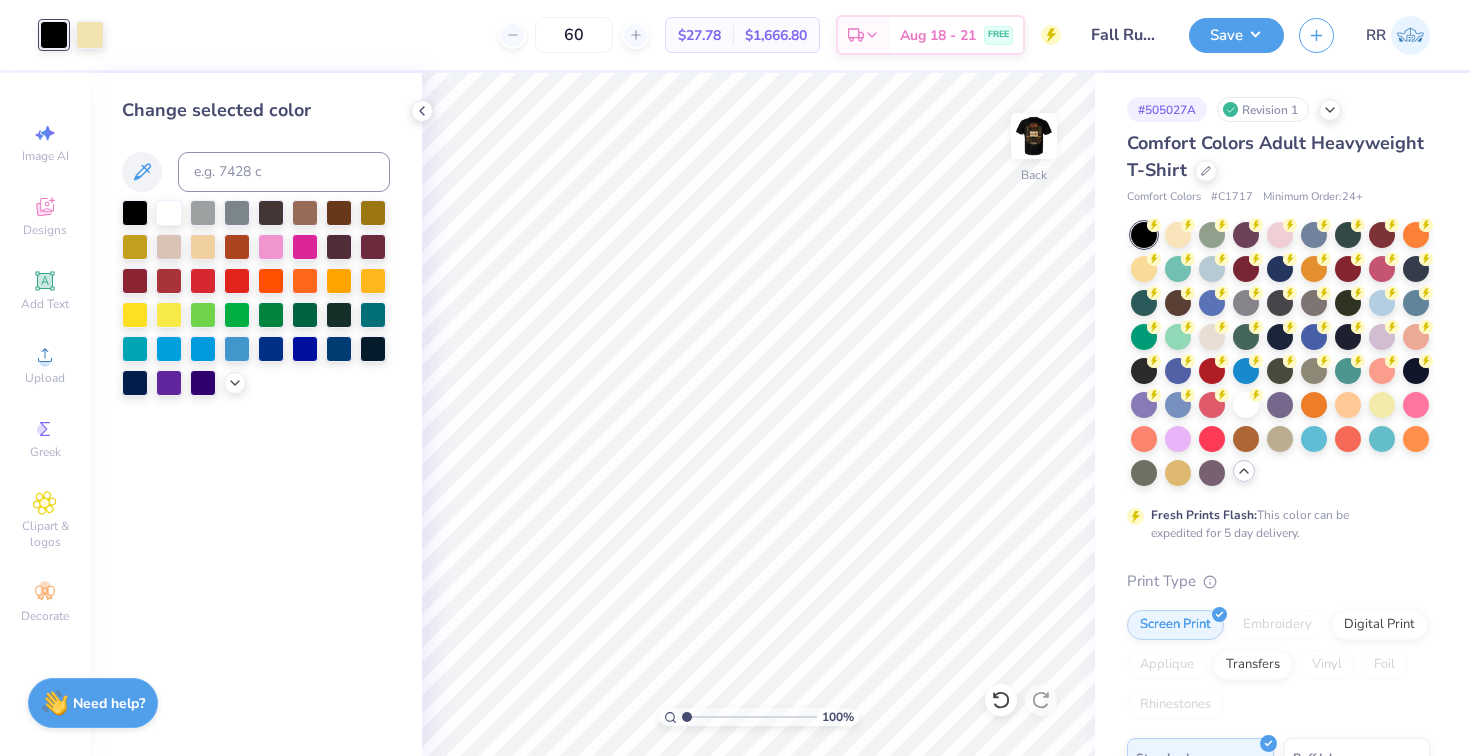 click at bounding box center [54, 35] 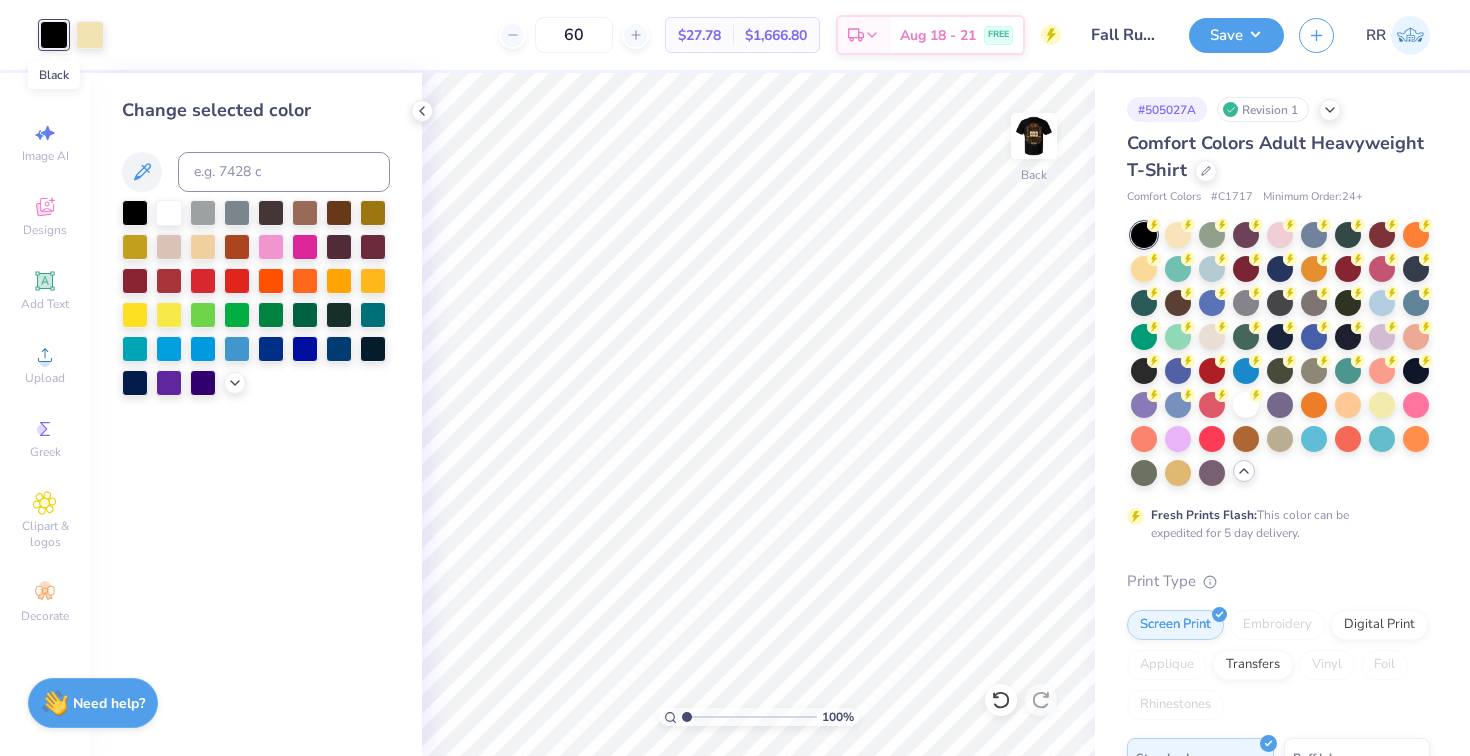 click at bounding box center (54, 35) 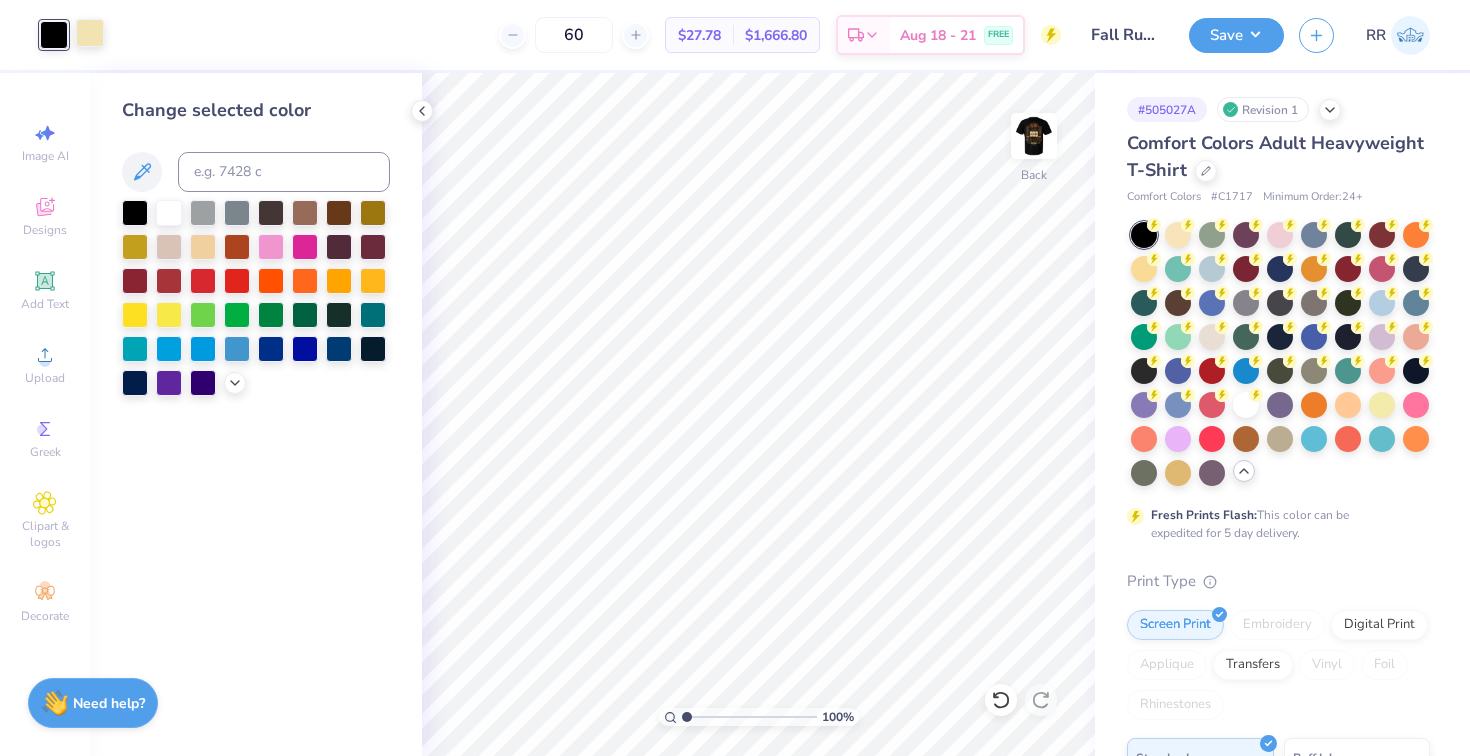 click at bounding box center [90, 33] 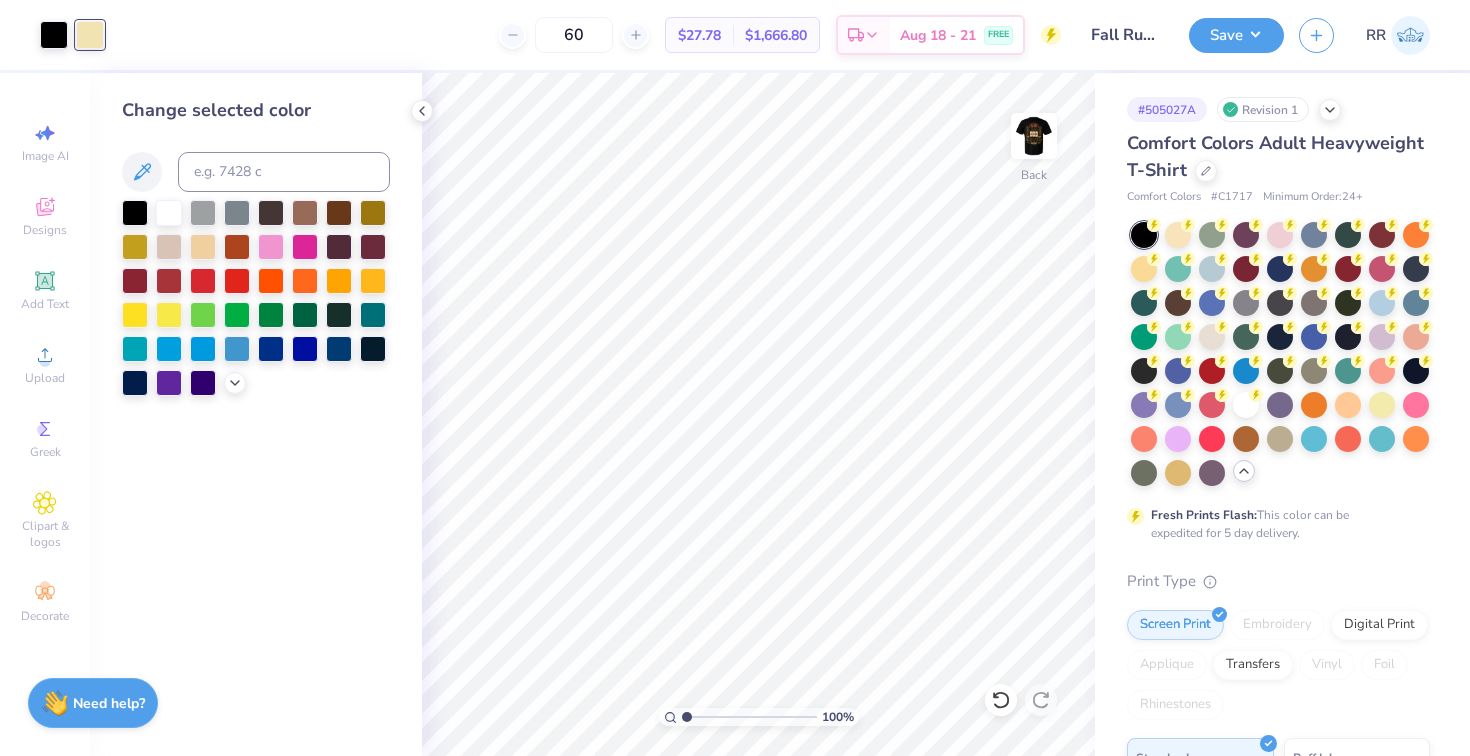 click at bounding box center (90, 35) 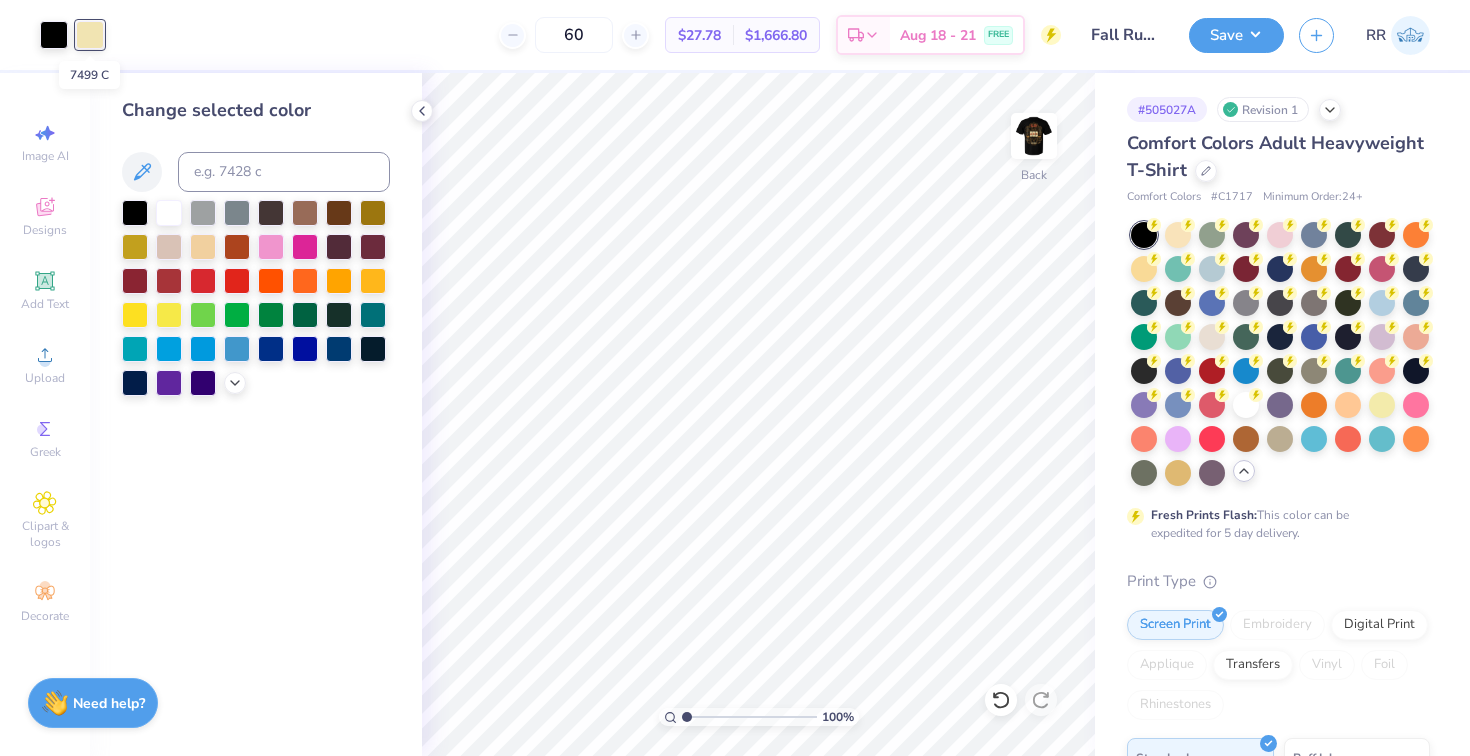click at bounding box center [90, 35] 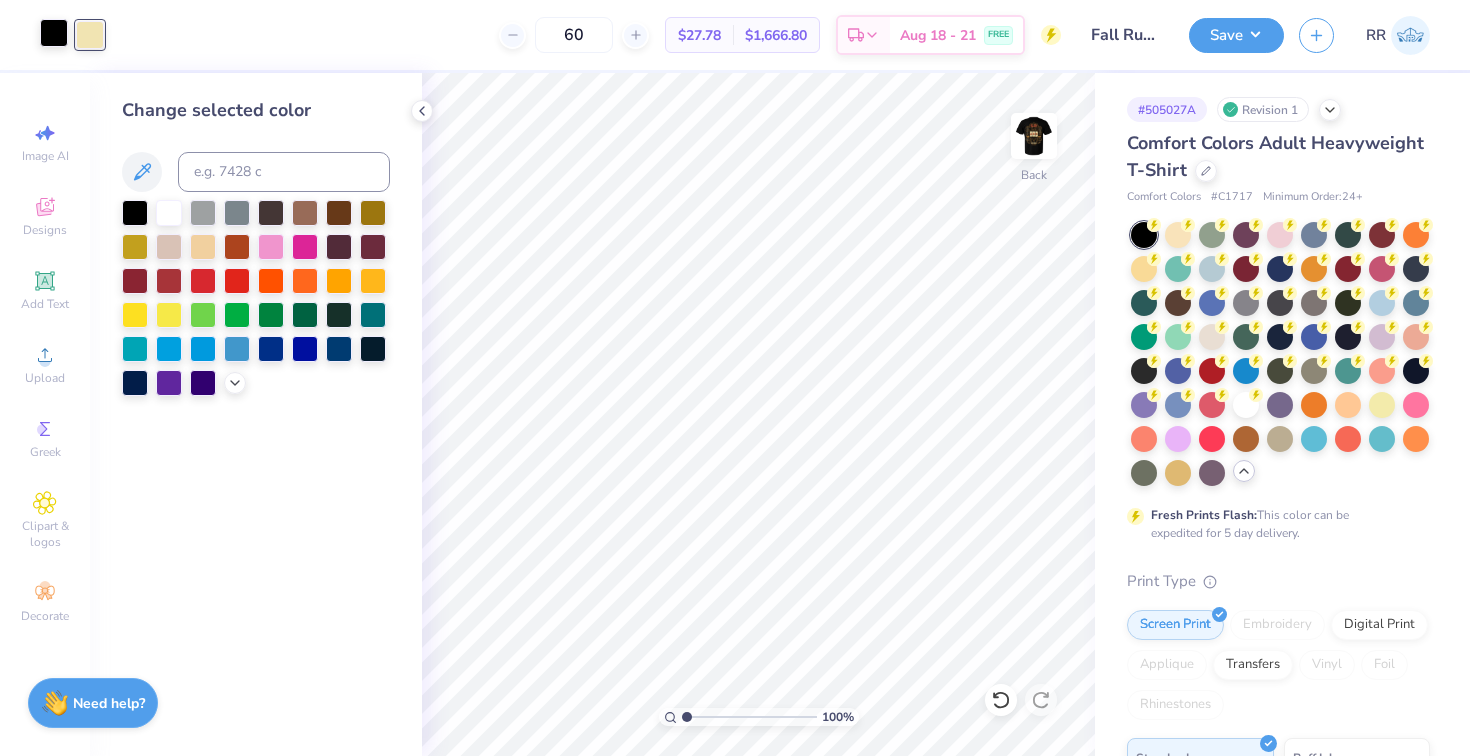 click at bounding box center (54, 33) 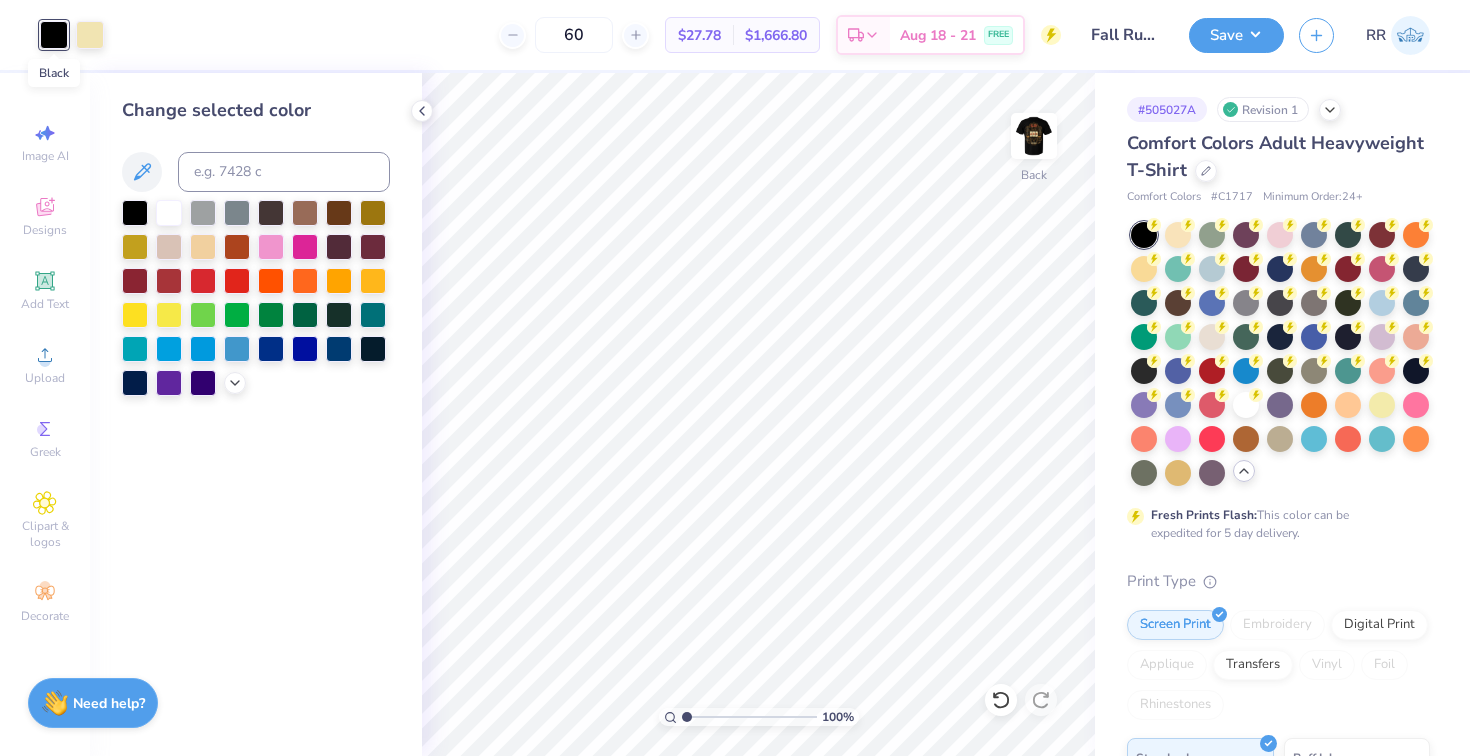 click at bounding box center (54, 35) 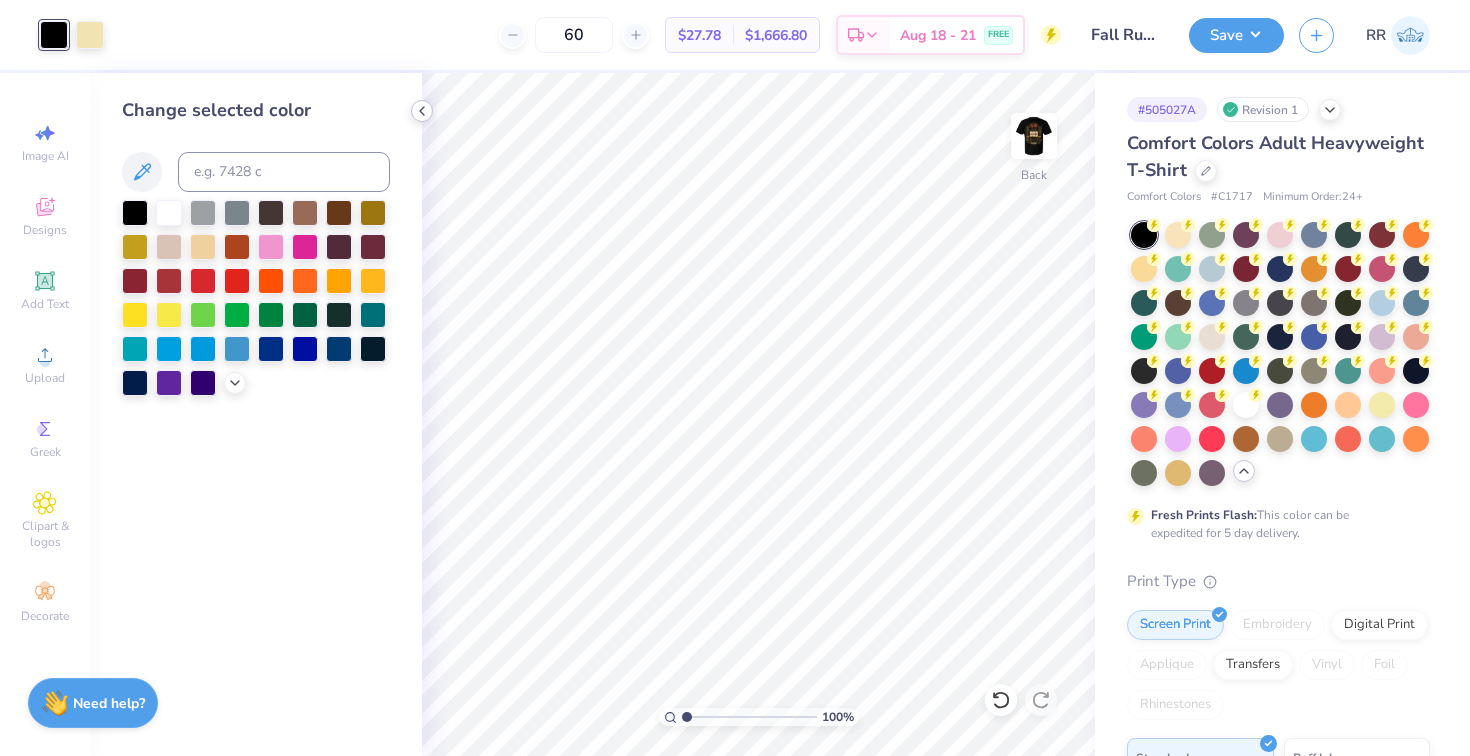 click 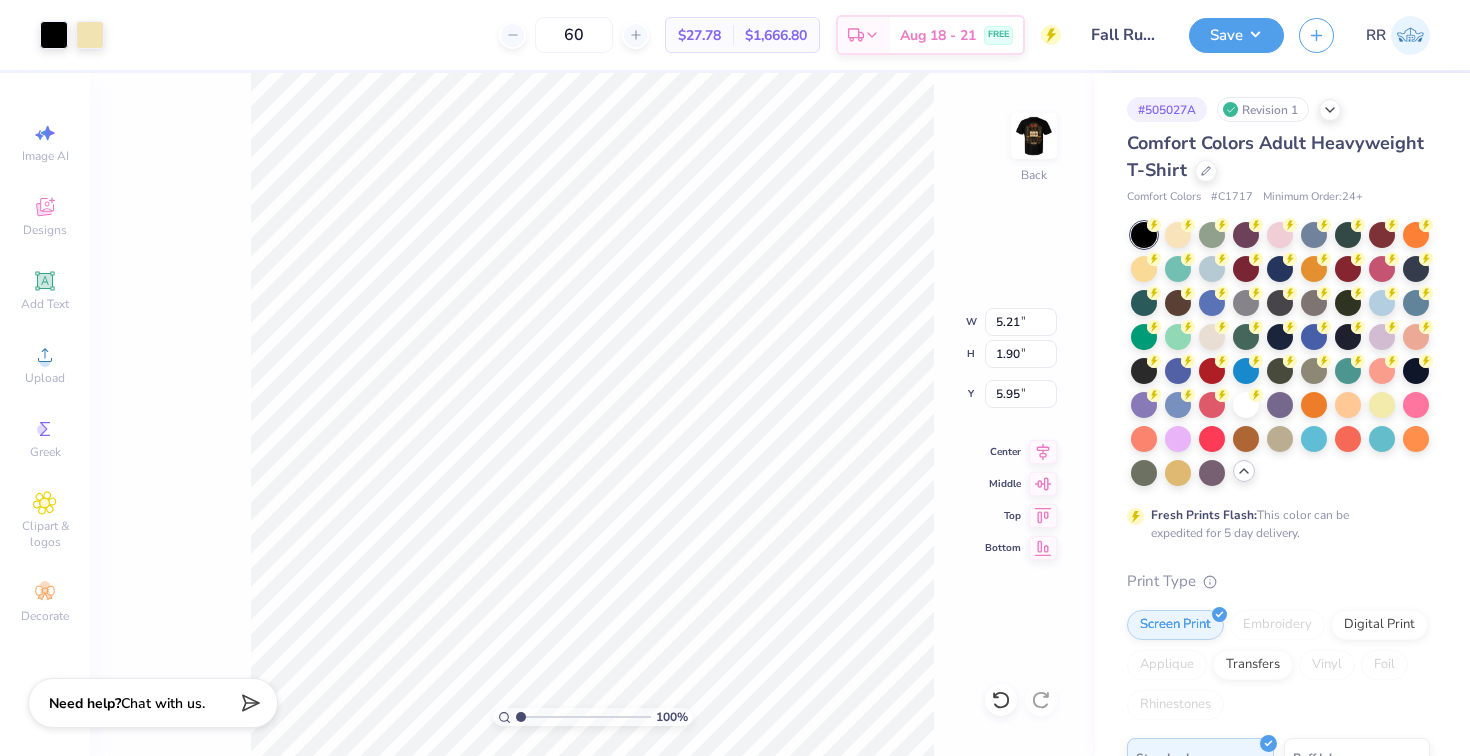 type on "5.92" 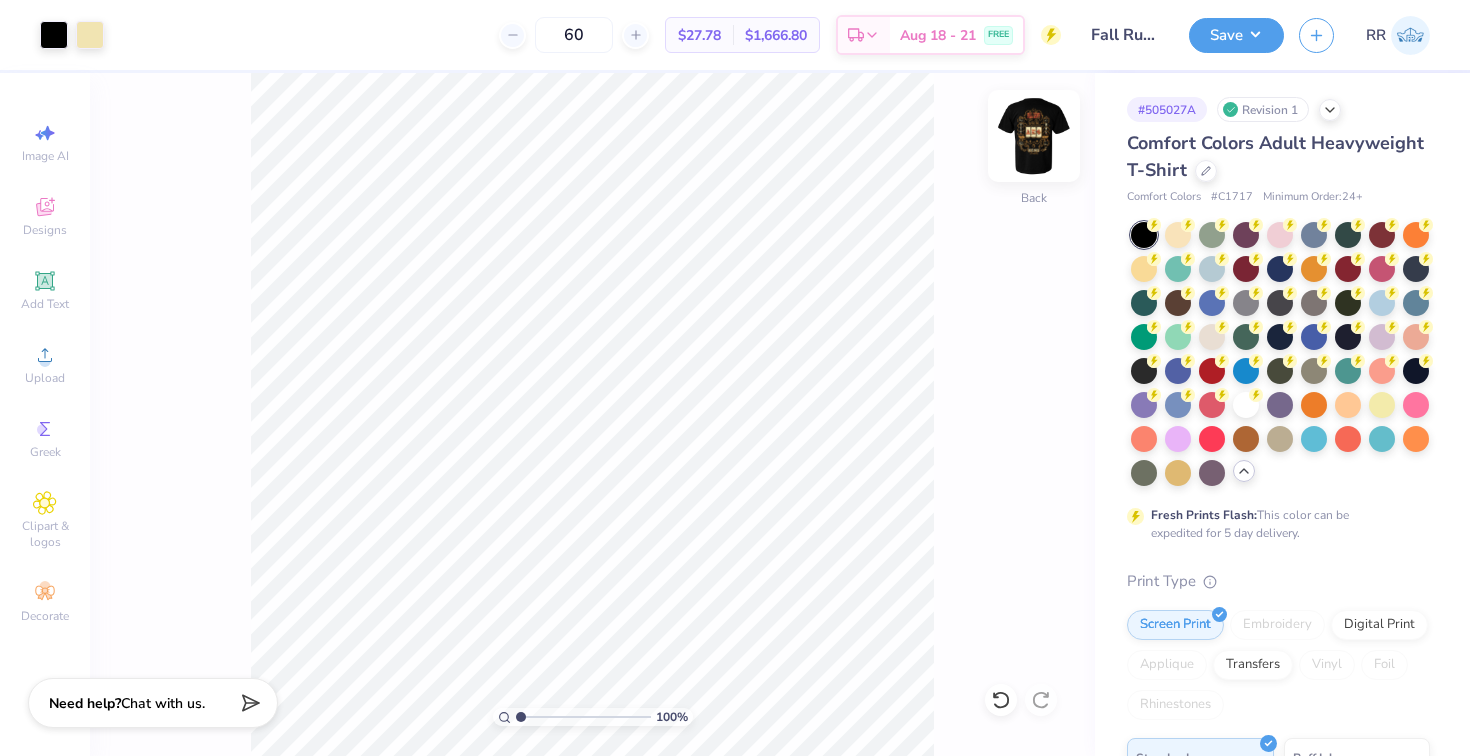 click at bounding box center [1034, 136] 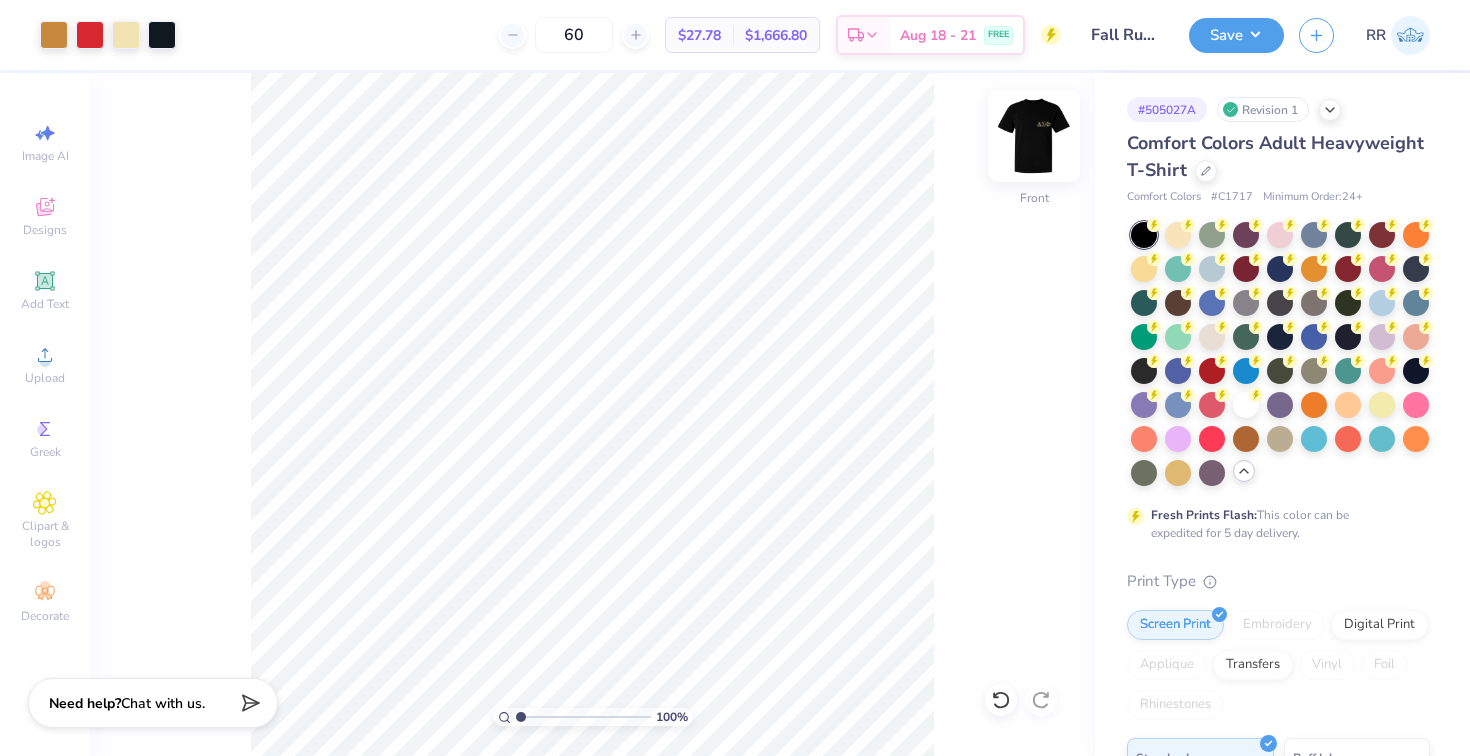click at bounding box center (1034, 136) 